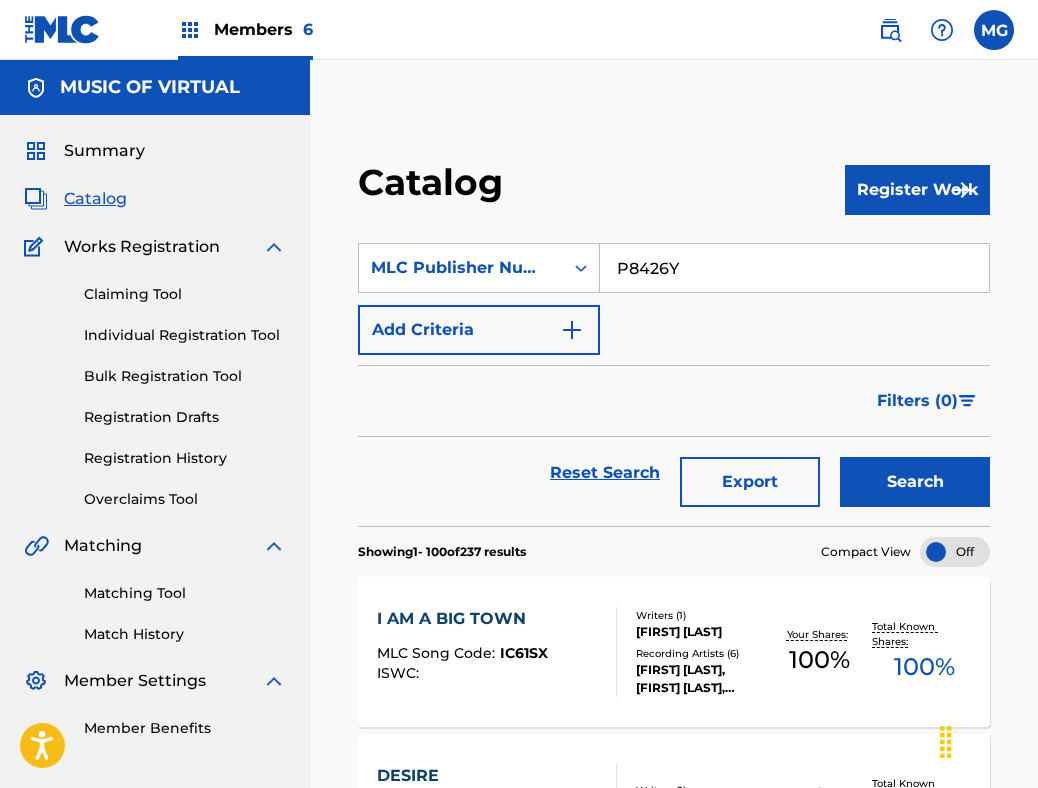 scroll, scrollTop: 0, scrollLeft: 0, axis: both 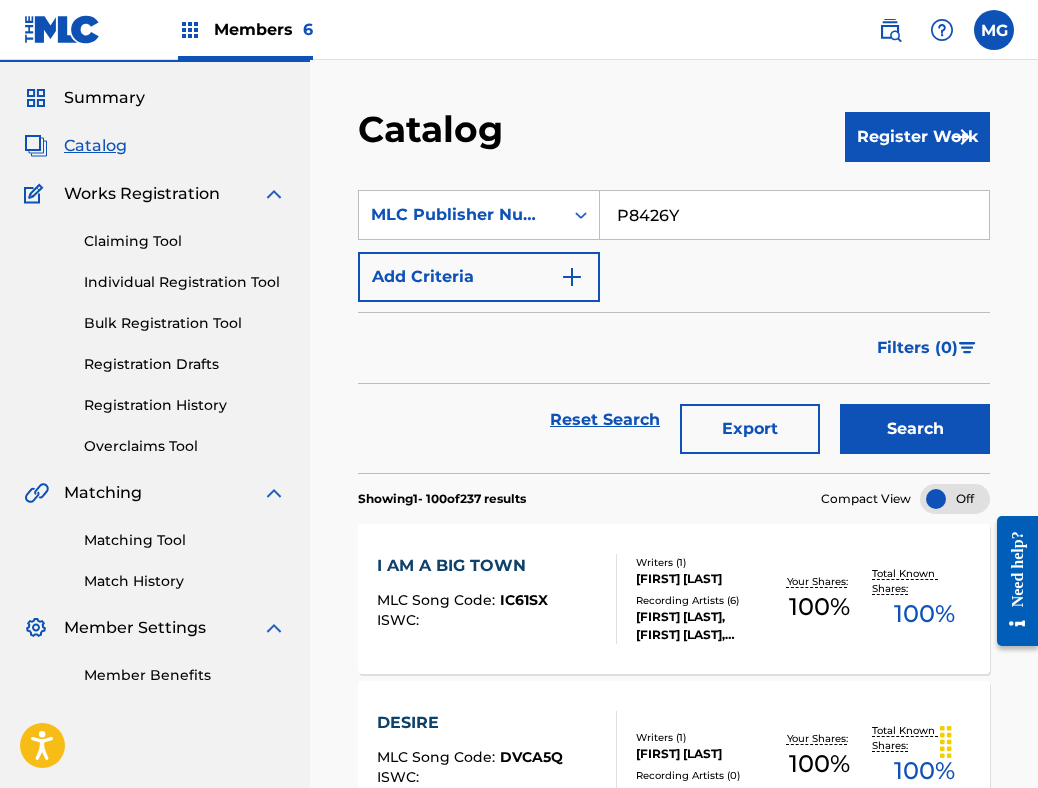 click on "P8426Y" at bounding box center [794, 215] 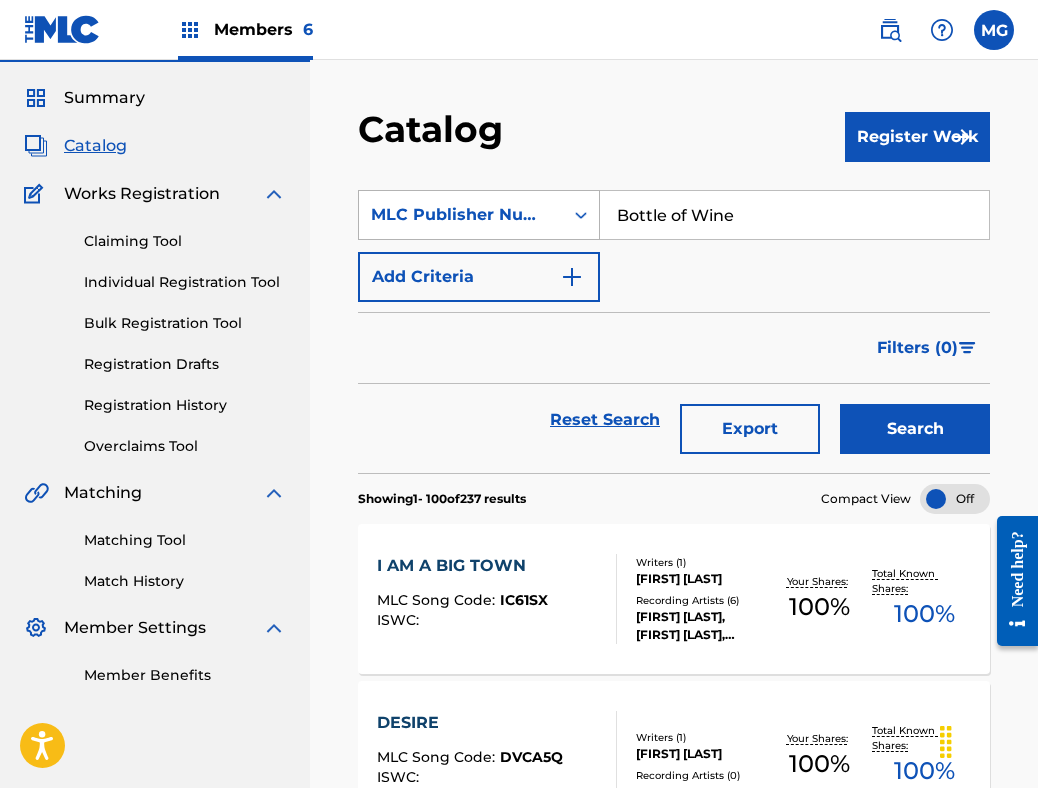 type on "Bottle of Wine" 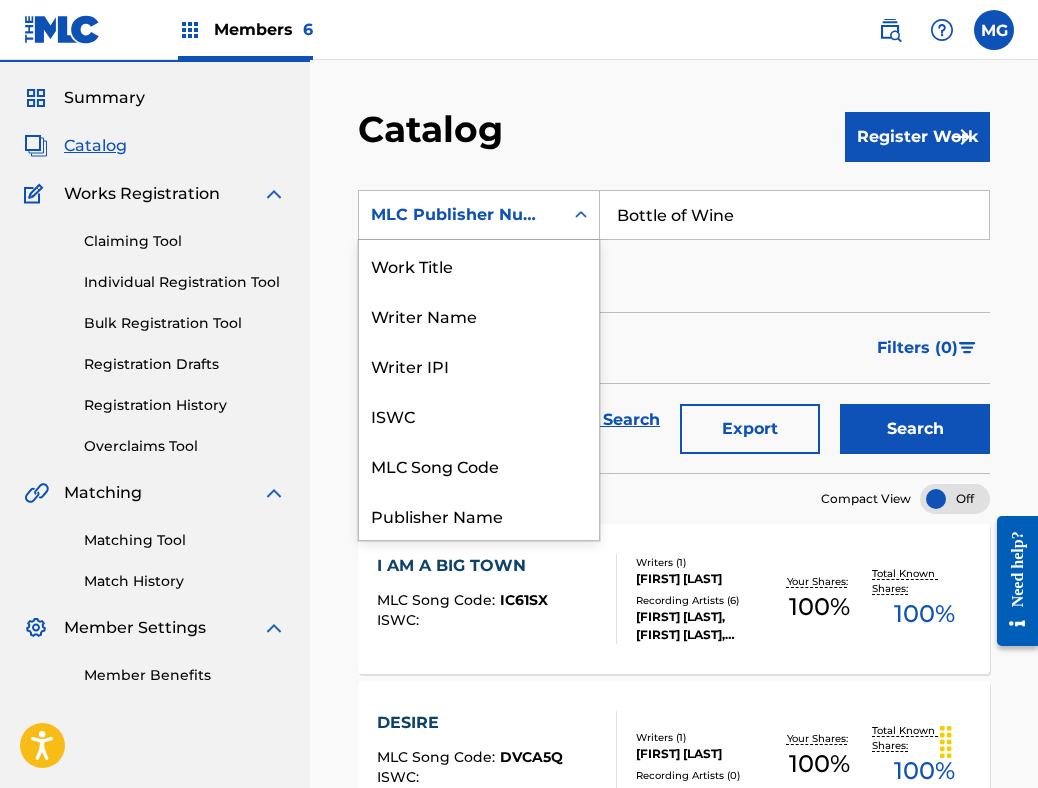 click on "MLC Publisher Number" at bounding box center (461, 215) 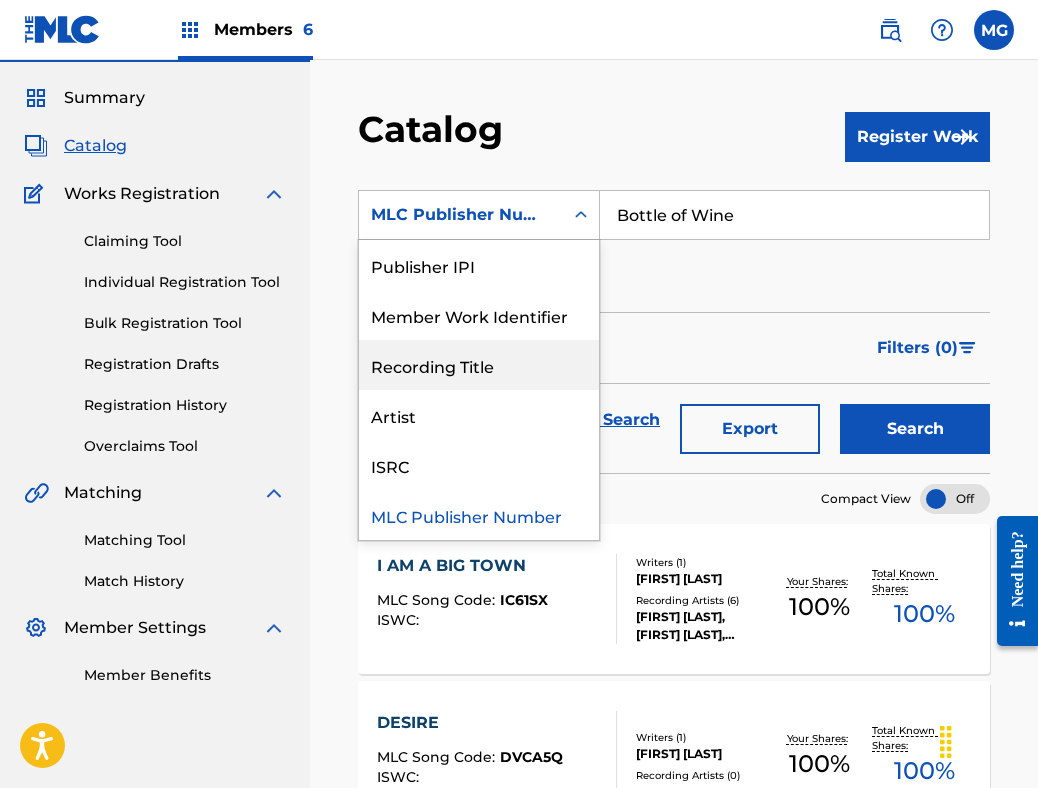 scroll, scrollTop: 0, scrollLeft: 0, axis: both 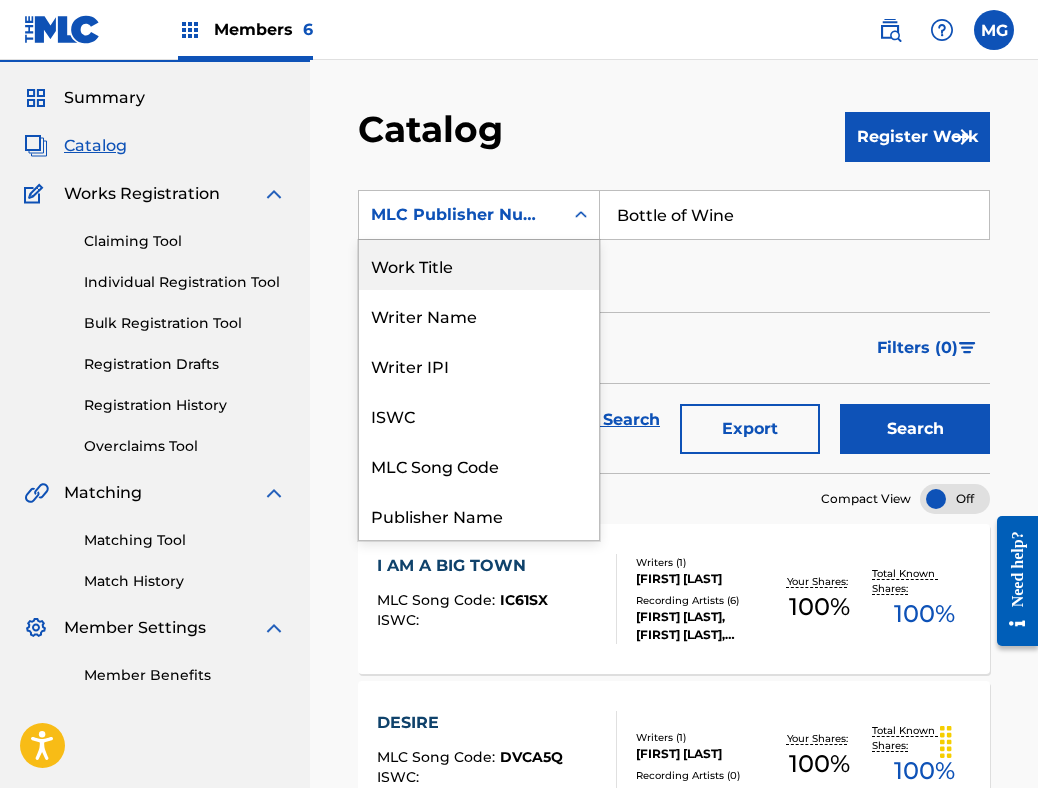 click on "Work Title" at bounding box center (479, 265) 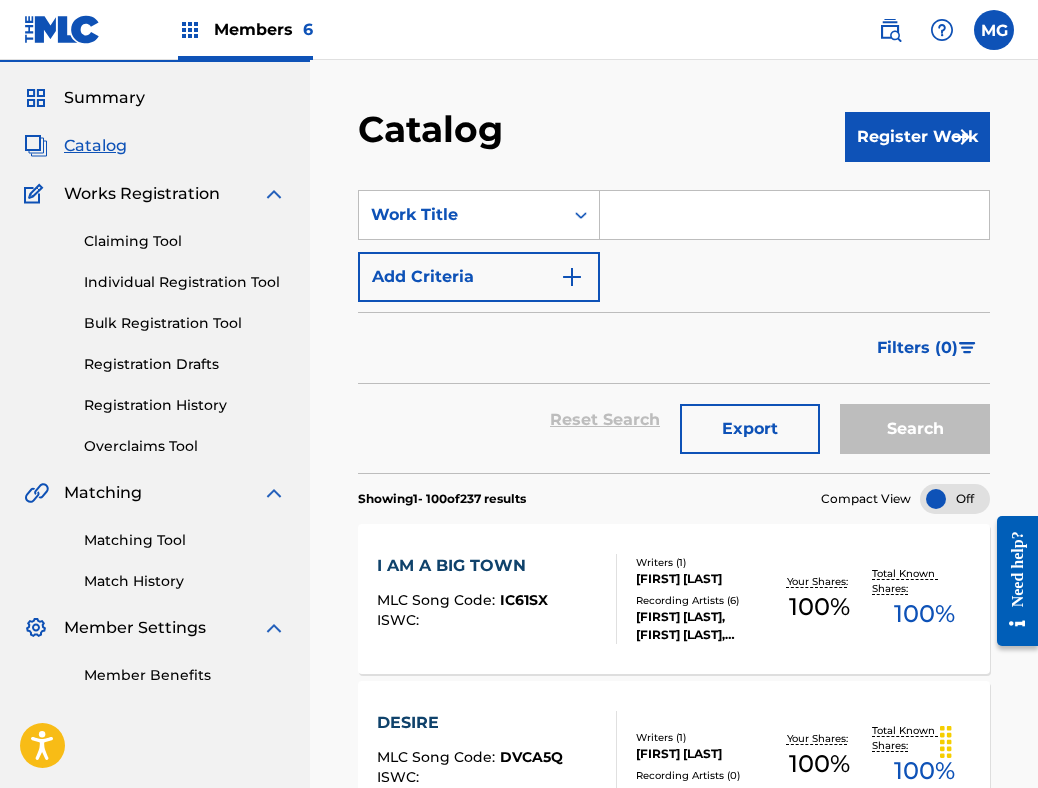 click at bounding box center (794, 215) 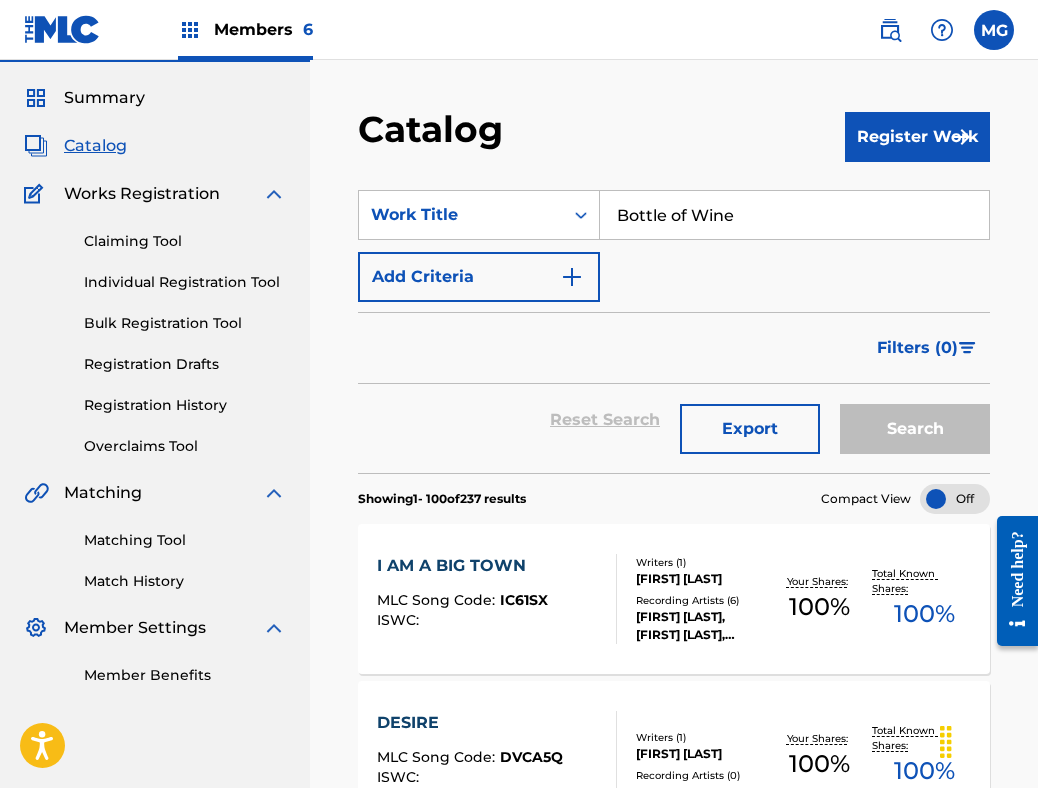type on "Bottle of Wine" 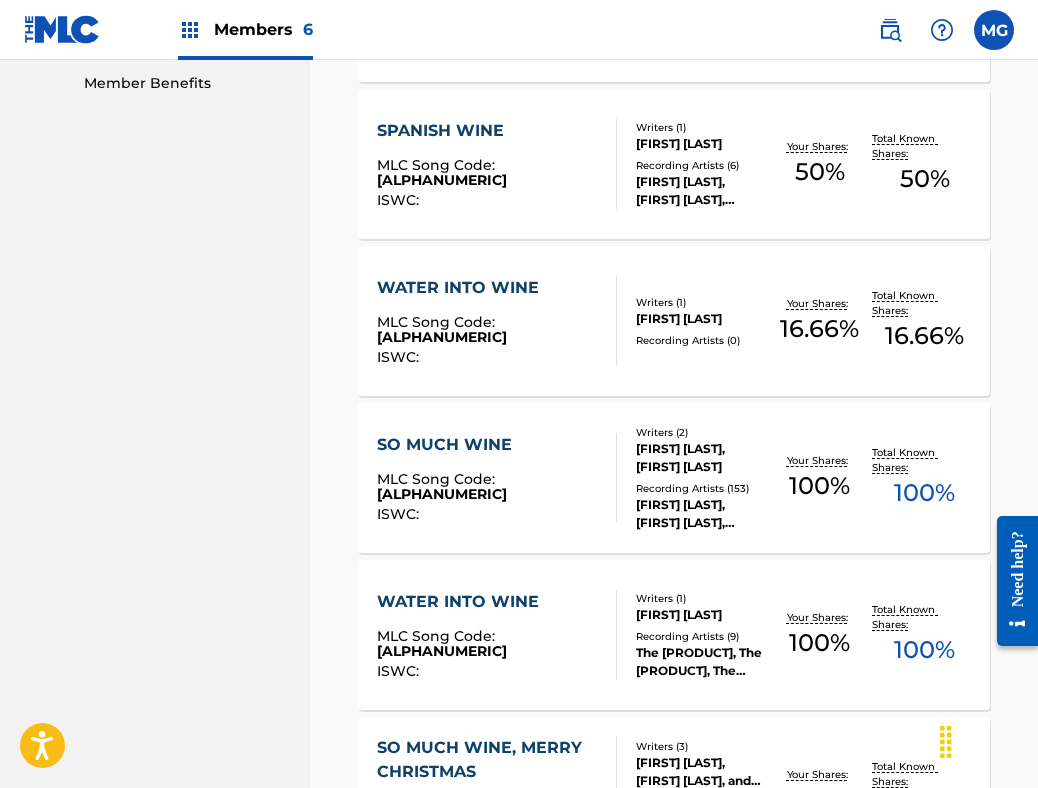 scroll, scrollTop: 0, scrollLeft: 0, axis: both 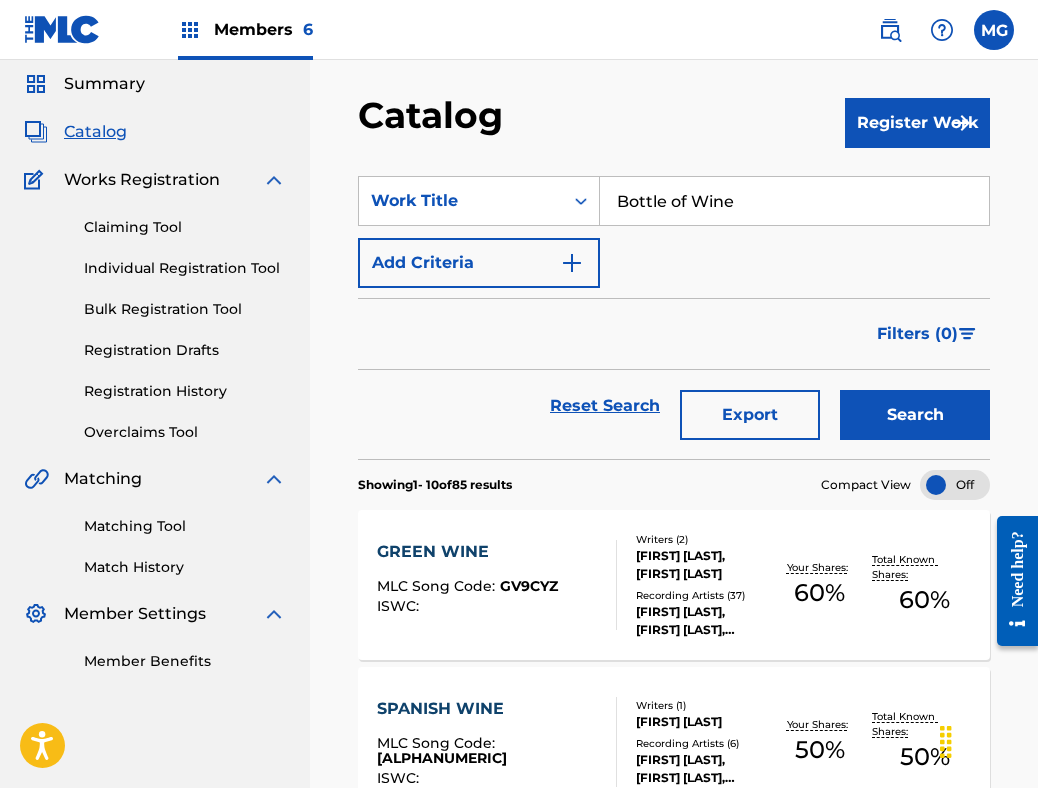 click on "Registration History" at bounding box center [185, 391] 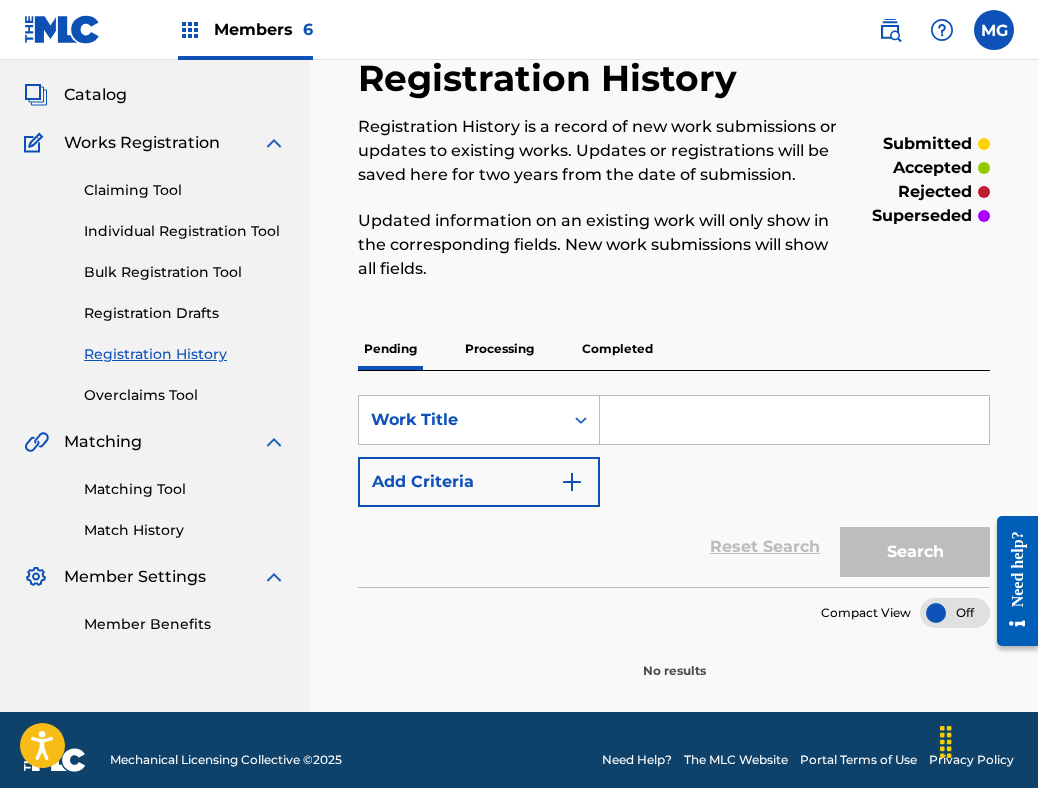 scroll, scrollTop: 124, scrollLeft: 0, axis: vertical 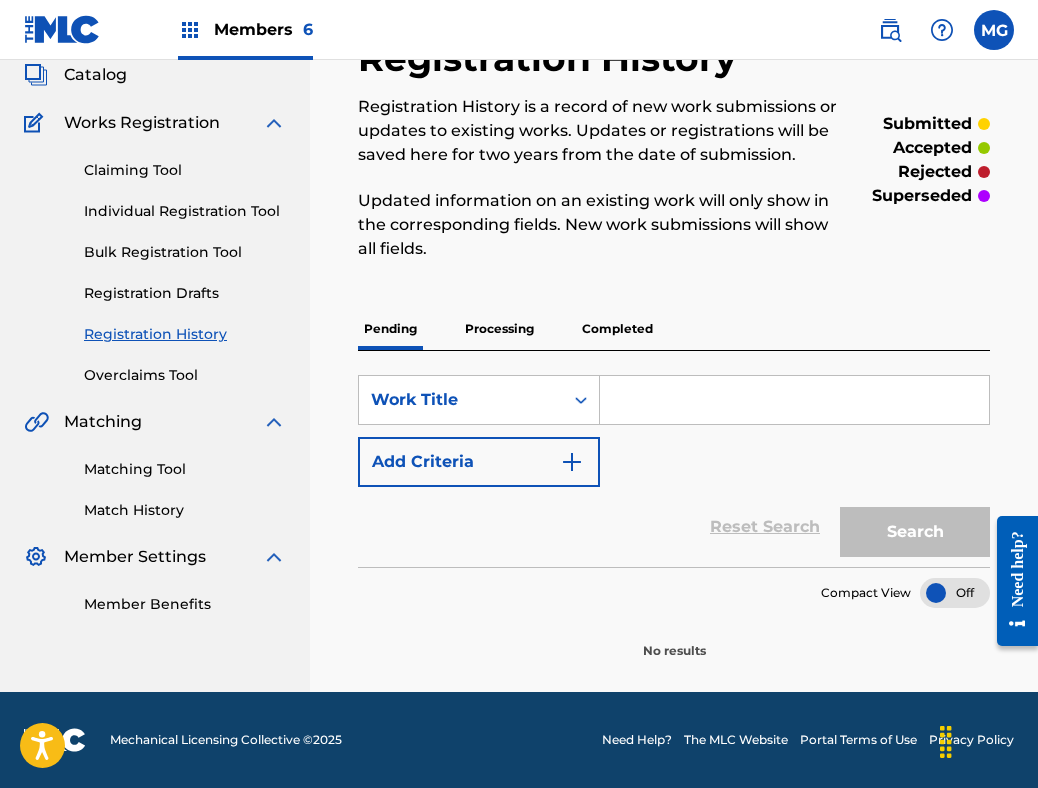 click on "Processing" at bounding box center [499, 329] 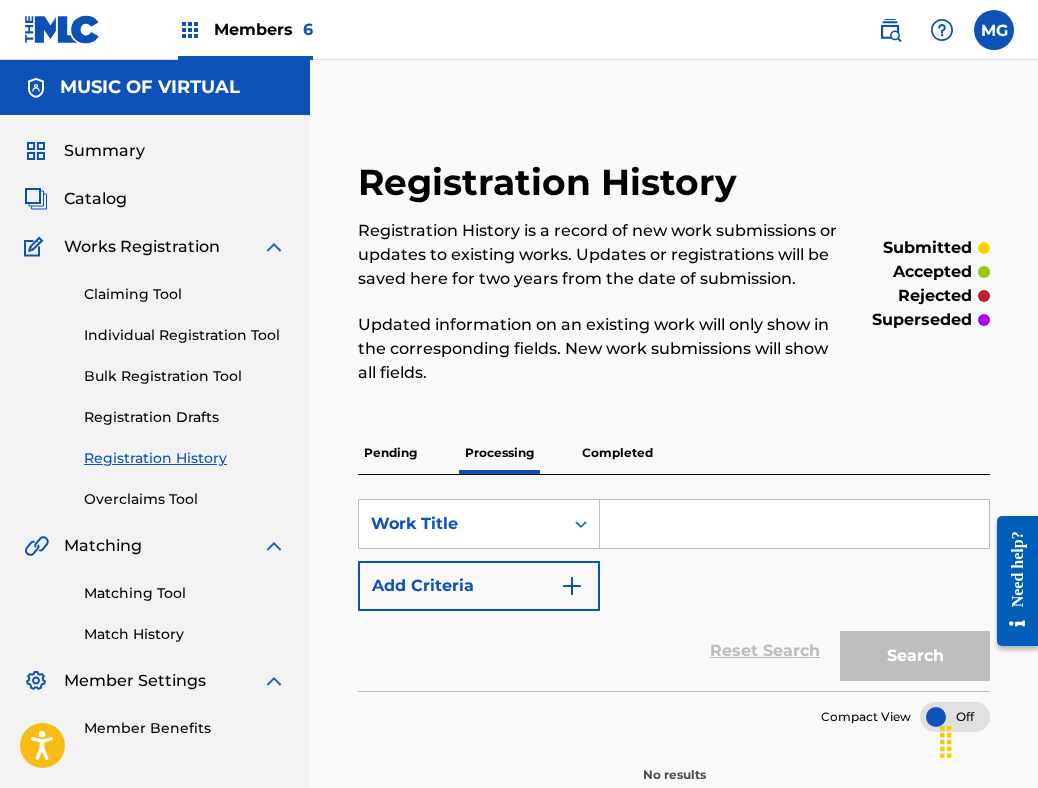 scroll, scrollTop: 124, scrollLeft: 0, axis: vertical 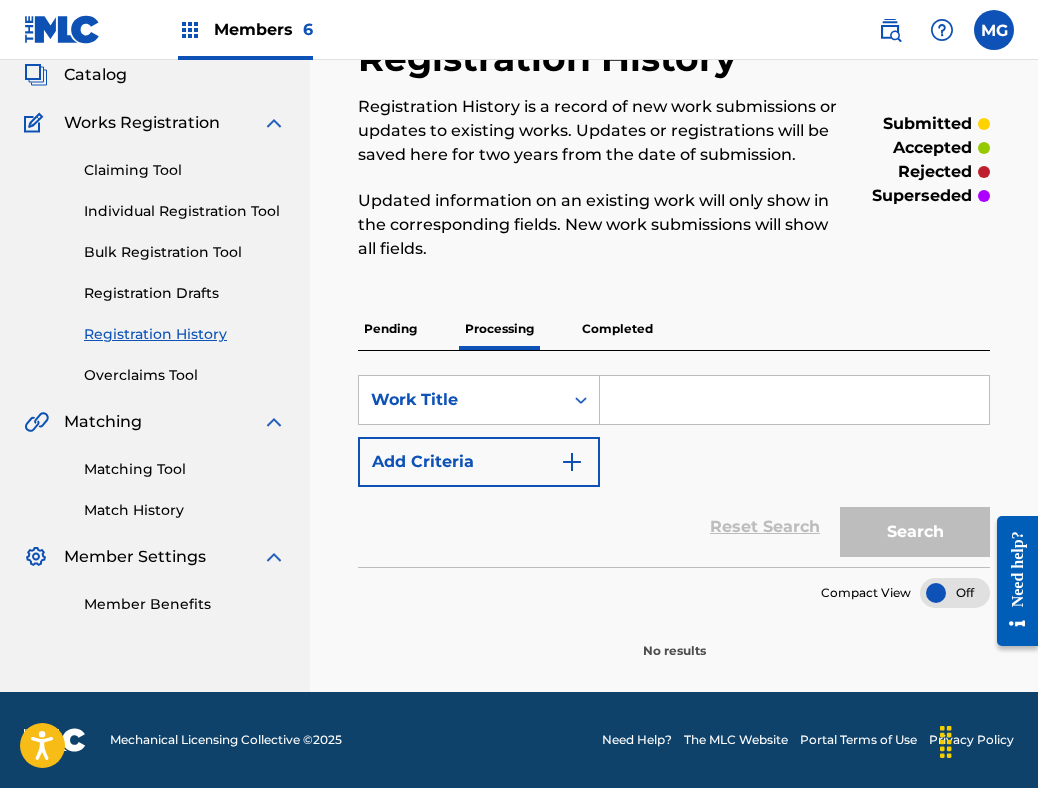 click on "Completed" at bounding box center (617, 329) 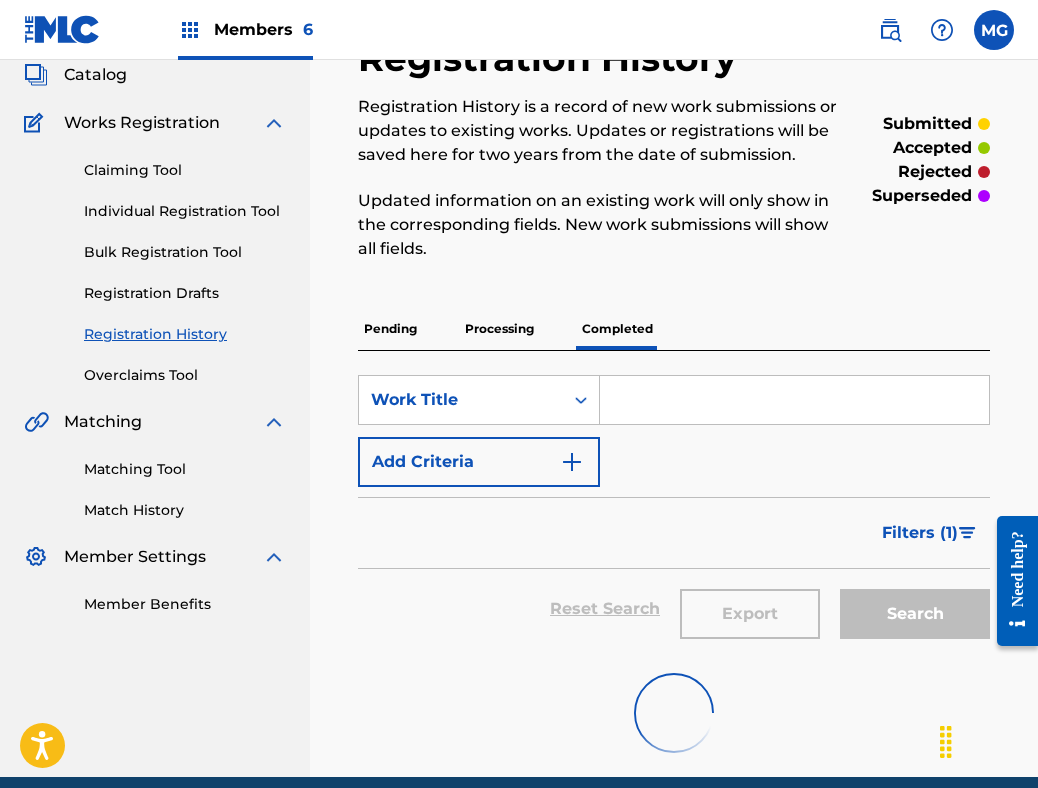 scroll, scrollTop: 0, scrollLeft: 0, axis: both 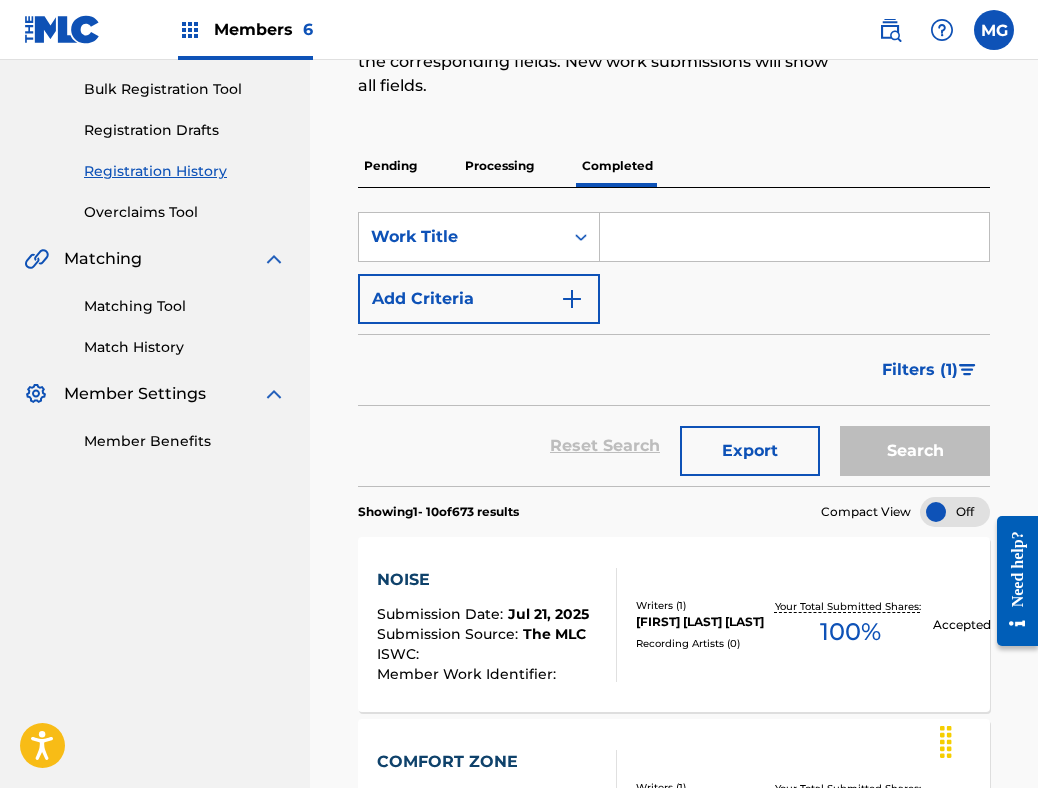 click at bounding box center (794, 237) 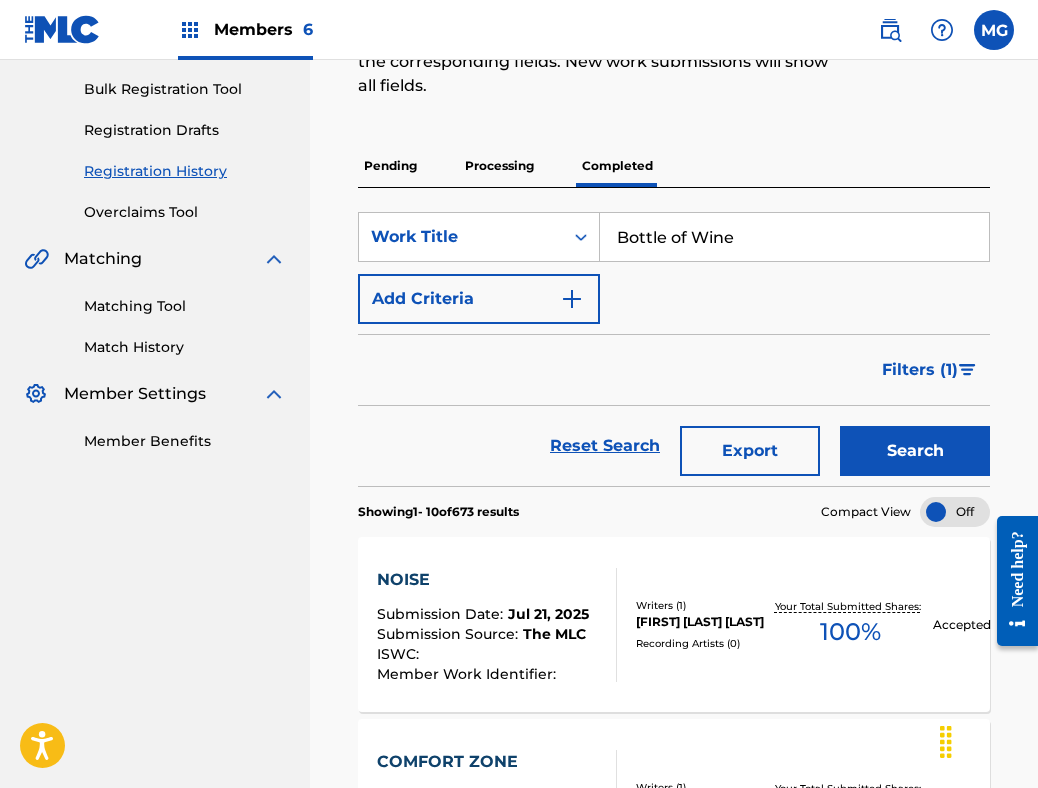 type on "Bottle of Wine" 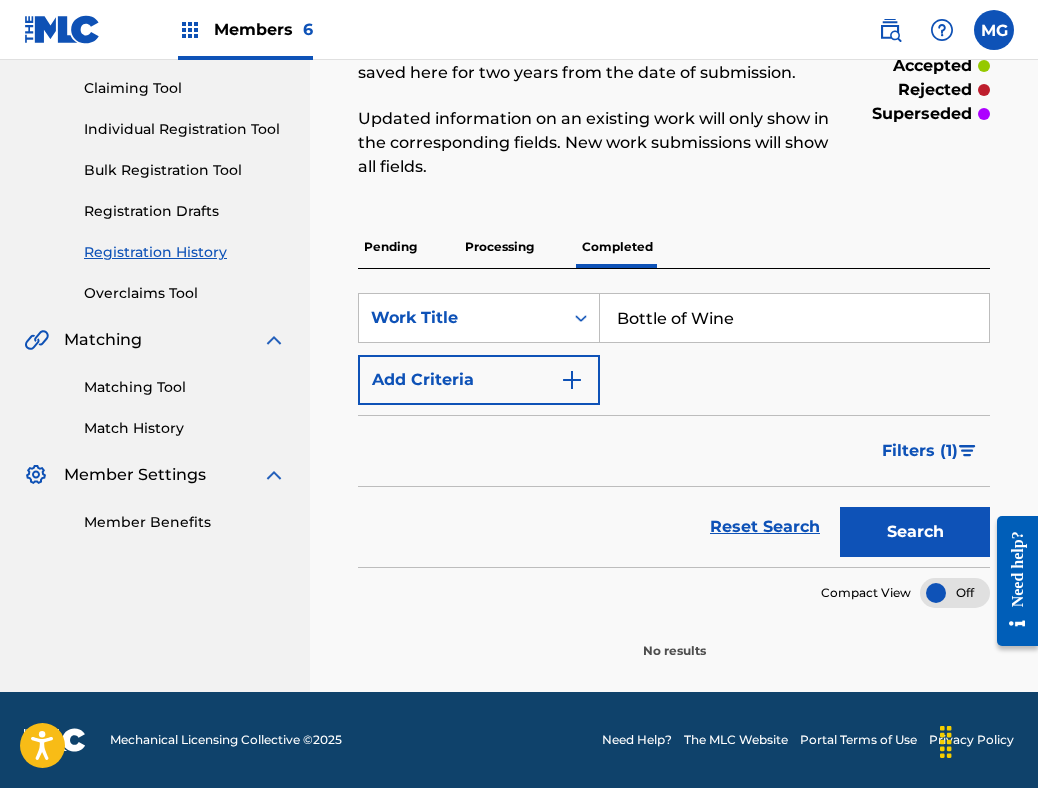scroll, scrollTop: 206, scrollLeft: 0, axis: vertical 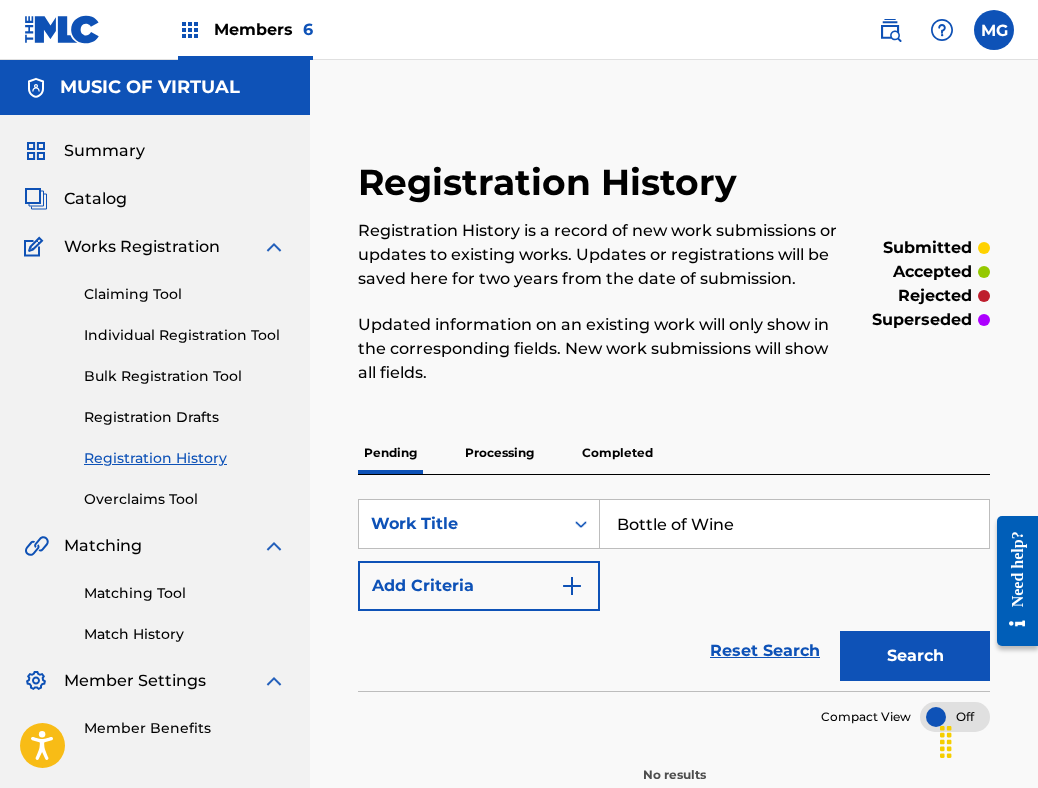 click on "Processing" at bounding box center (499, 453) 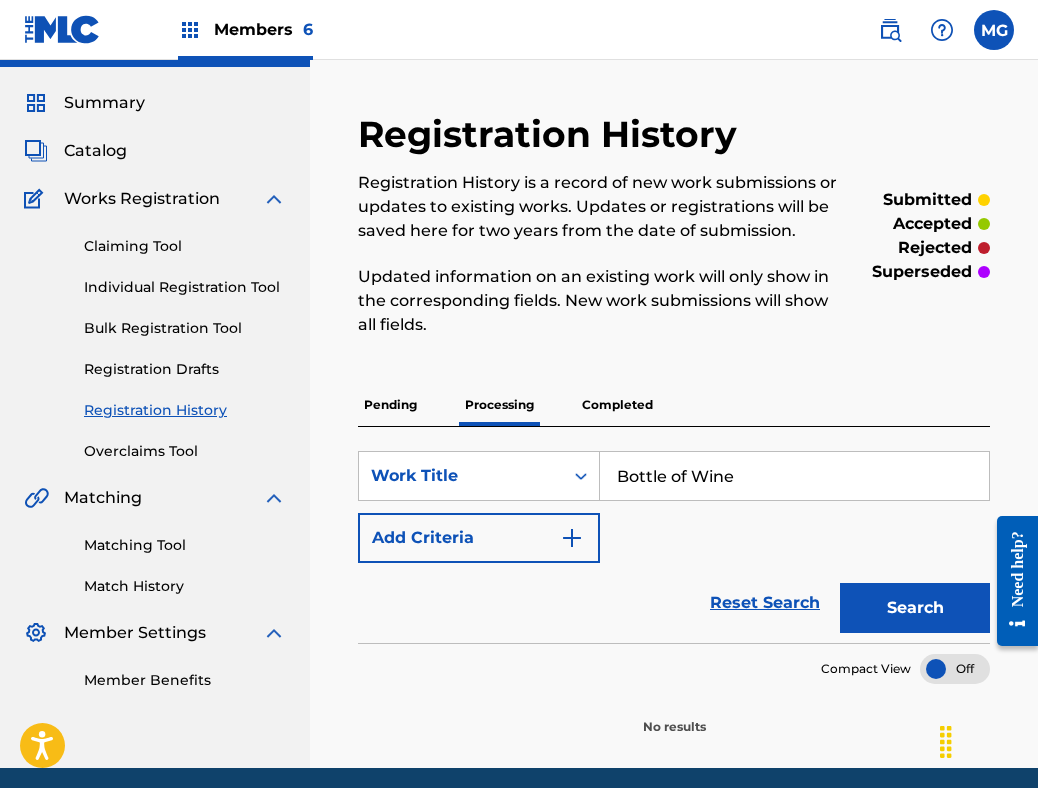 scroll, scrollTop: 101, scrollLeft: 0, axis: vertical 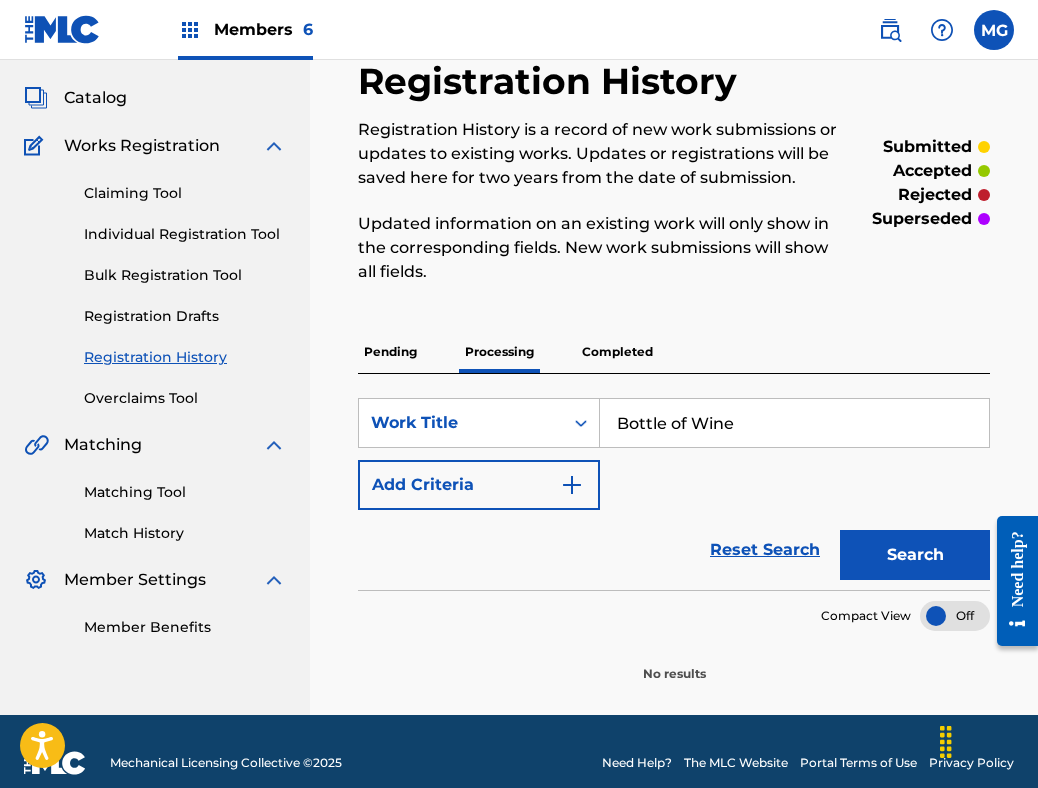 click on "Bottle of Wine" at bounding box center [794, 423] 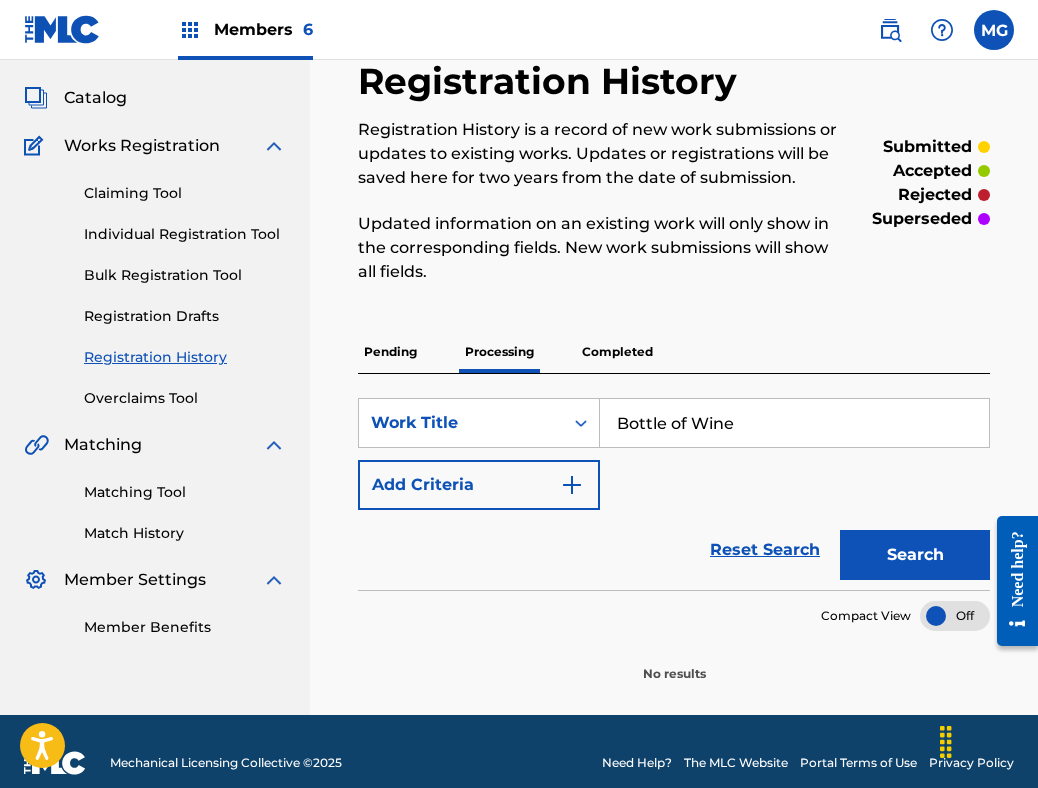 click on "Pending" at bounding box center (390, 352) 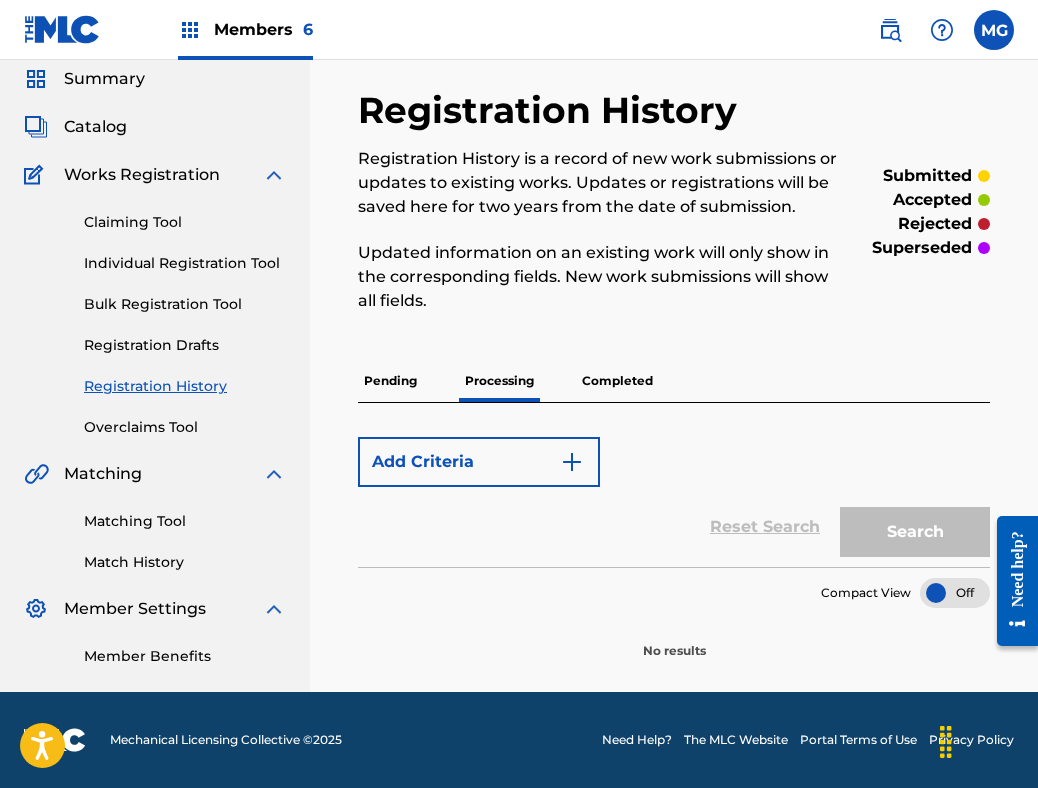 scroll, scrollTop: 0, scrollLeft: 0, axis: both 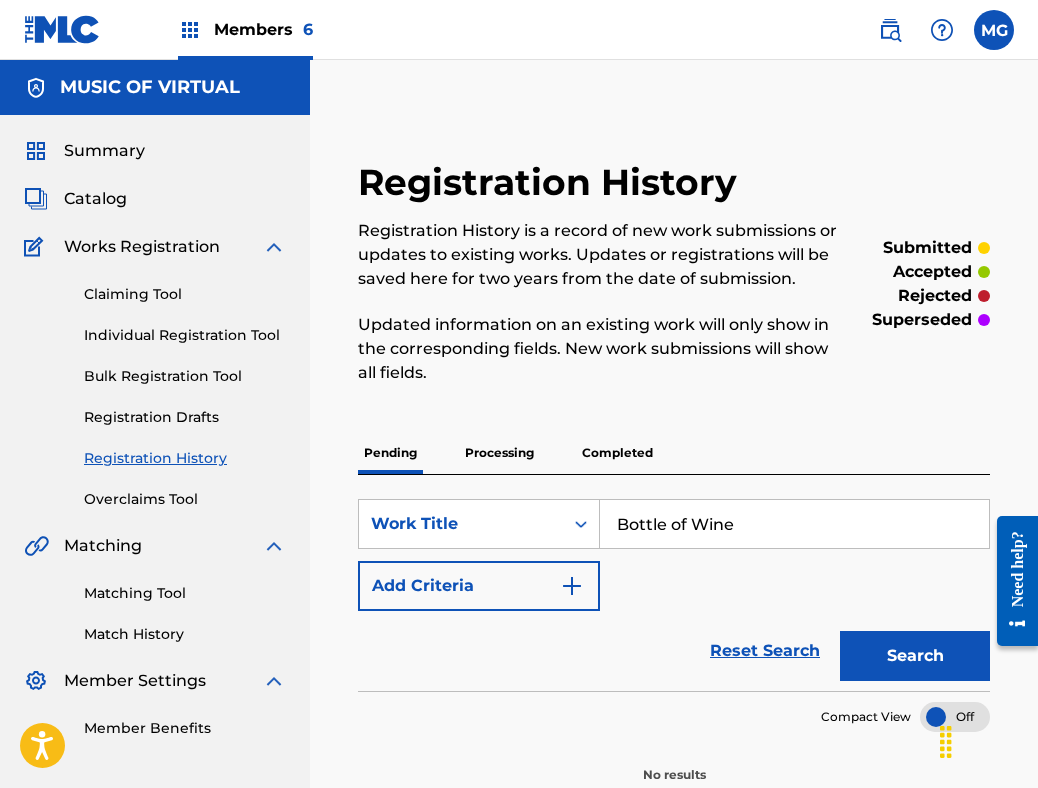click on "Catalog" at bounding box center (95, 199) 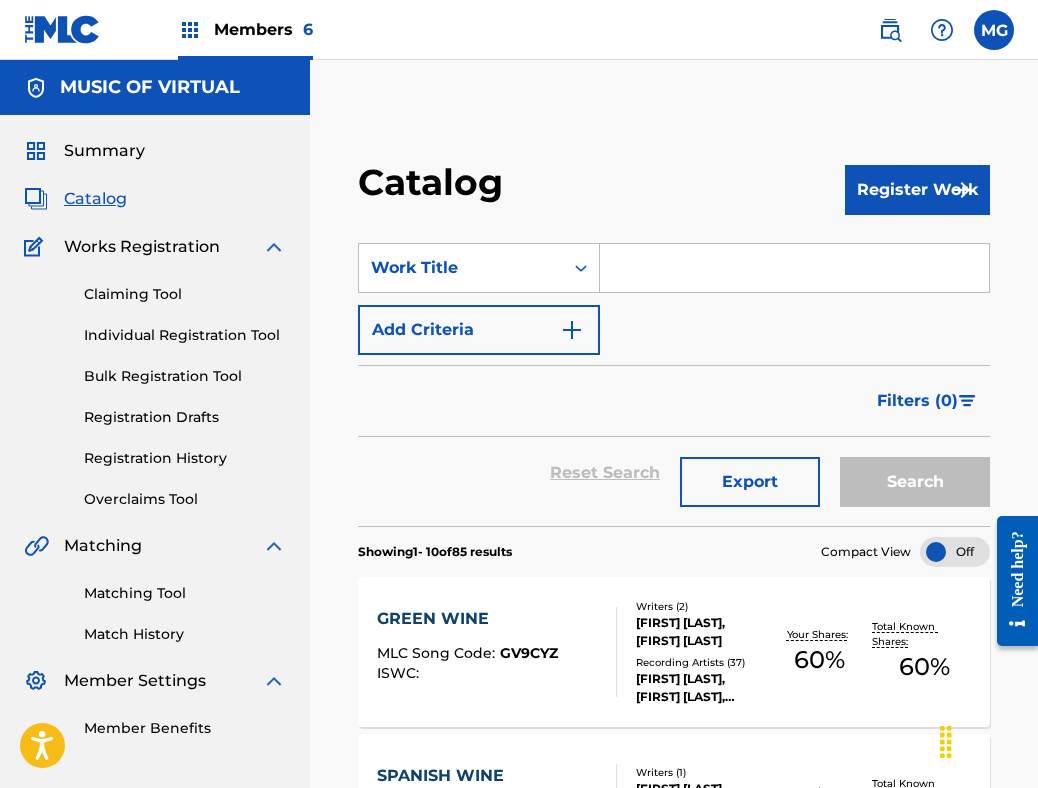 click on "Registration History" at bounding box center [185, 458] 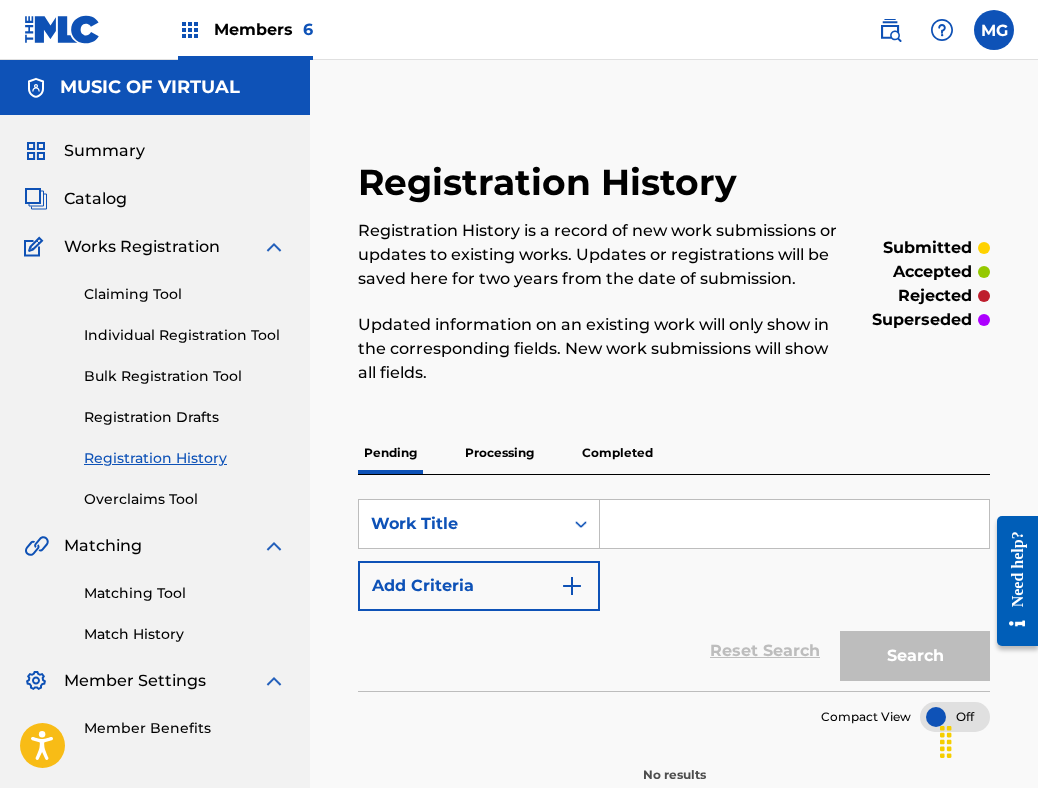 click on "Bulk Registration Tool" at bounding box center [185, 376] 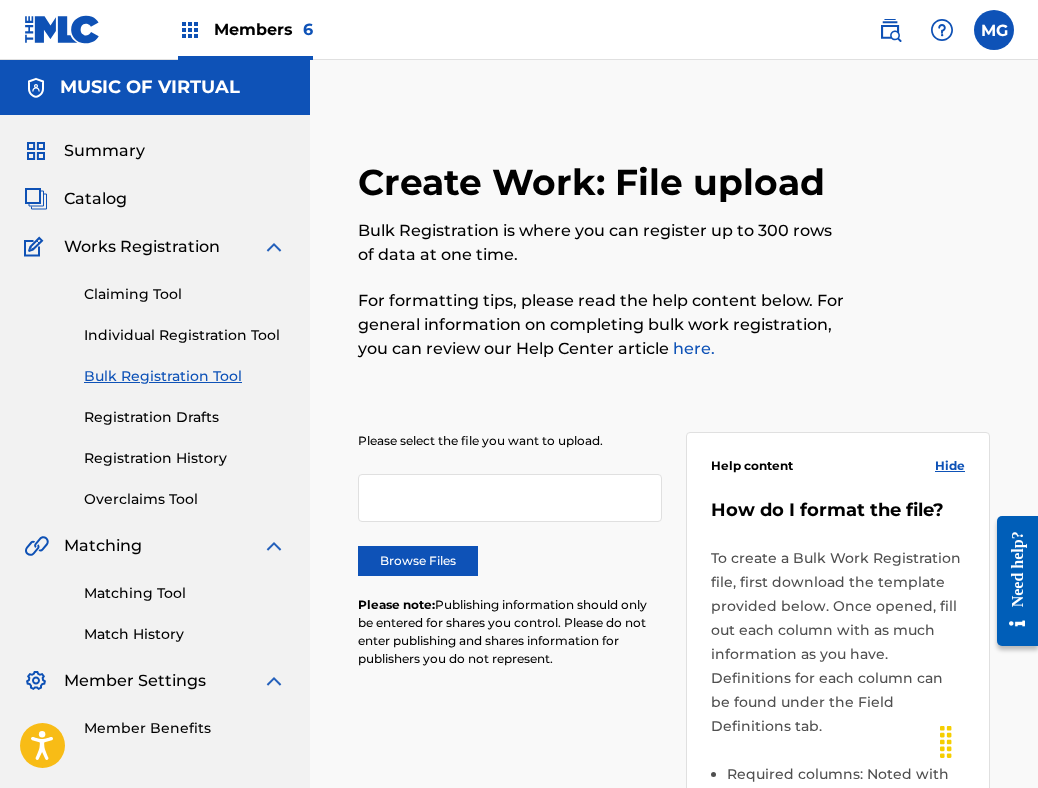 click on "Registration History" at bounding box center (185, 458) 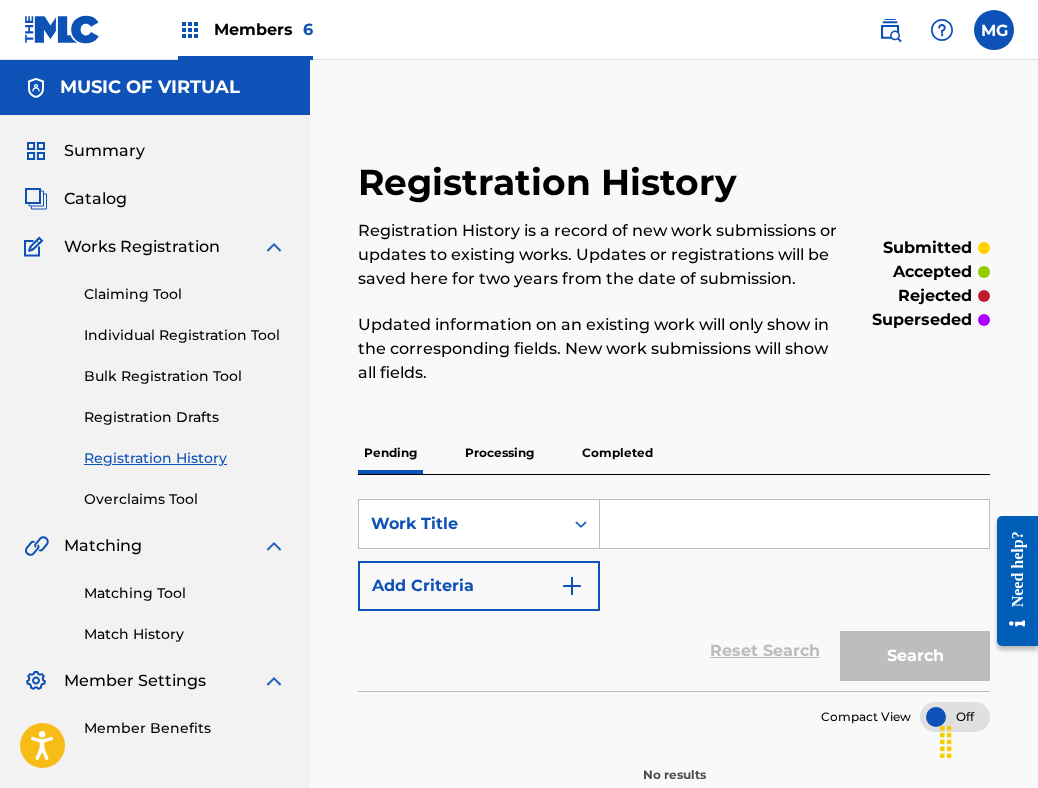 click on "Completed" at bounding box center [617, 453] 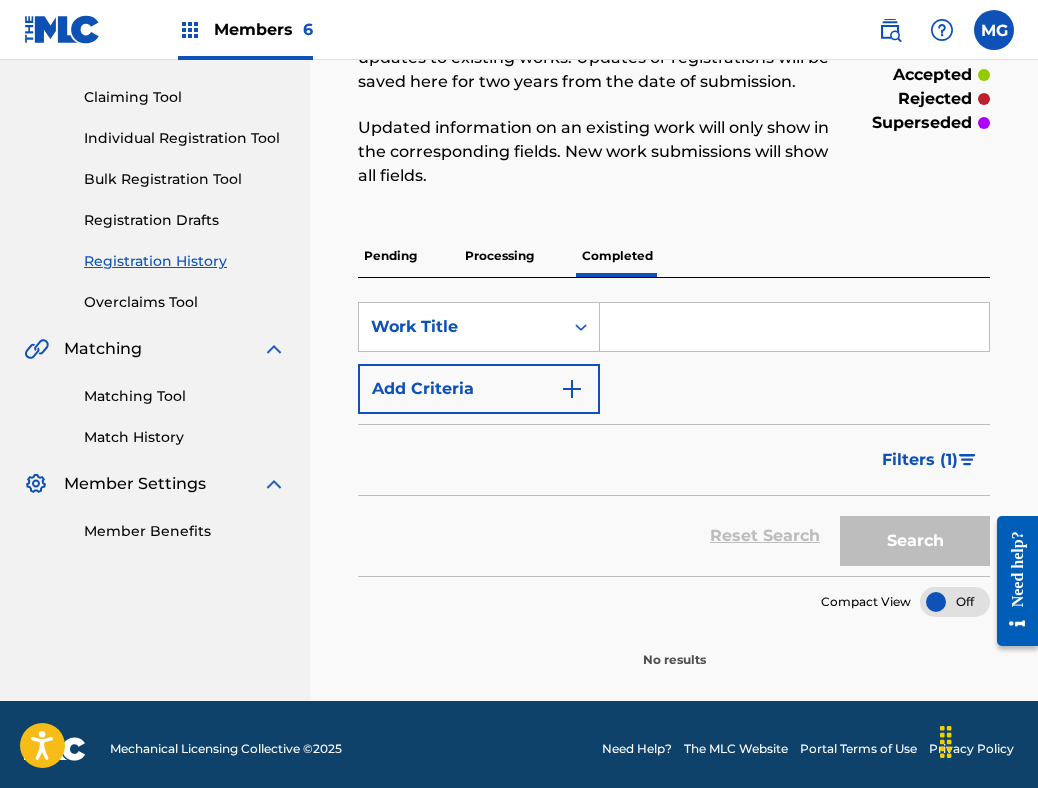 scroll, scrollTop: 198, scrollLeft: 0, axis: vertical 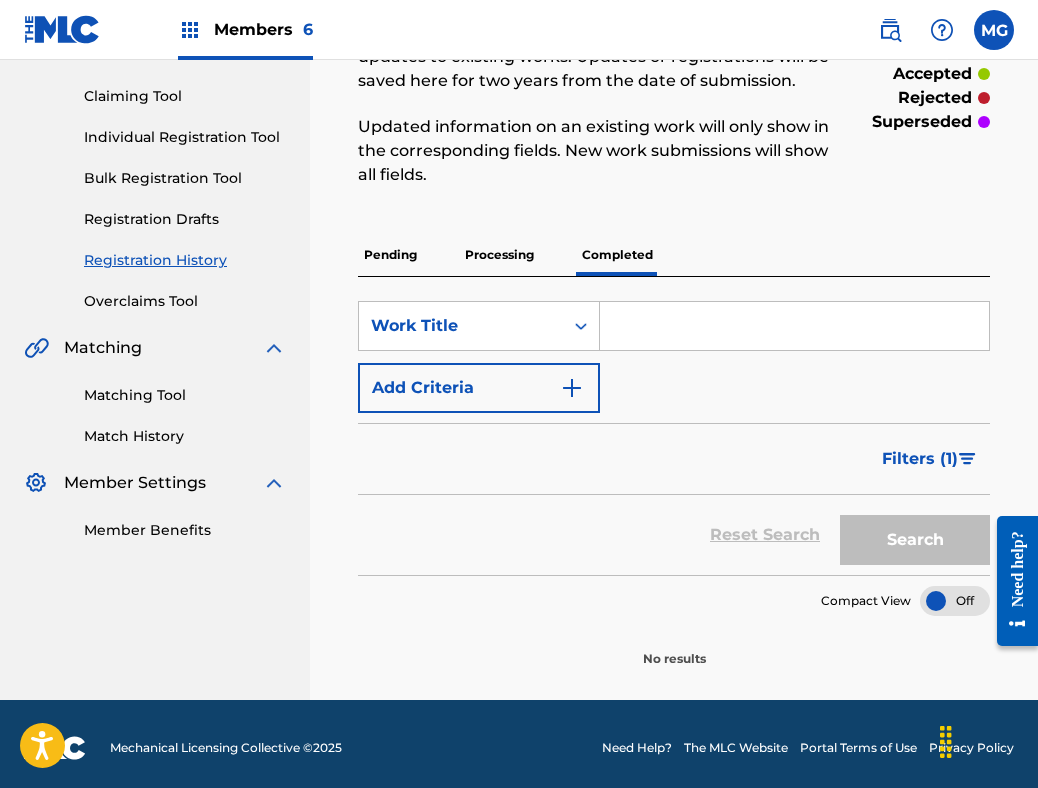 click on "Filters ( 1 )" at bounding box center (920, 459) 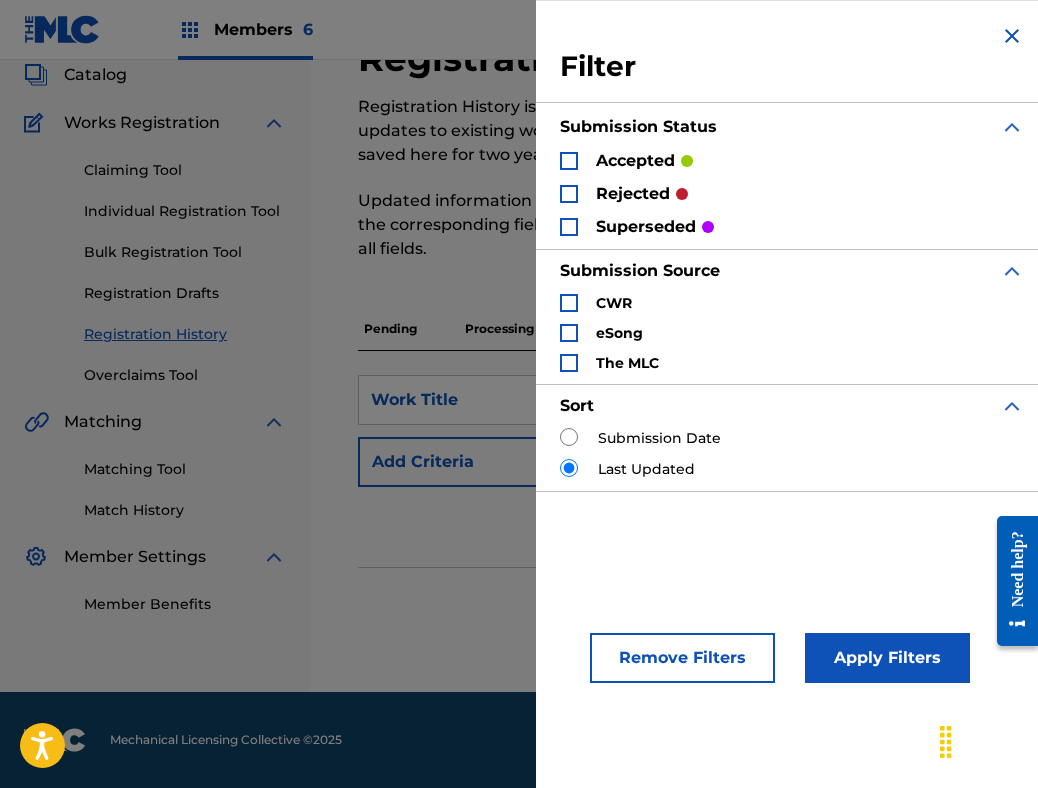 scroll, scrollTop: 124, scrollLeft: 0, axis: vertical 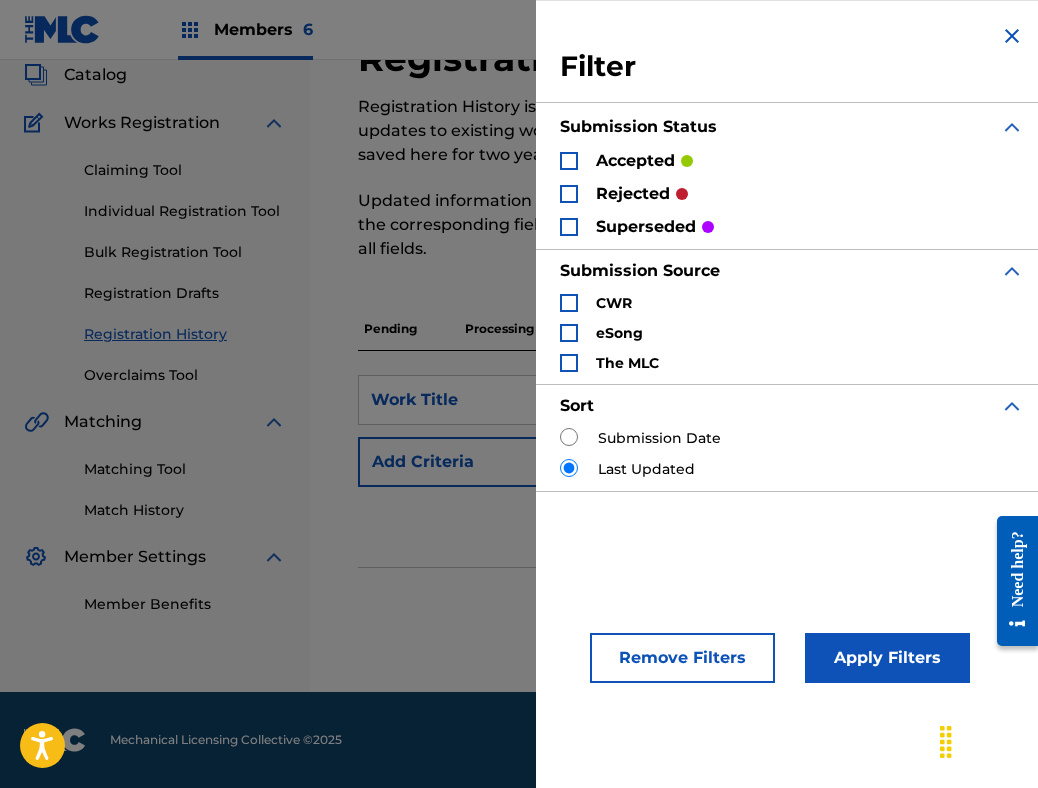 click on "accepted" at bounding box center [626, 160] 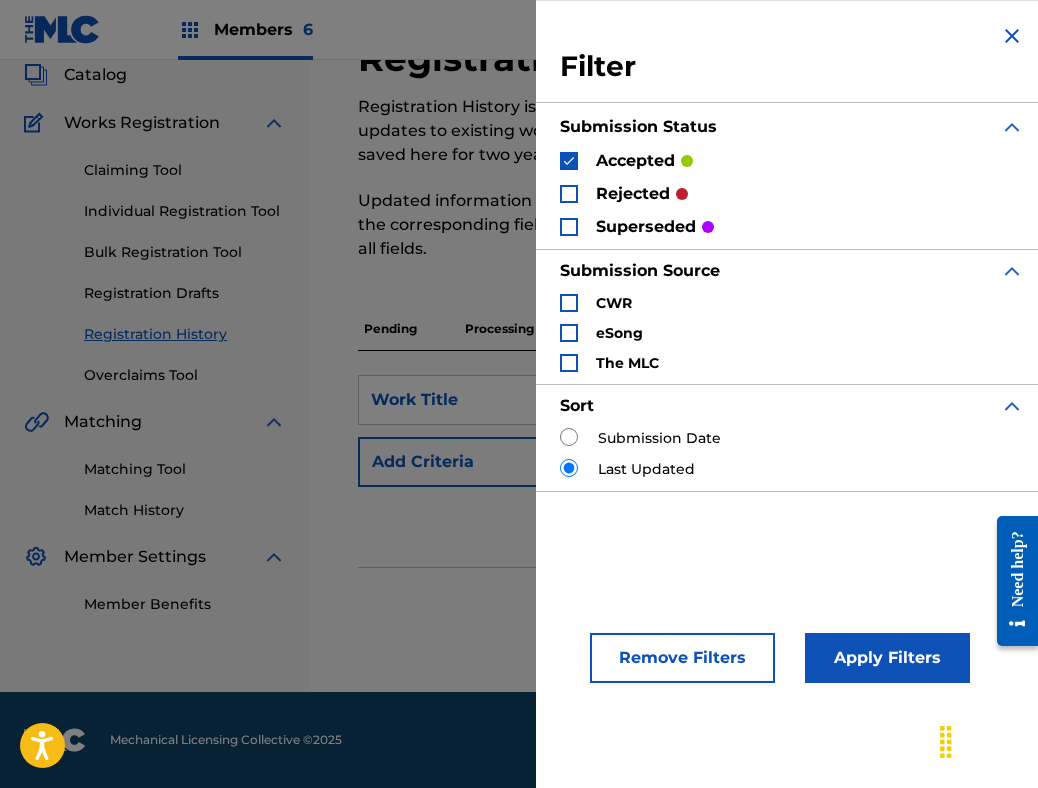 click at bounding box center (569, 194) 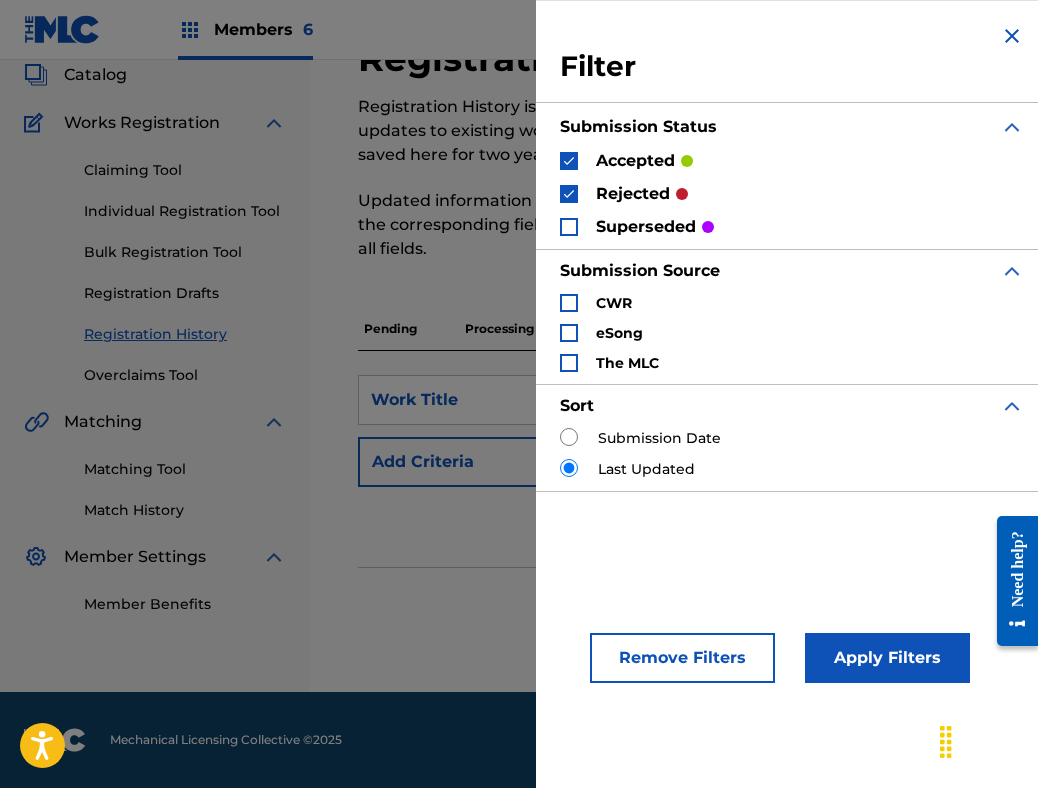 click at bounding box center [569, 227] 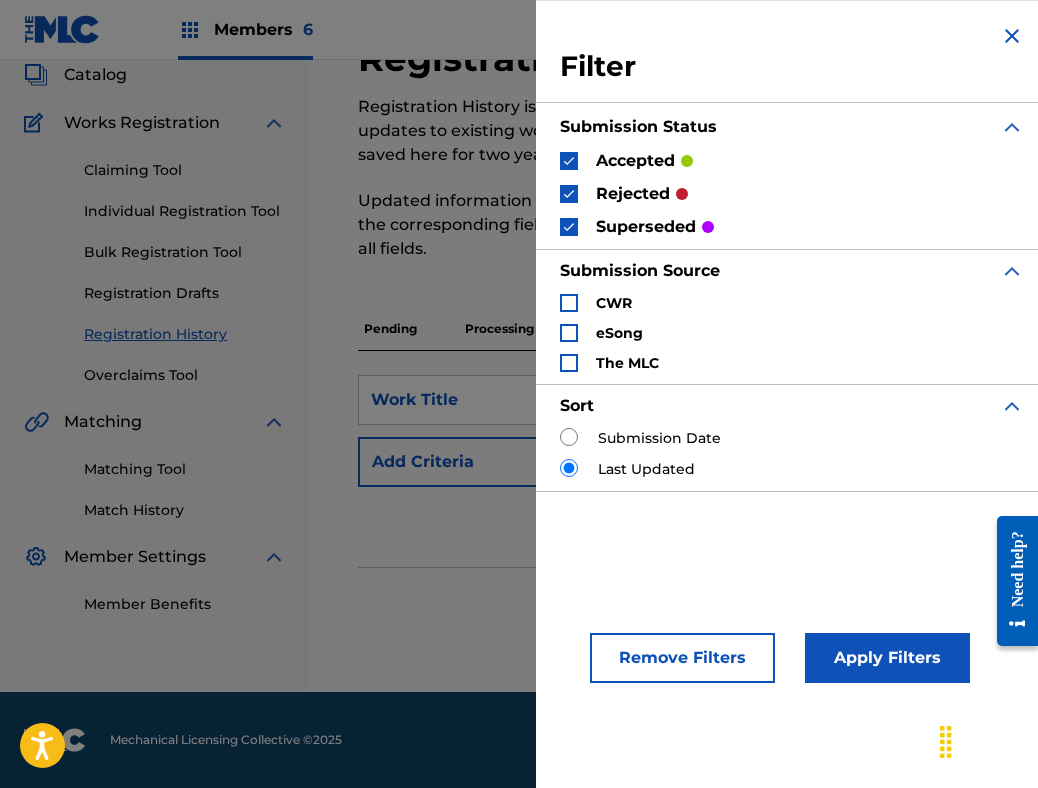 click on "Remove Filters Apply Filters" at bounding box center [792, 641] 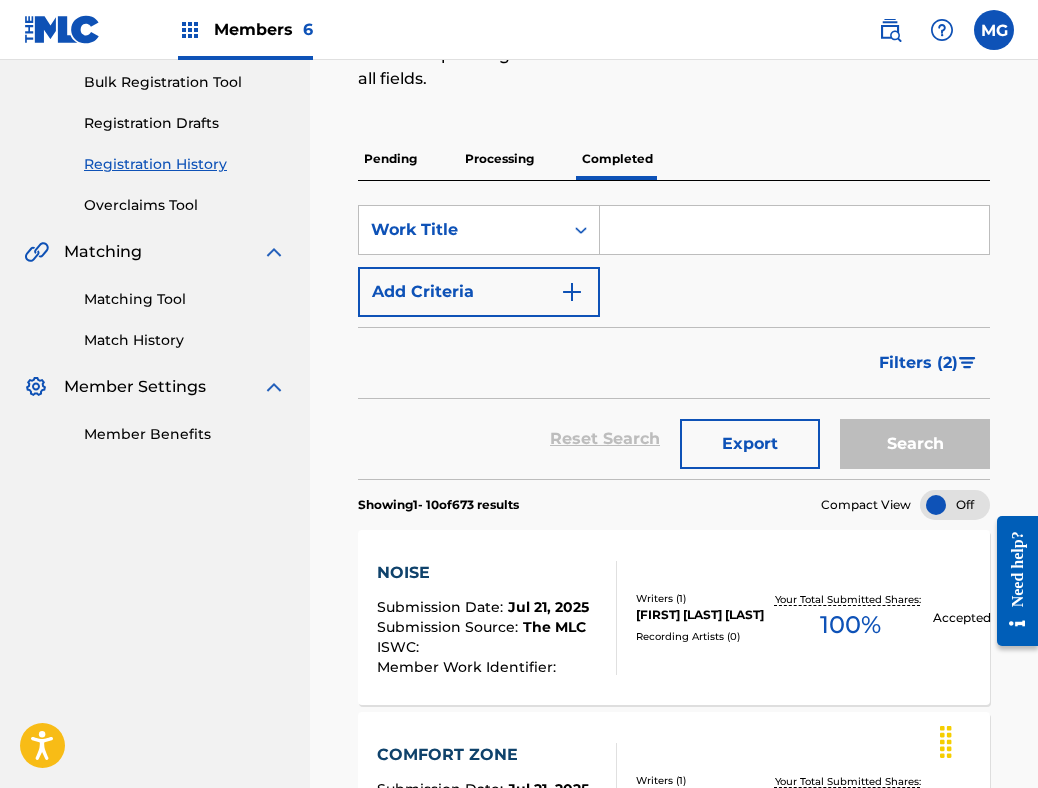 click at bounding box center [794, 230] 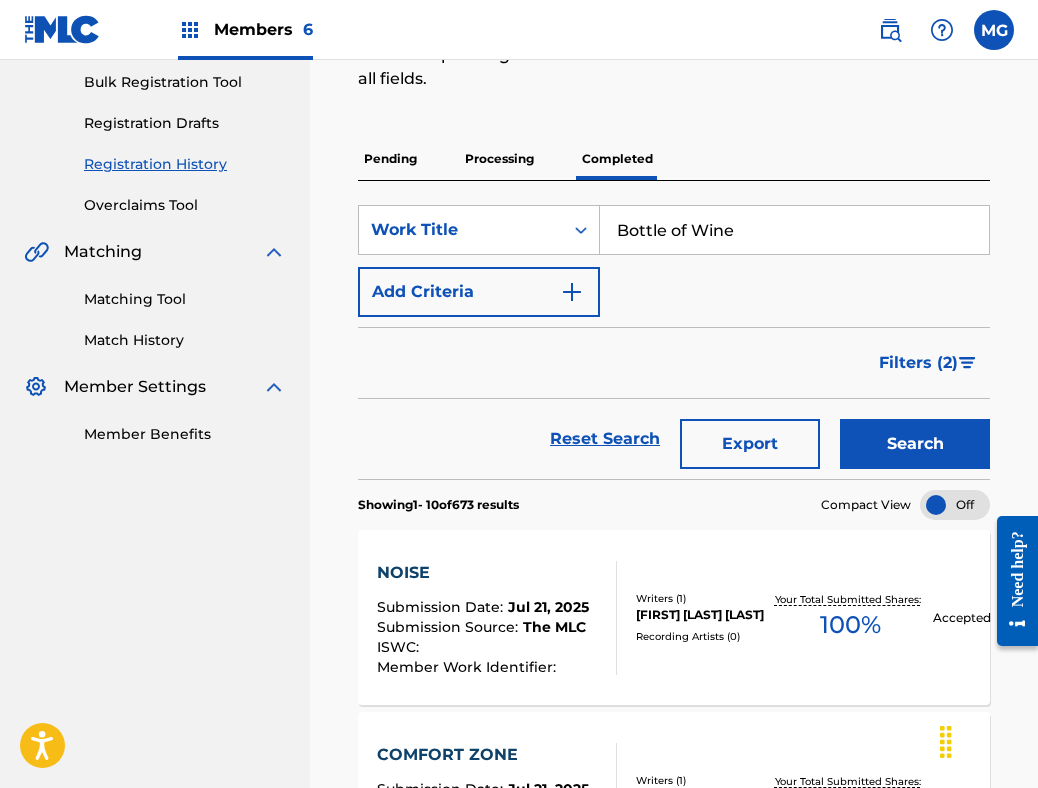 click on "Search" at bounding box center [915, 444] 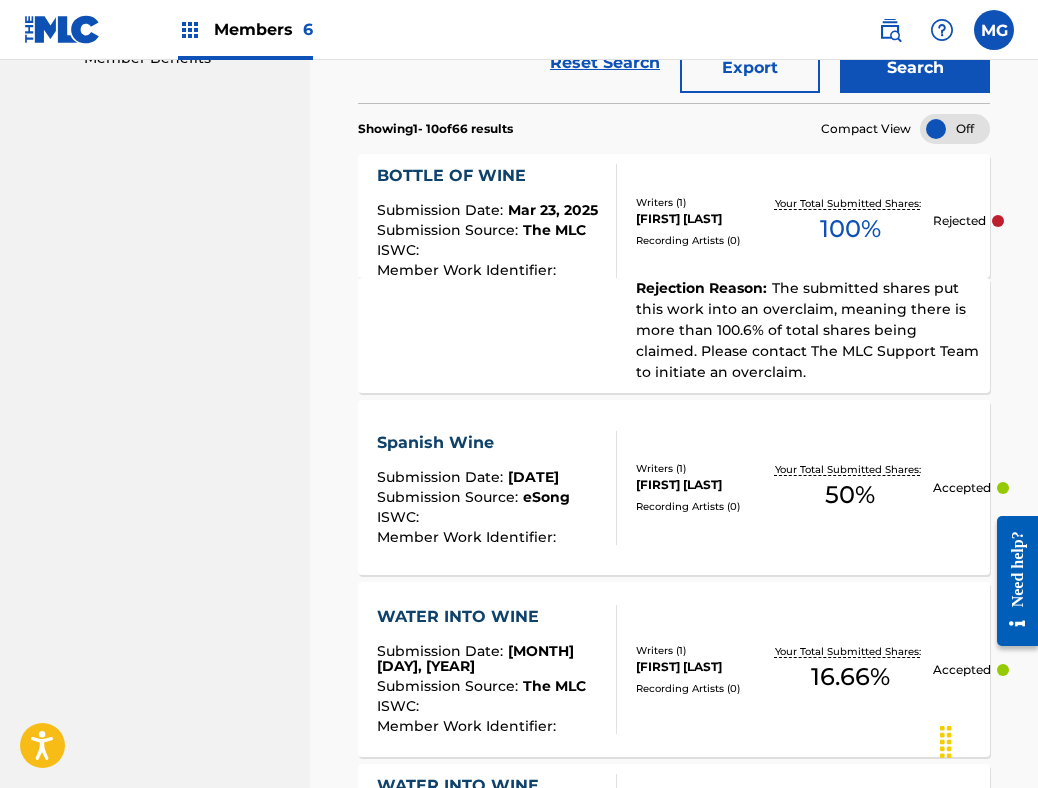 scroll, scrollTop: 683, scrollLeft: 0, axis: vertical 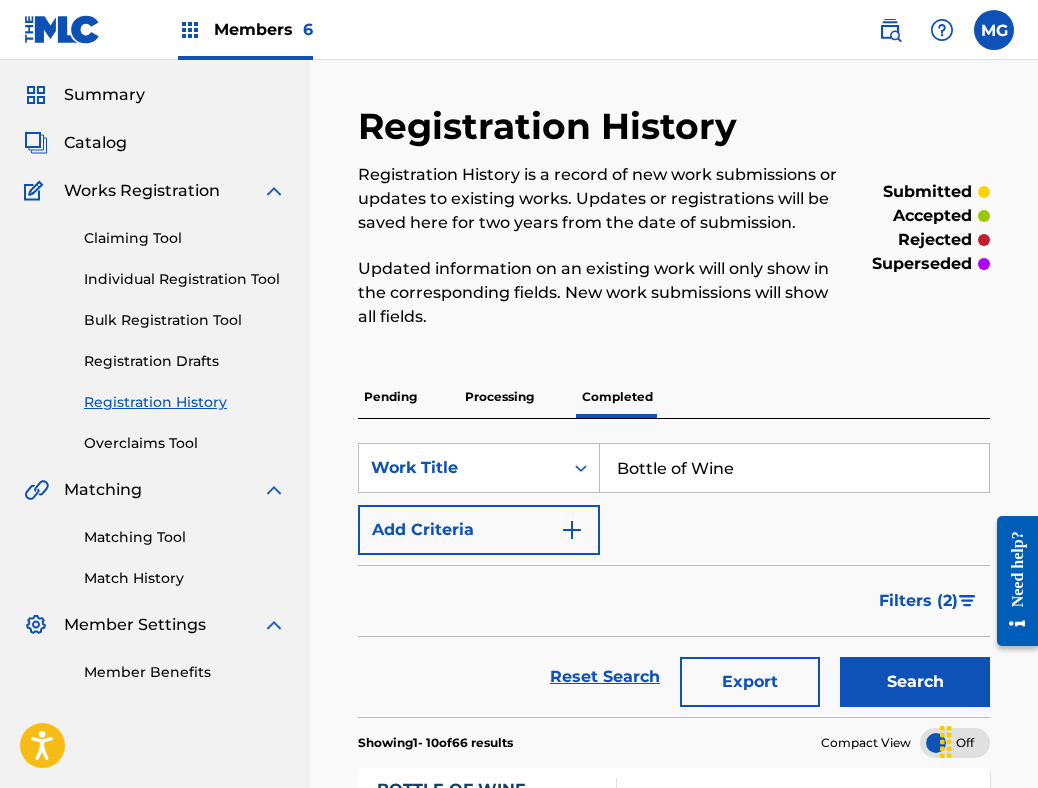 click on "Bottle of Wine" at bounding box center (794, 468) 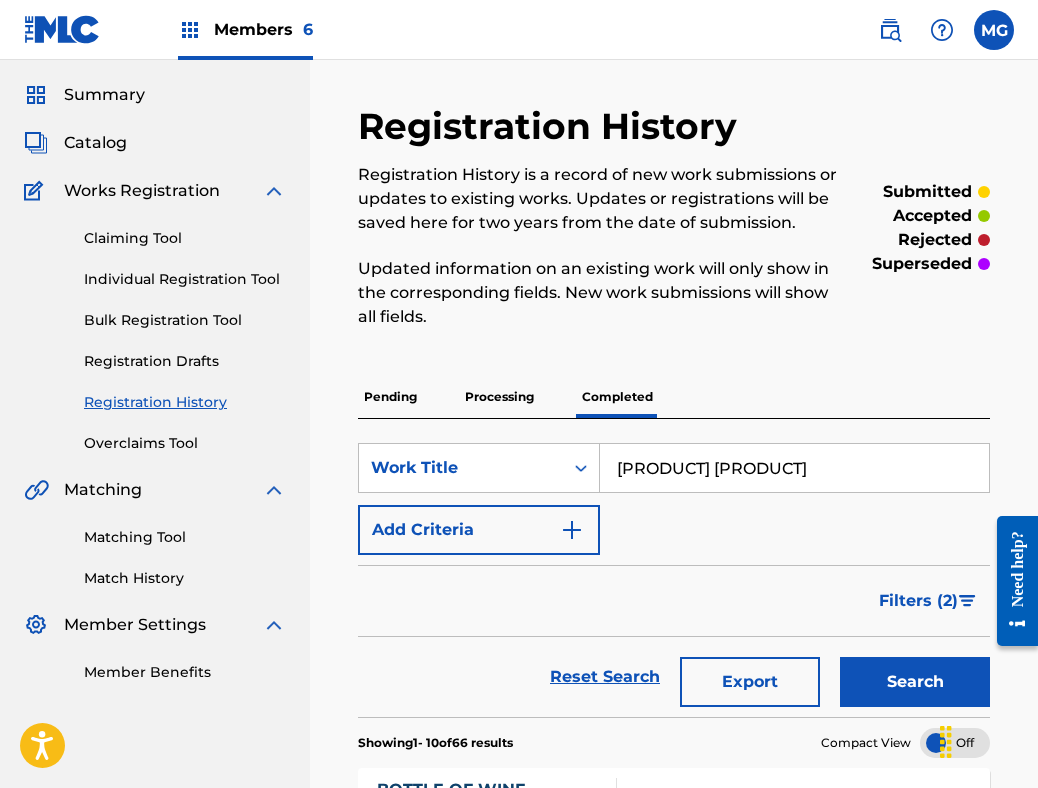click on "Search" at bounding box center (915, 682) 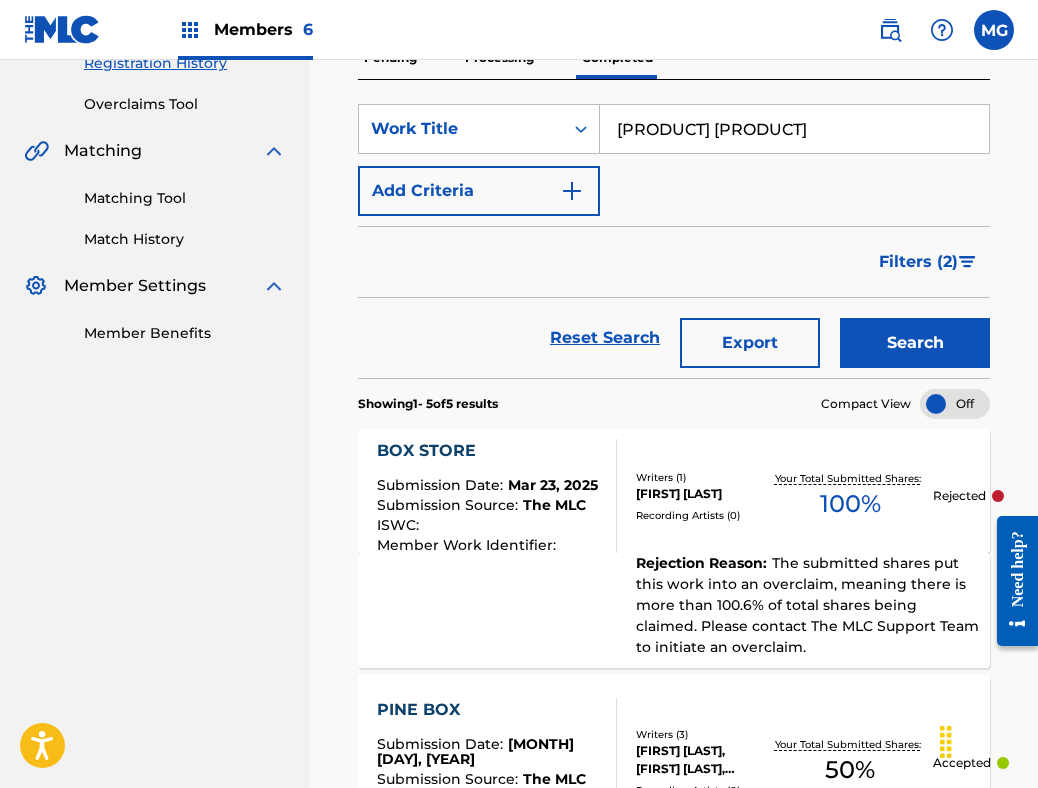 scroll, scrollTop: 398, scrollLeft: 0, axis: vertical 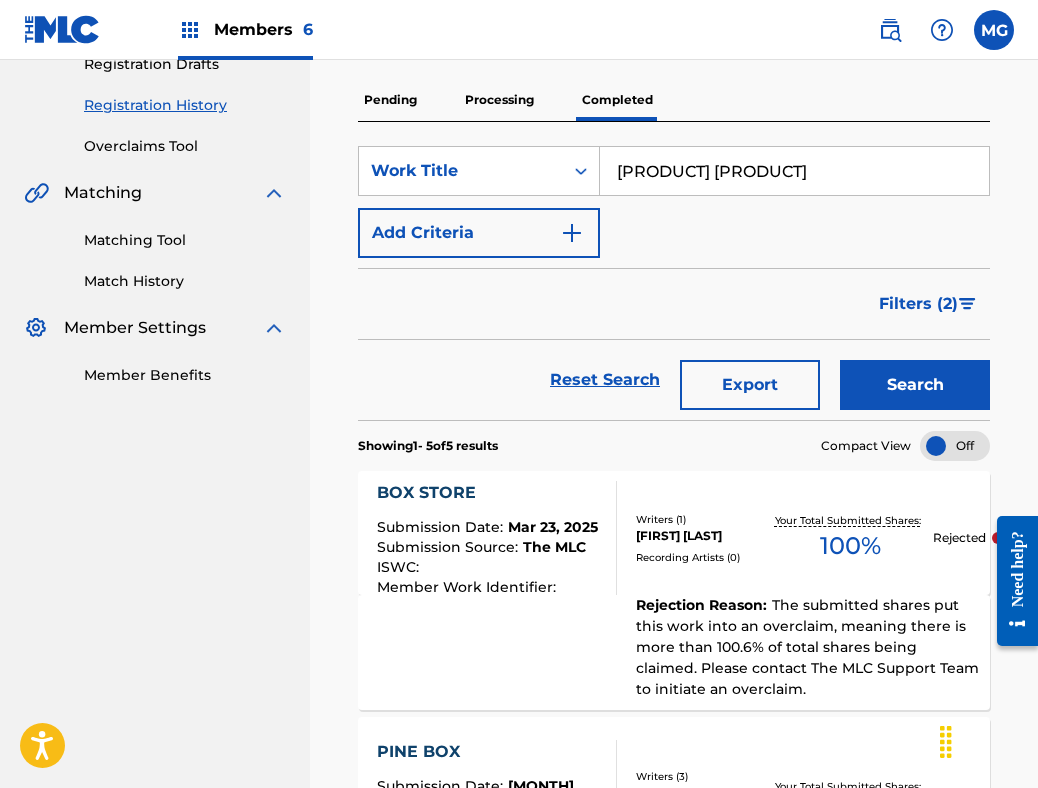click on "Filters ( 2 )" at bounding box center (928, 304) 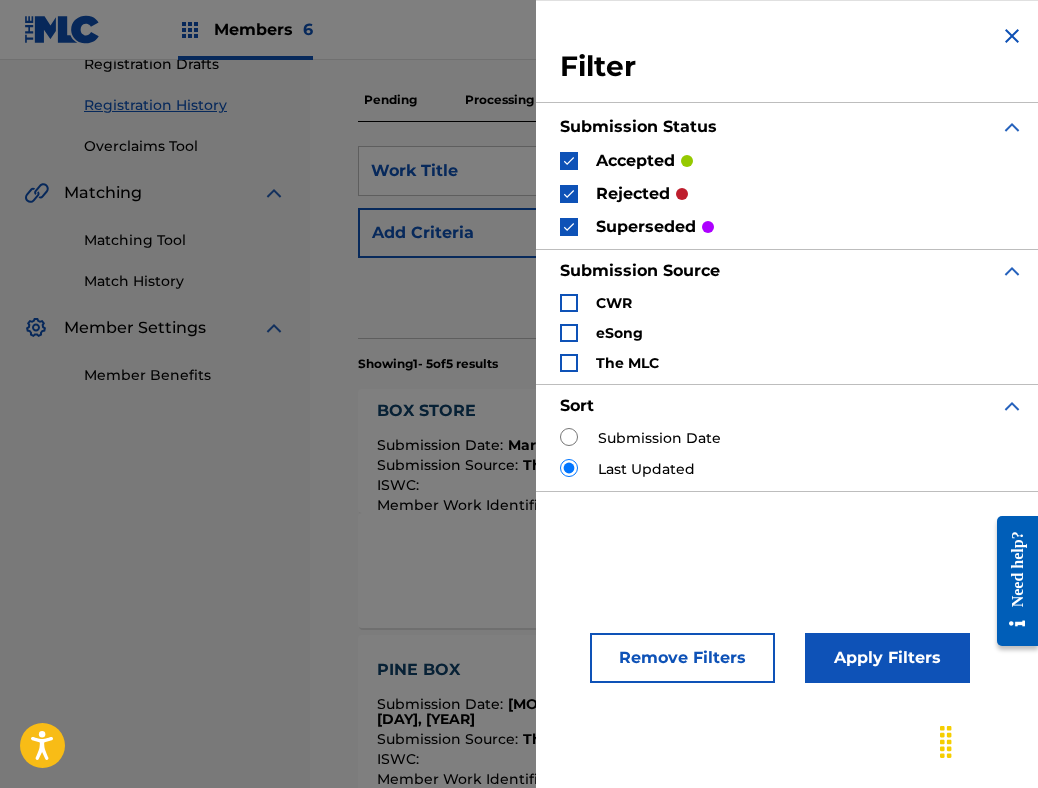 click at bounding box center [569, 227] 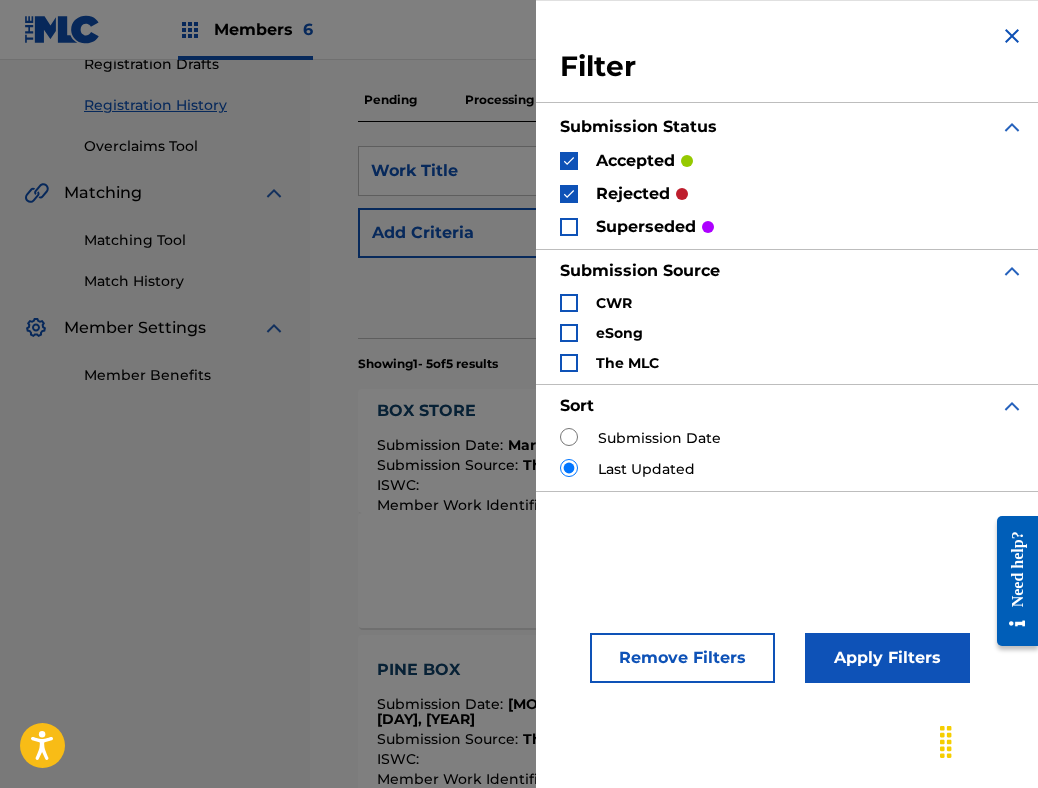 click at bounding box center (569, 161) 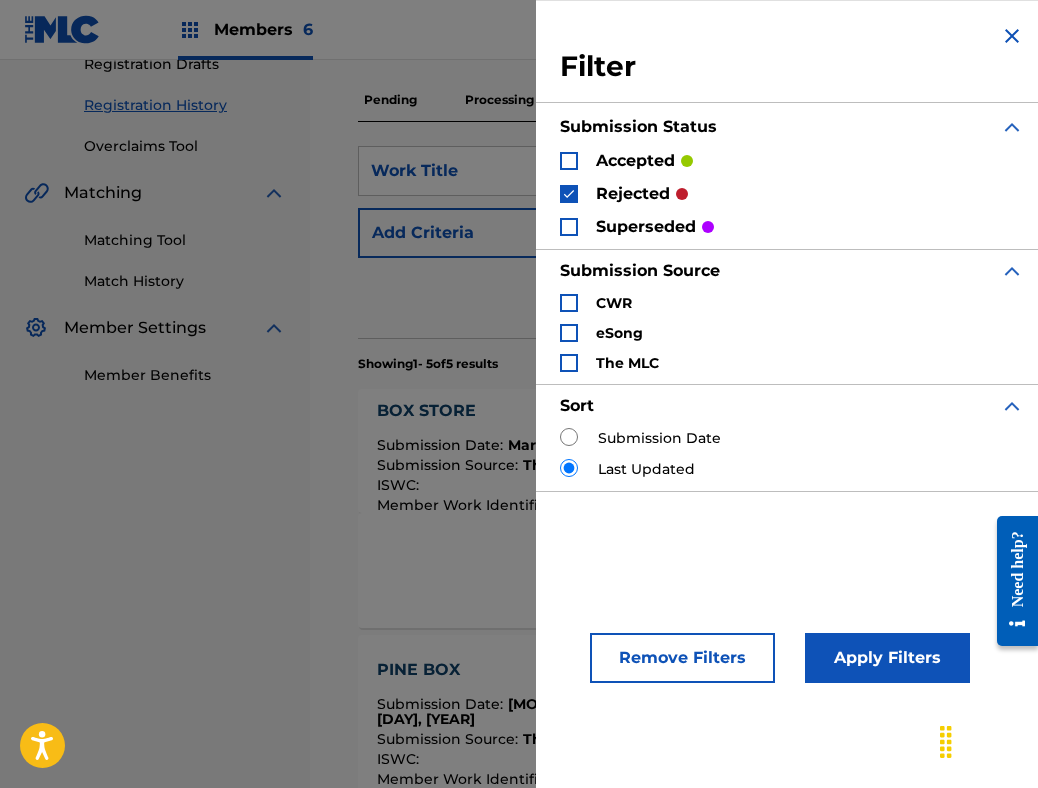 click on "Apply Filters" at bounding box center (887, 658) 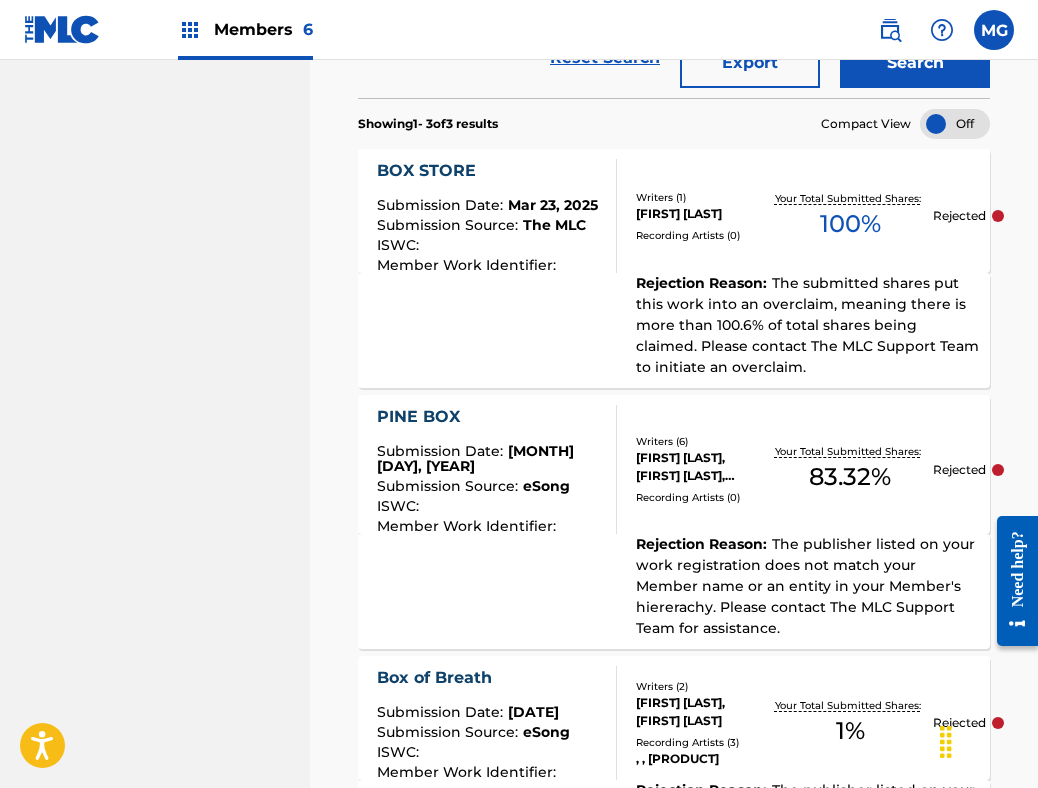 scroll, scrollTop: 211, scrollLeft: 0, axis: vertical 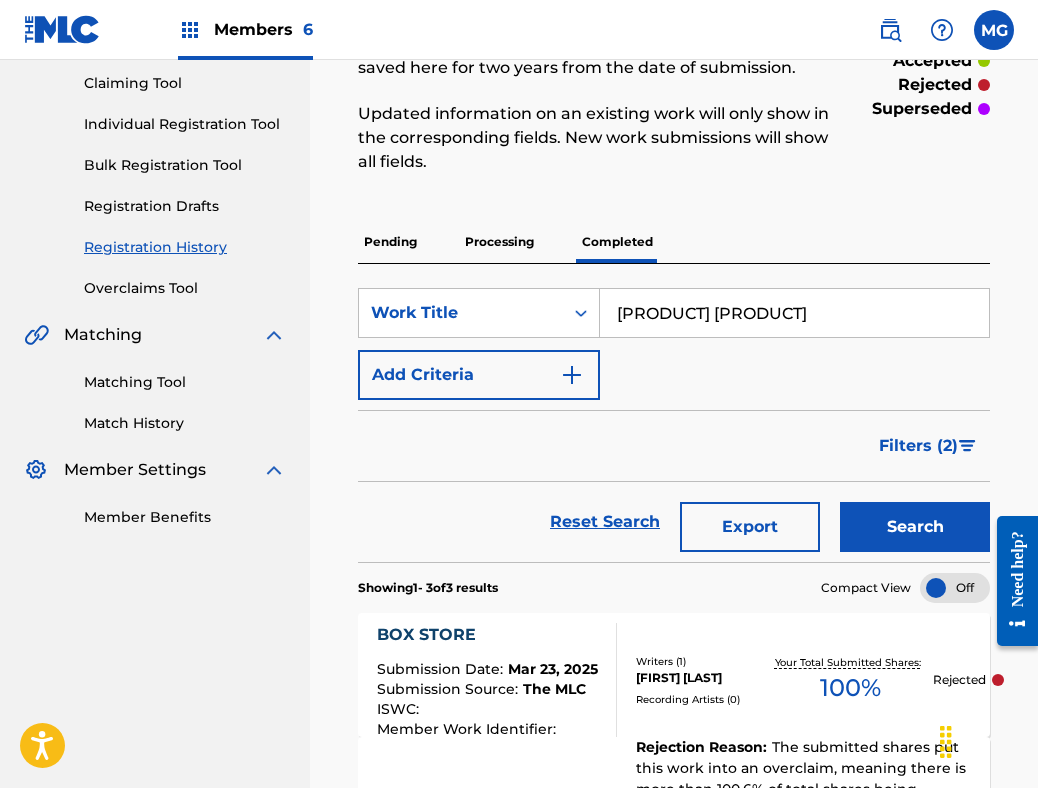 click on "[PRODUCT] [PRODUCT]" at bounding box center (794, 313) 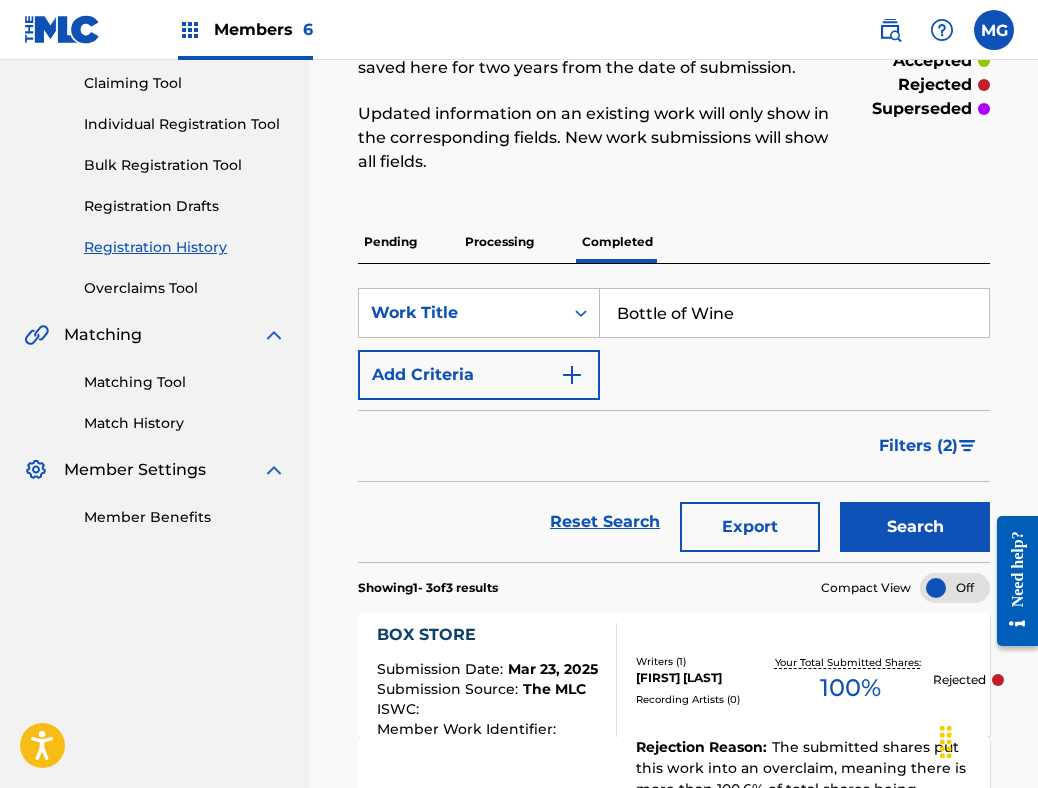 type on "Bottle of Wine" 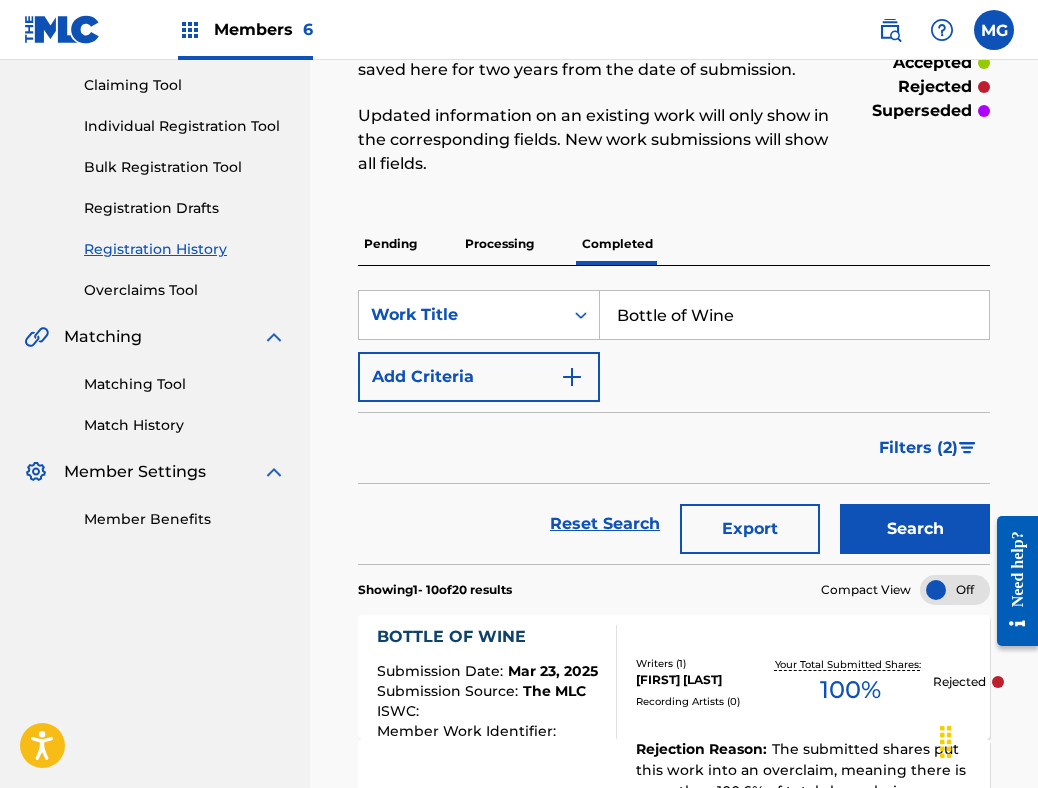 scroll, scrollTop: 281, scrollLeft: 0, axis: vertical 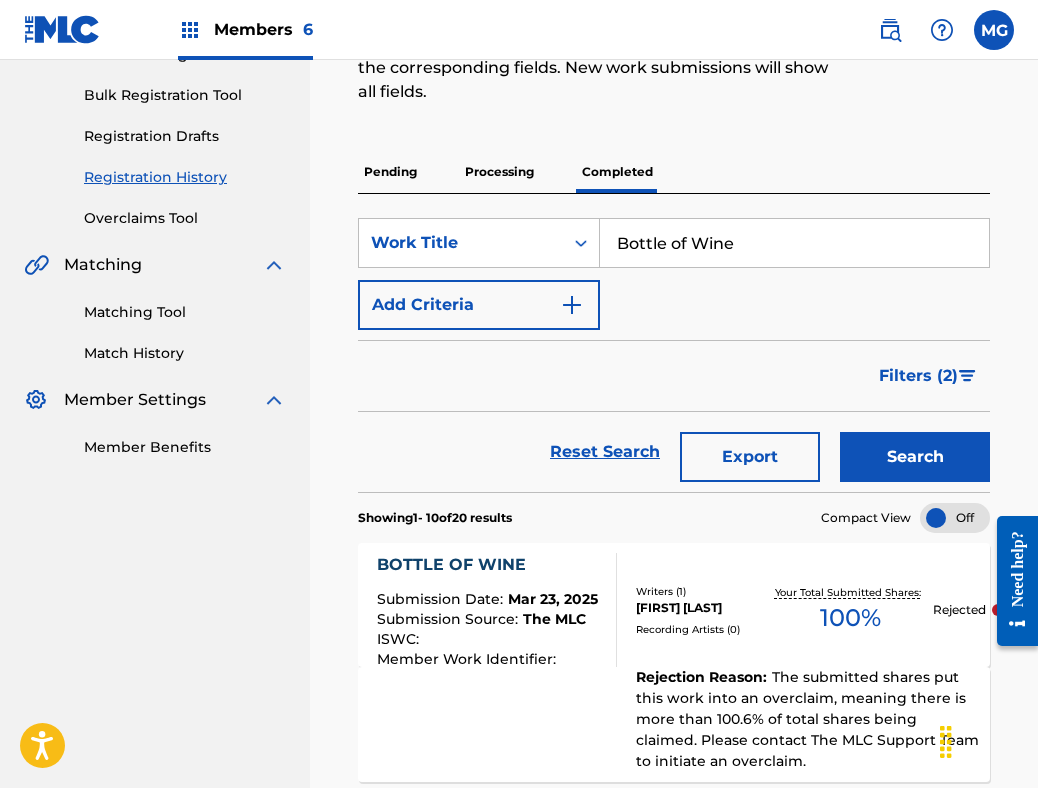 click on "Bottle of Wine" at bounding box center [794, 243] 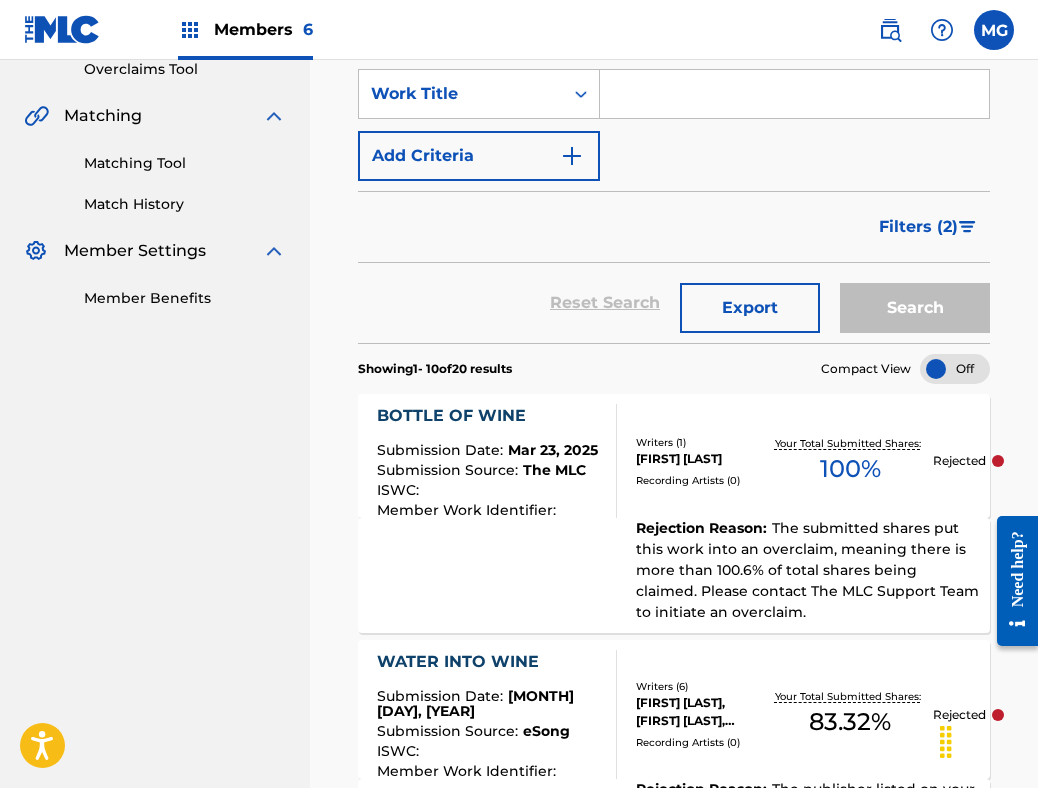 scroll, scrollTop: 459, scrollLeft: 0, axis: vertical 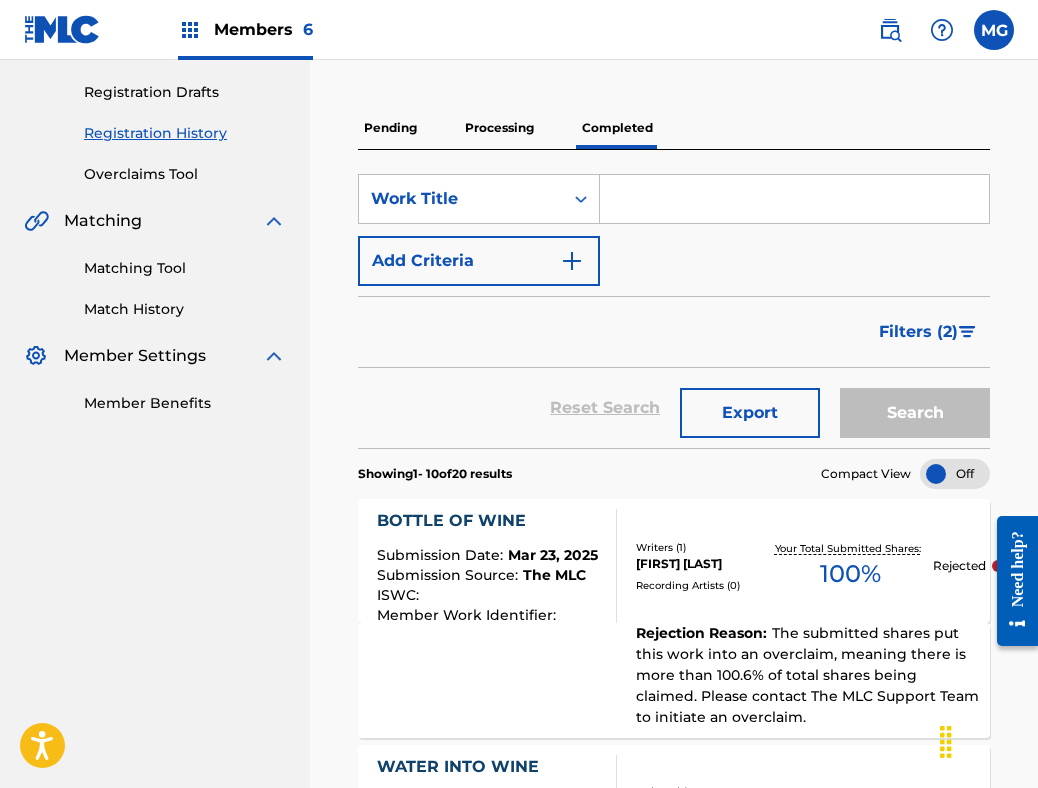 click at bounding box center (794, 199) 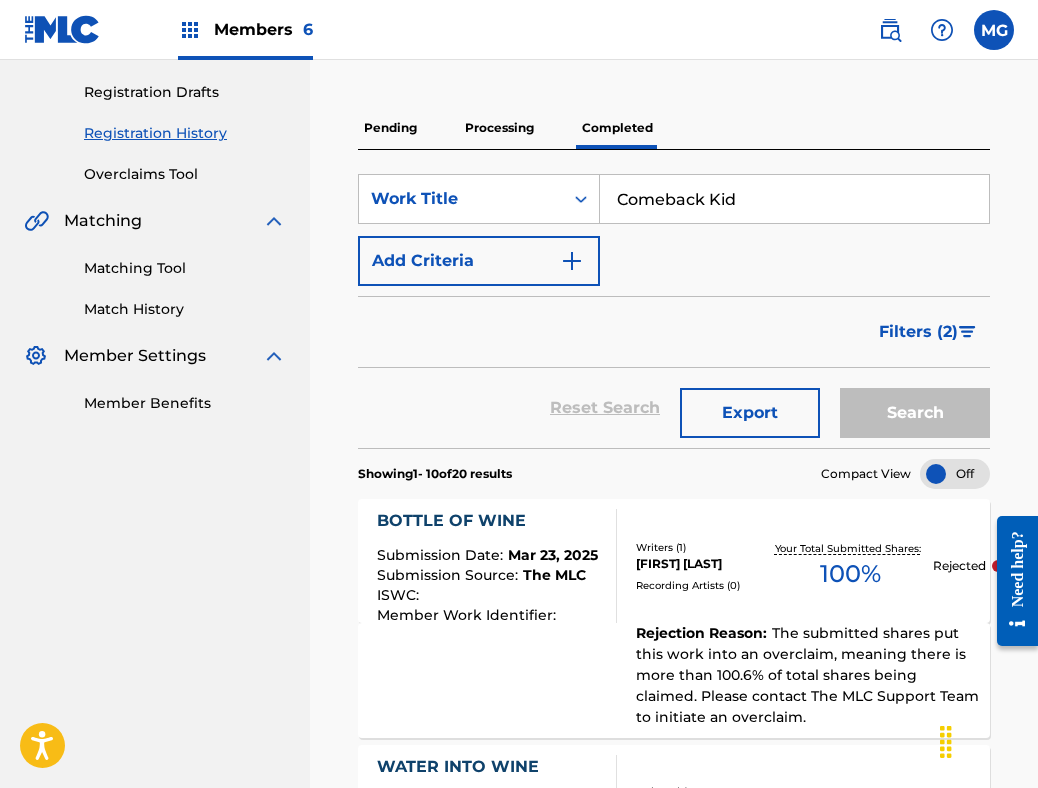 type on "Comeback Kid" 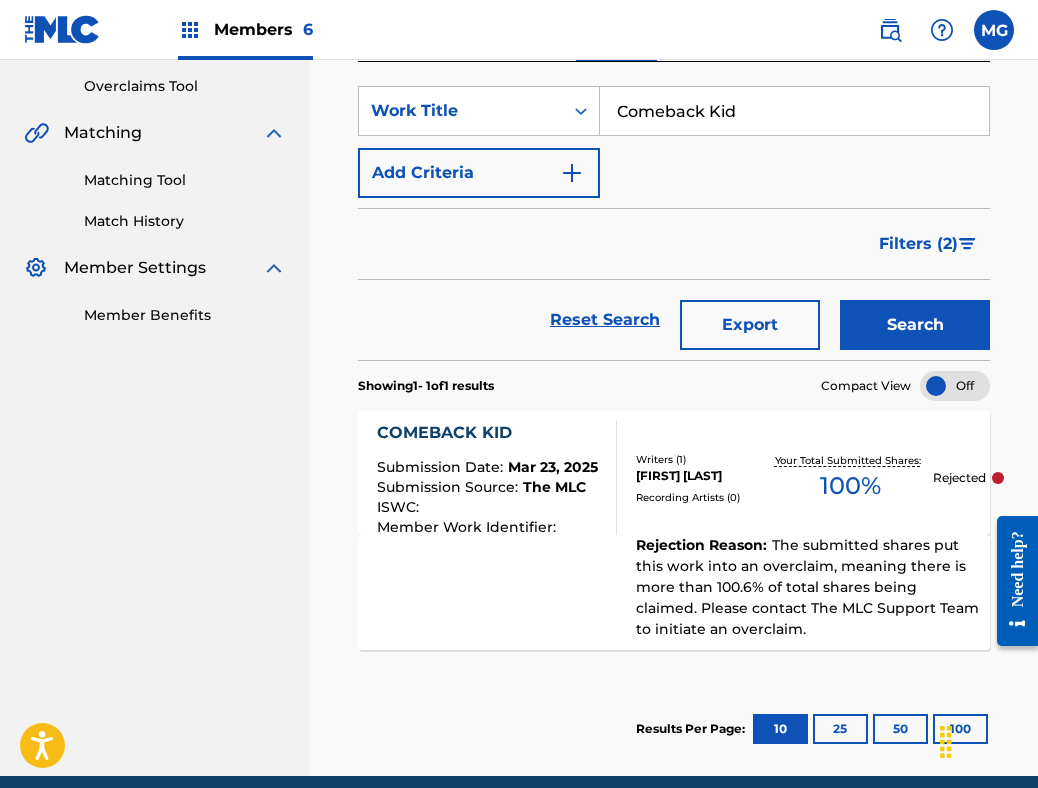 scroll, scrollTop: 489, scrollLeft: 0, axis: vertical 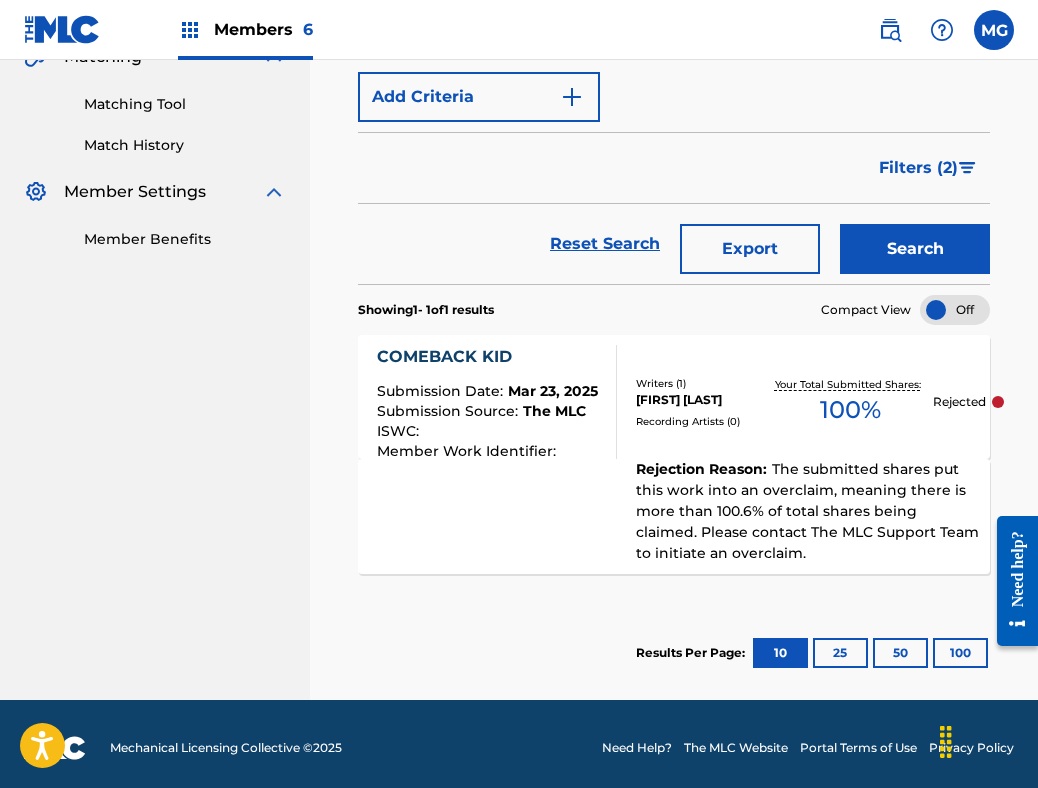 click on "COMEBACK KID" at bounding box center (487, 357) 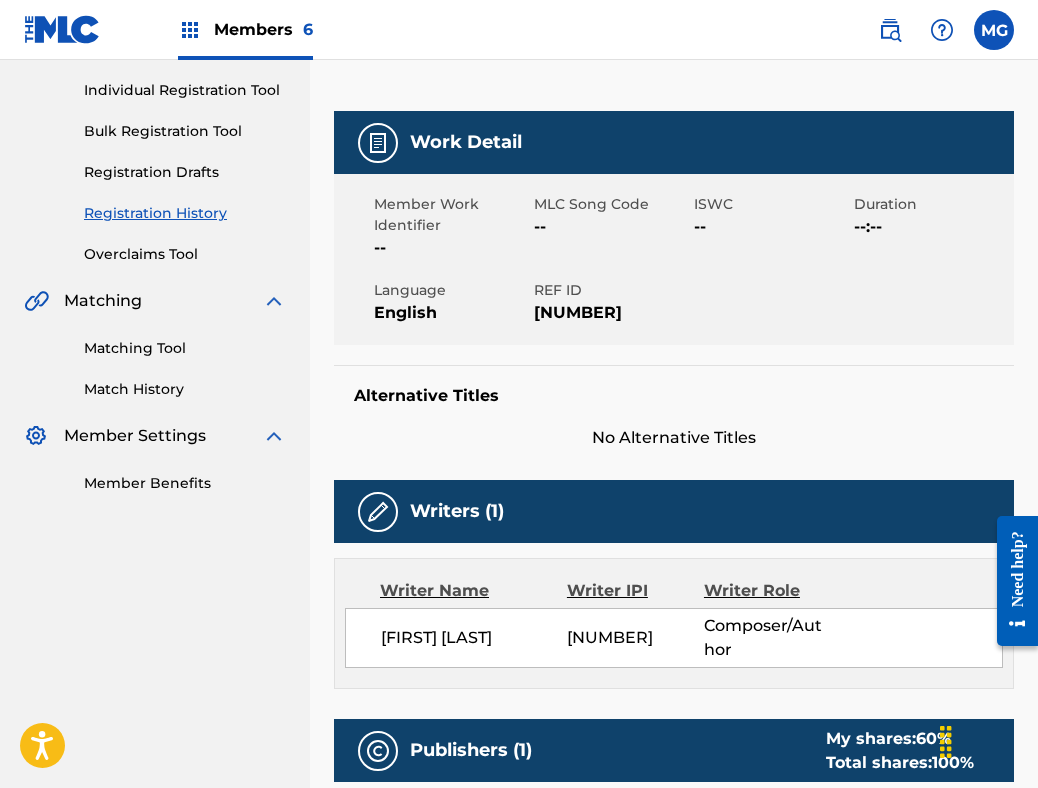 scroll, scrollTop: 0, scrollLeft: 0, axis: both 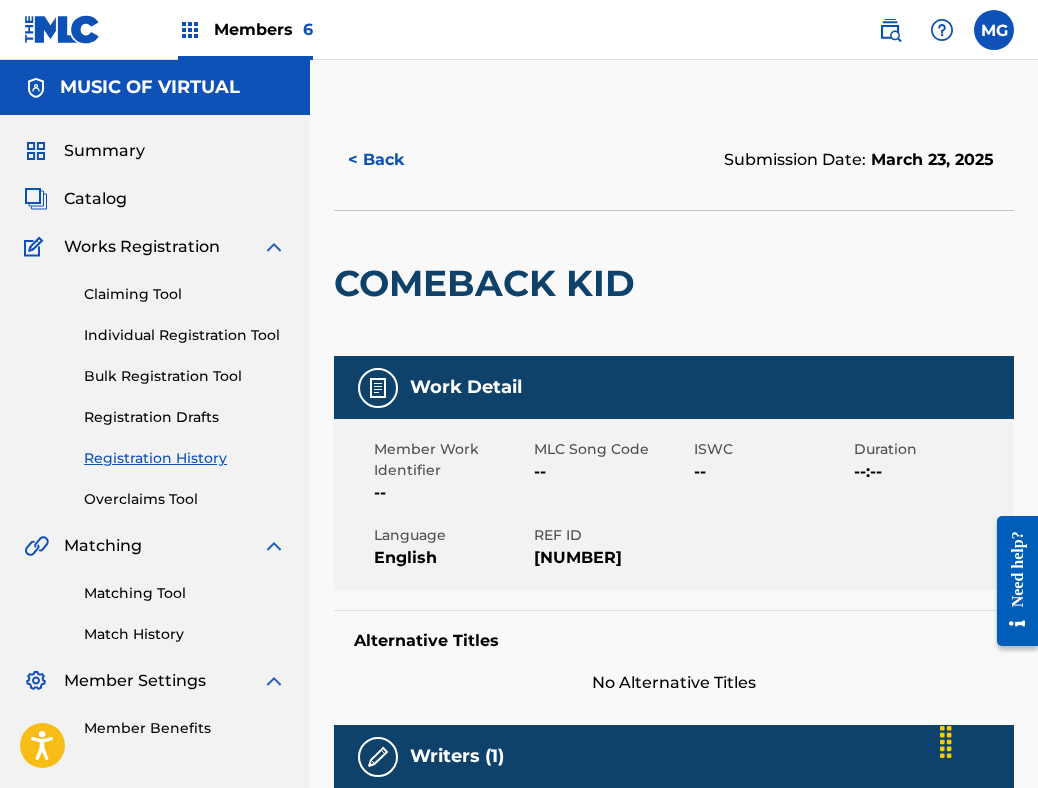 click on "< Back" at bounding box center (394, 160) 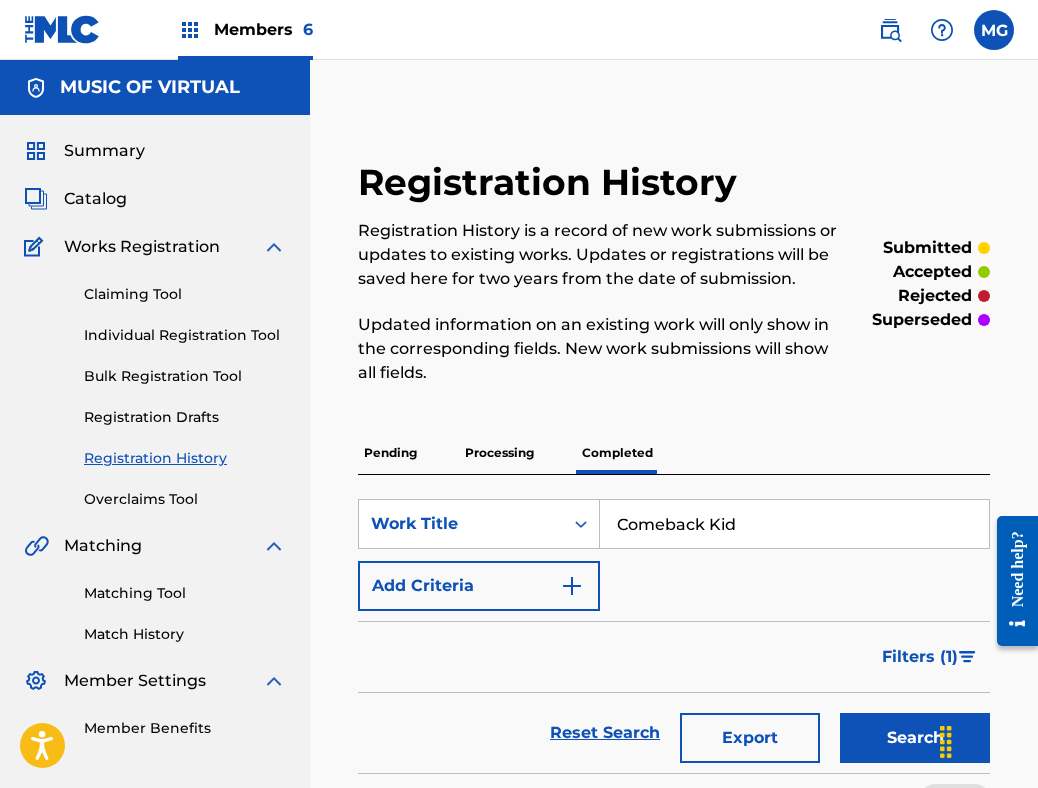 scroll, scrollTop: 72, scrollLeft: 0, axis: vertical 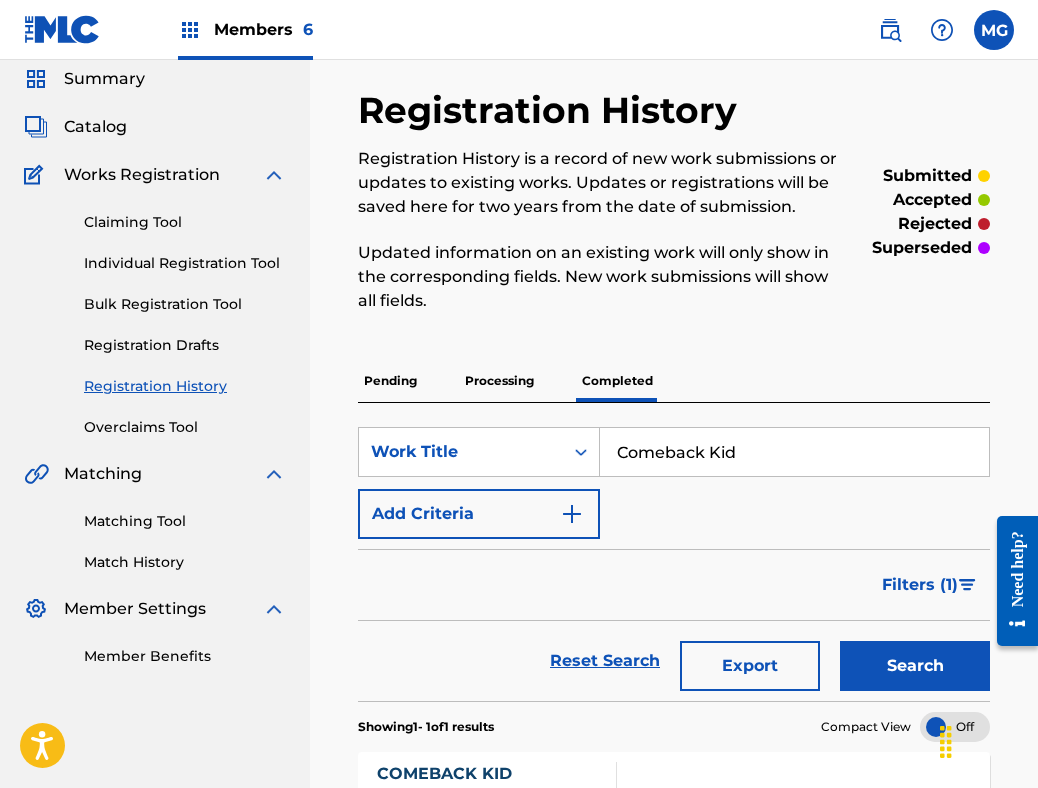 click on "Comeback Kid" at bounding box center [794, 452] 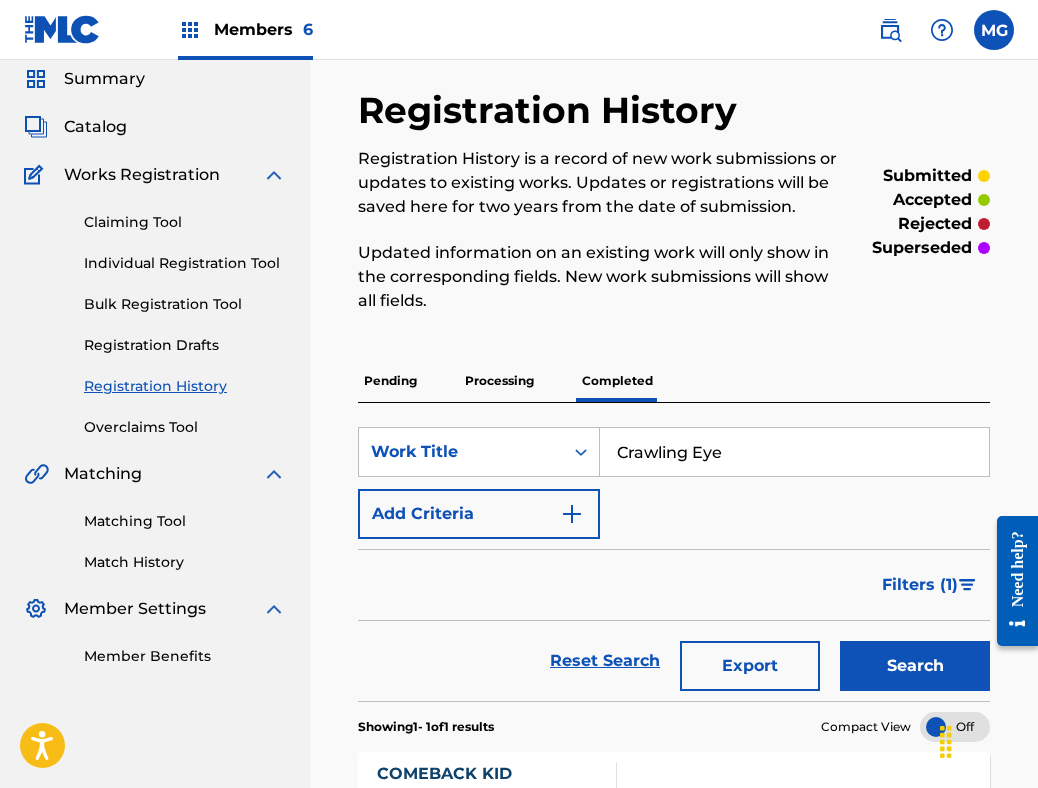 type on "Crawling Eye" 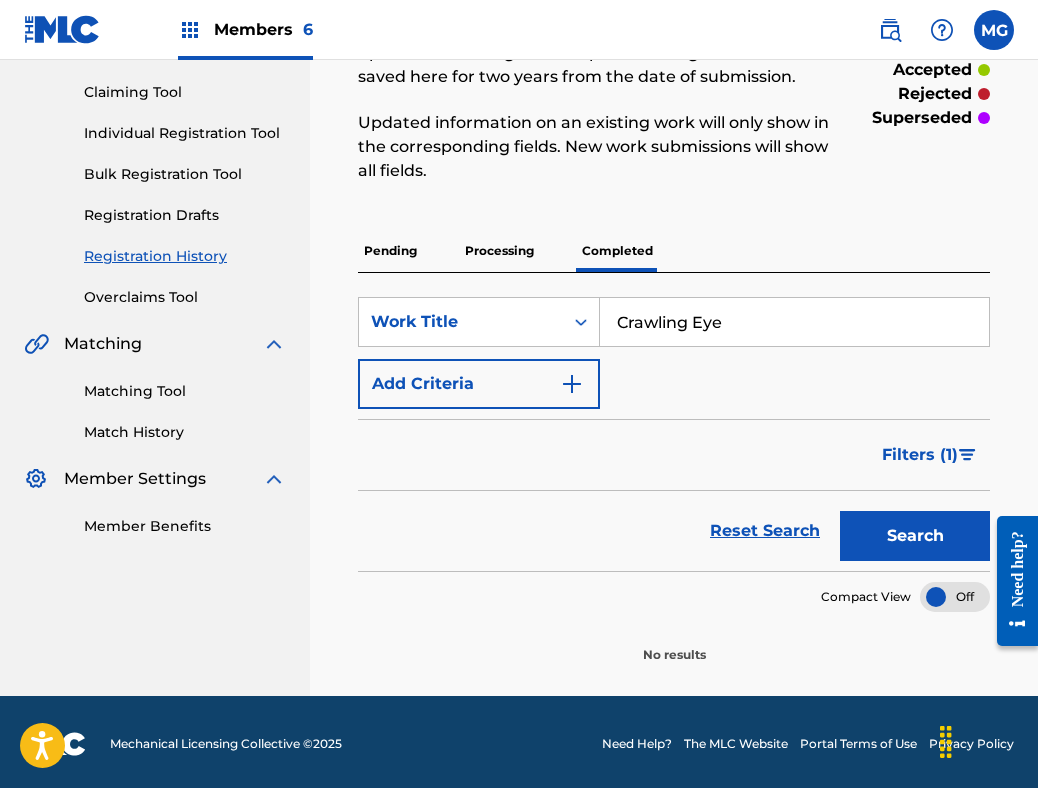 scroll, scrollTop: 206, scrollLeft: 0, axis: vertical 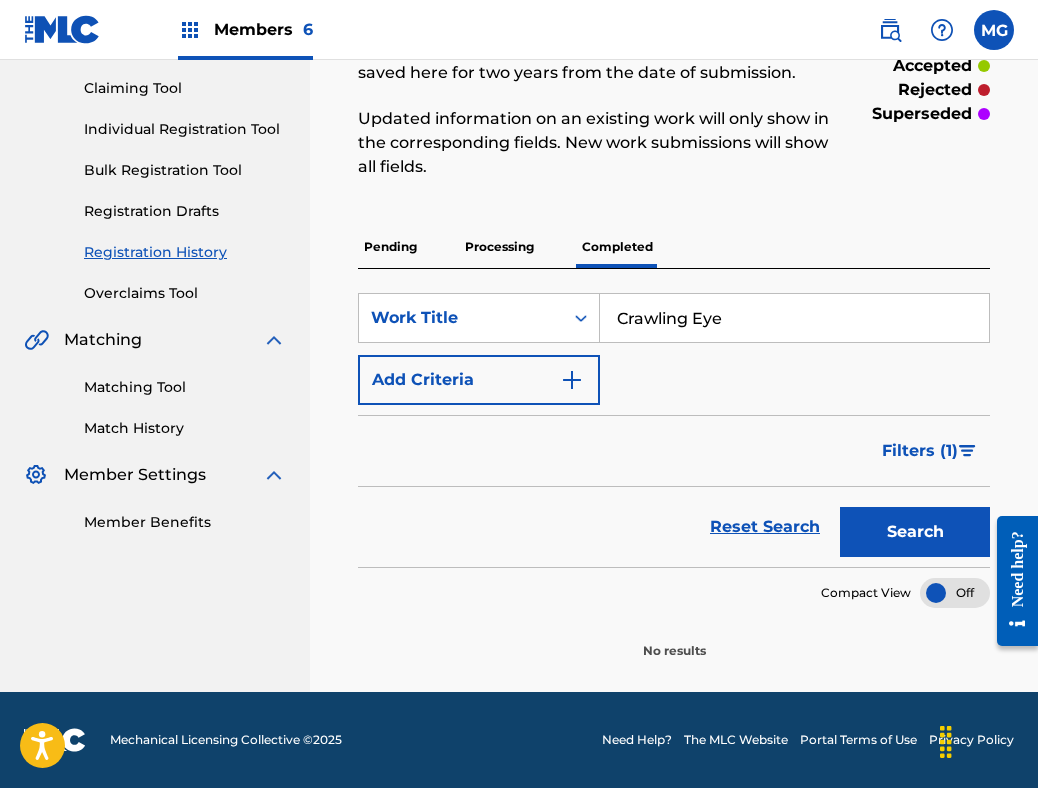 click on "Filters ( 1 )" at bounding box center (930, 451) 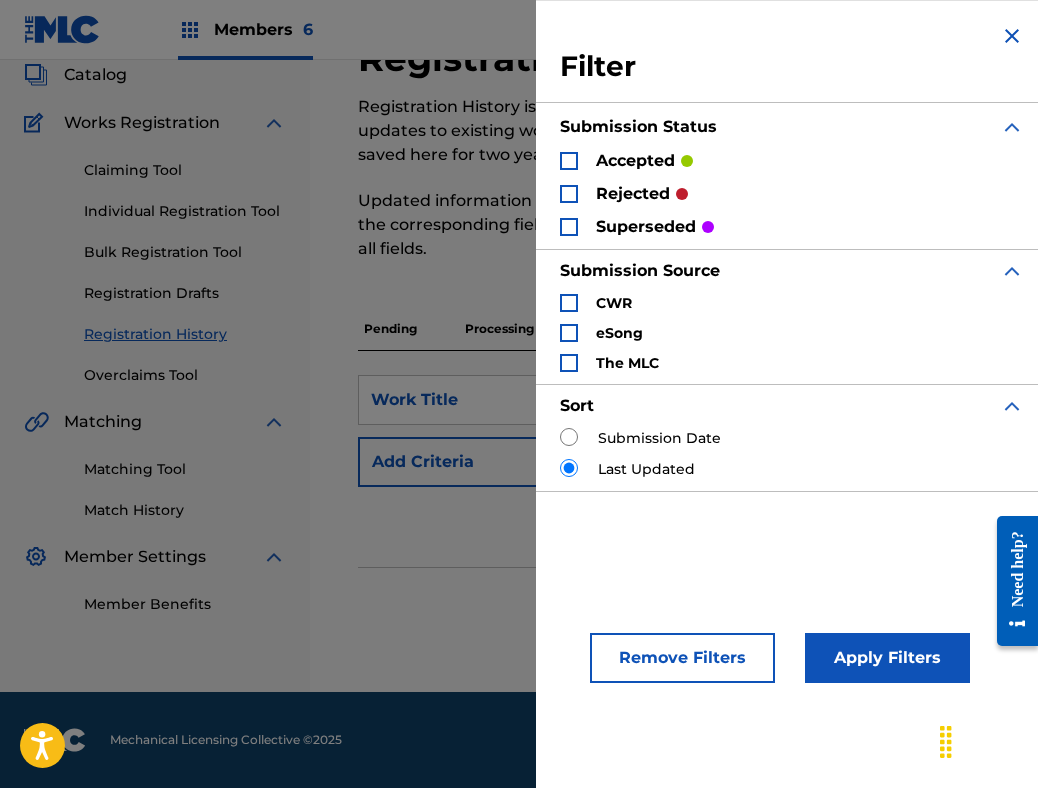 scroll, scrollTop: 124, scrollLeft: 0, axis: vertical 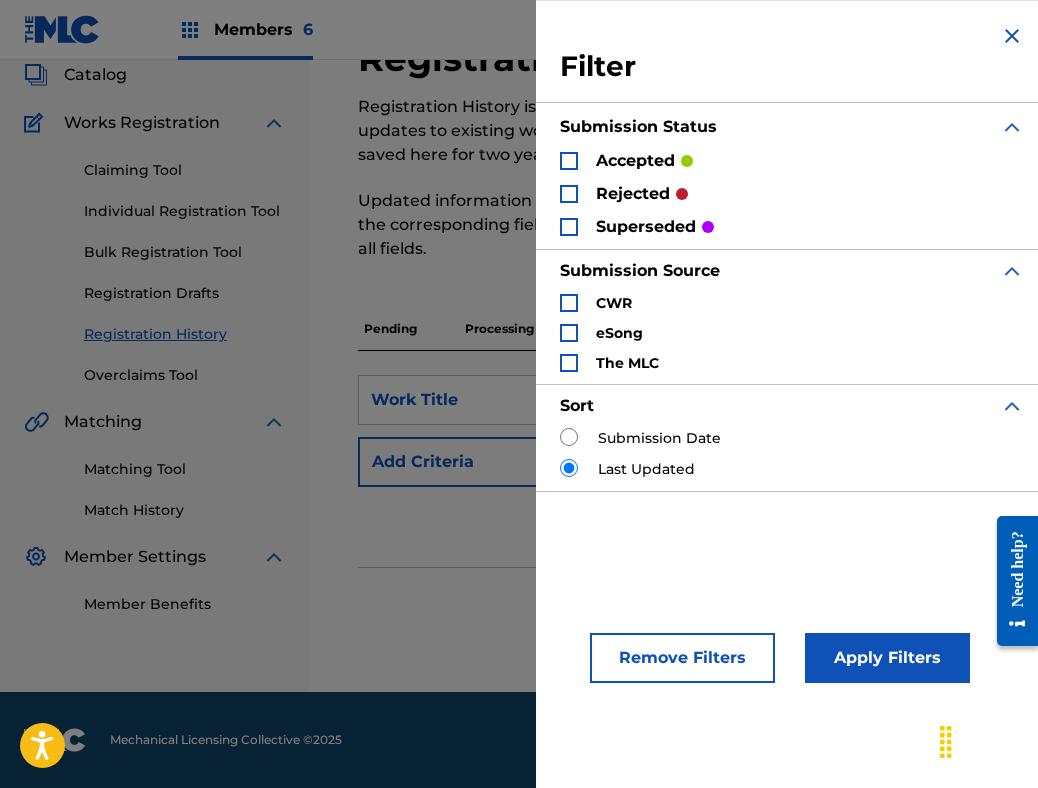 click on "superseded" at bounding box center (637, 226) 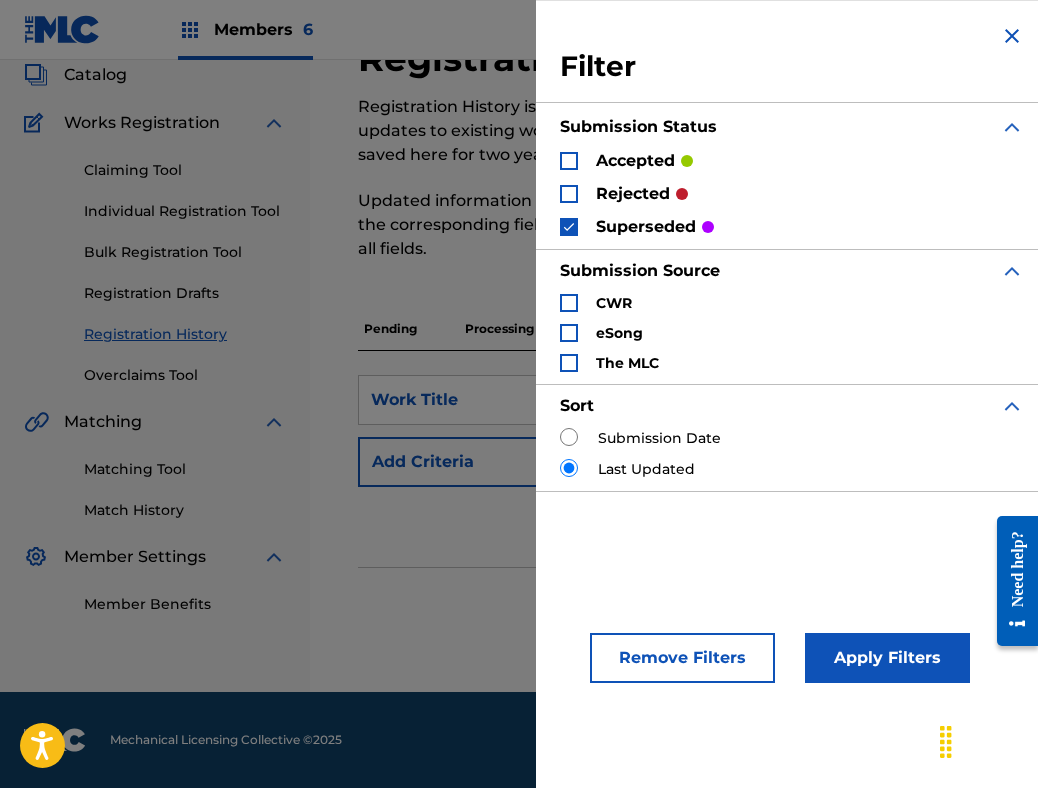 click on "rejected" at bounding box center [624, 193] 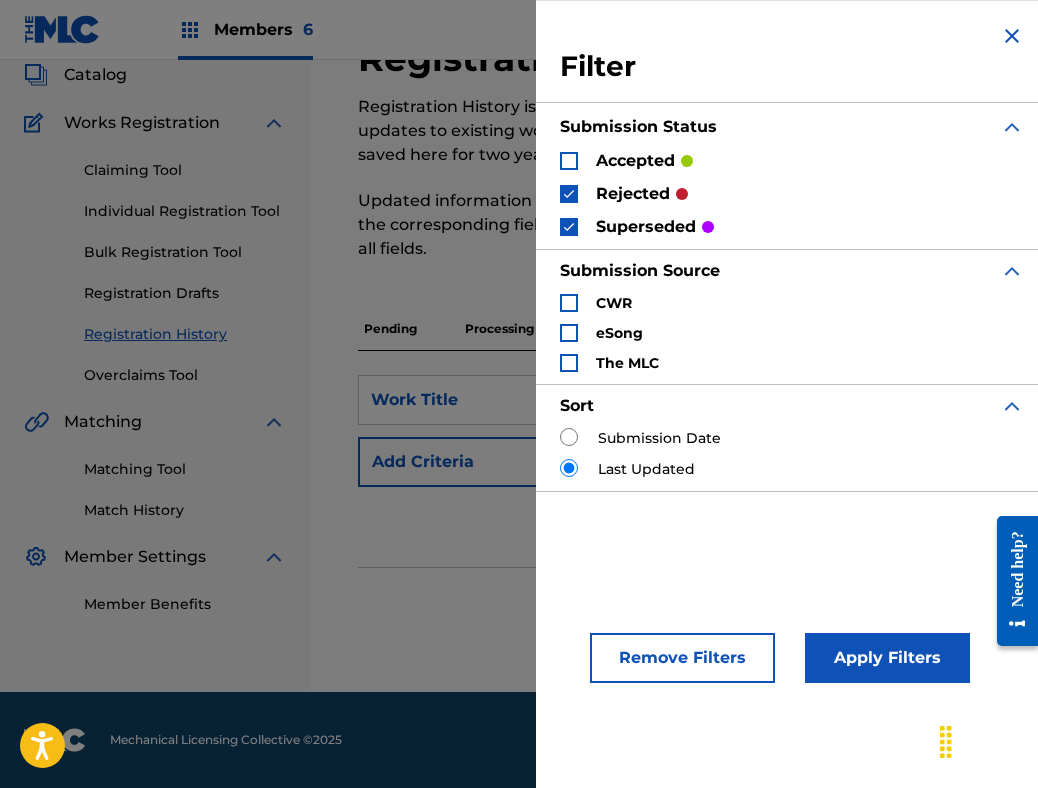 click at bounding box center [569, 161] 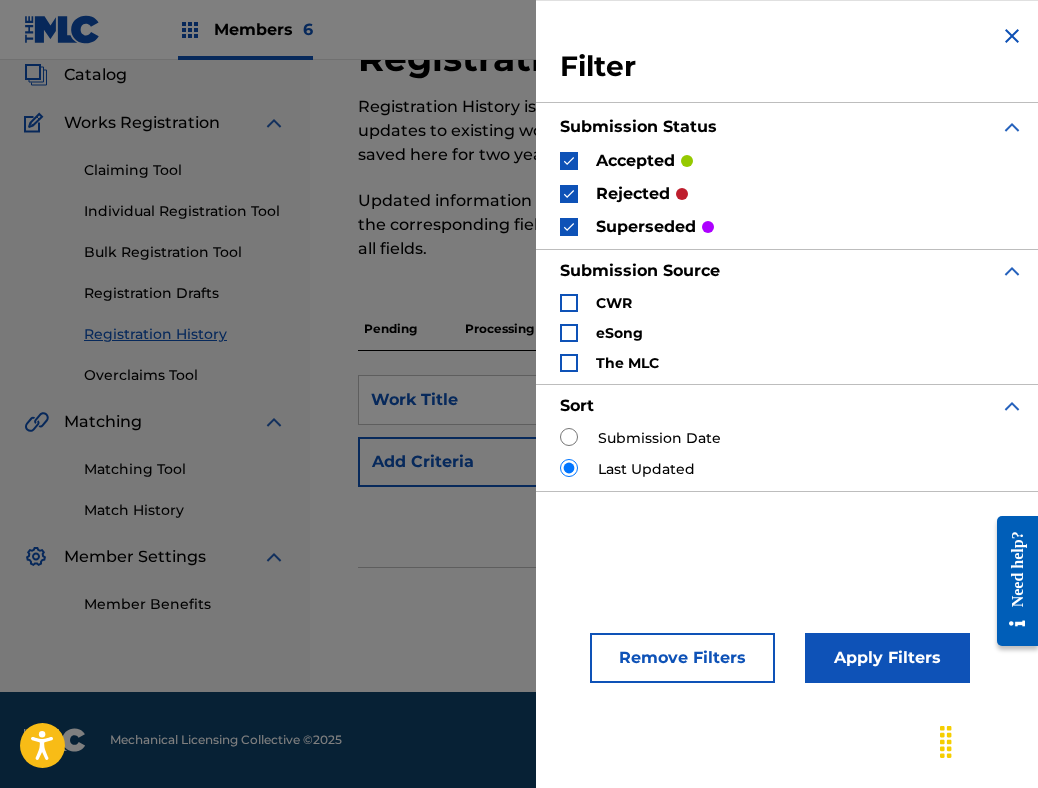 click on "Apply Filters" at bounding box center [887, 658] 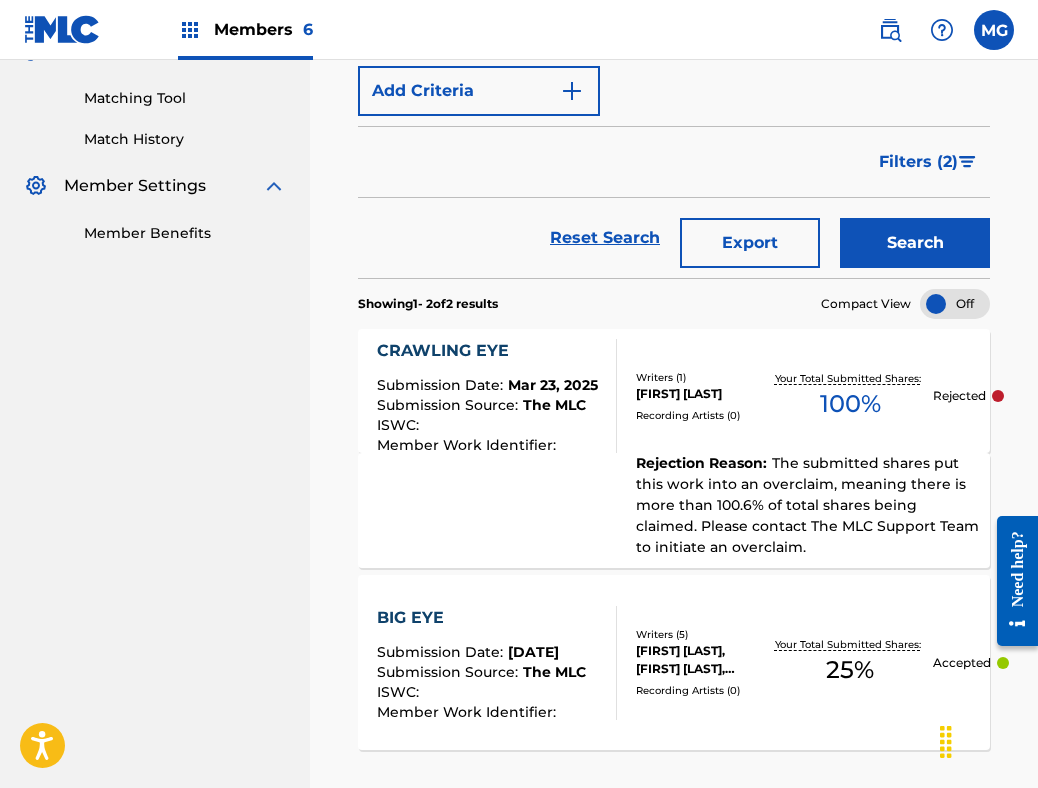 scroll, scrollTop: 503, scrollLeft: 0, axis: vertical 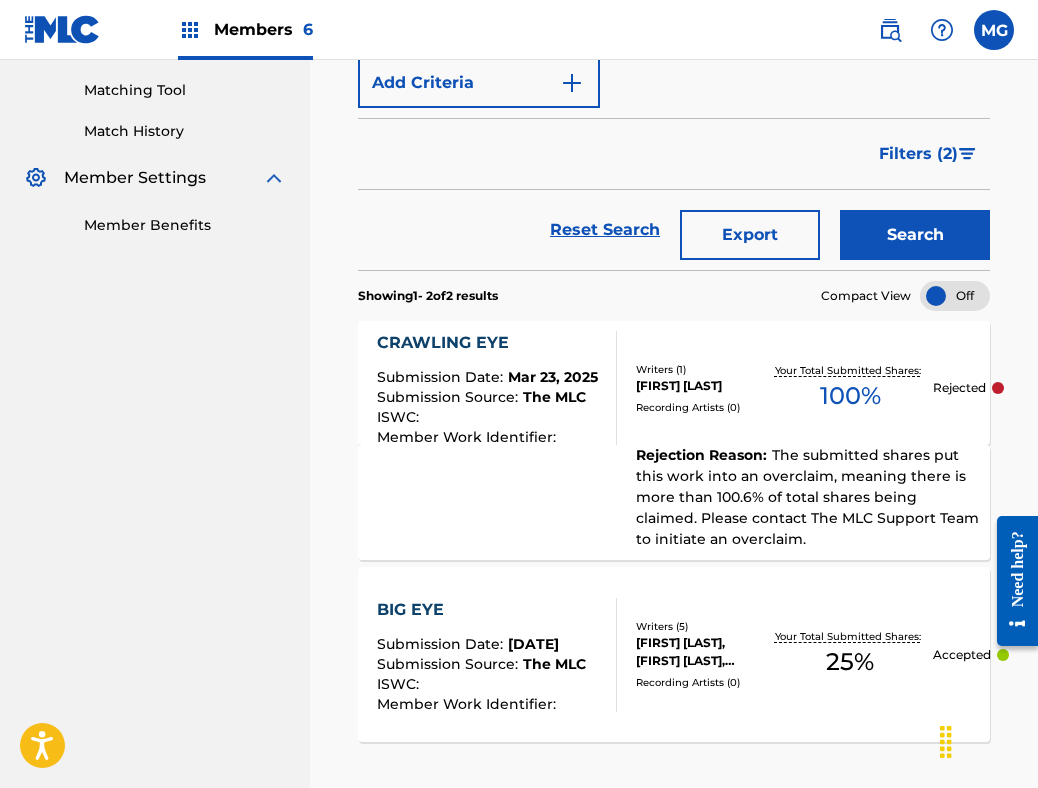 click on "[PRODUCT] Submission Date : [DATE] Submission Source : The MLC ISWC : Member Work Identifier : Writers ( 1 ) [FIRST] [LAST] Recording Artists ( 0 ) Your Total Submitted Shares: 100 %   Rejected" at bounding box center (674, 383) 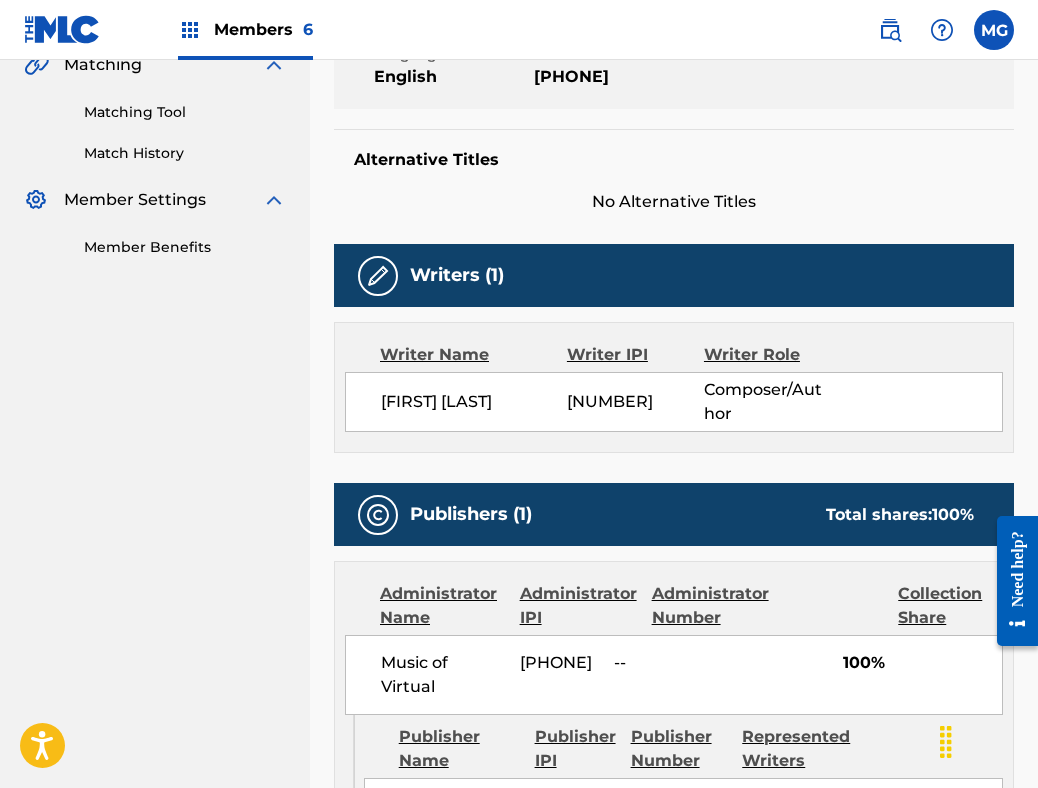 scroll, scrollTop: 0, scrollLeft: 0, axis: both 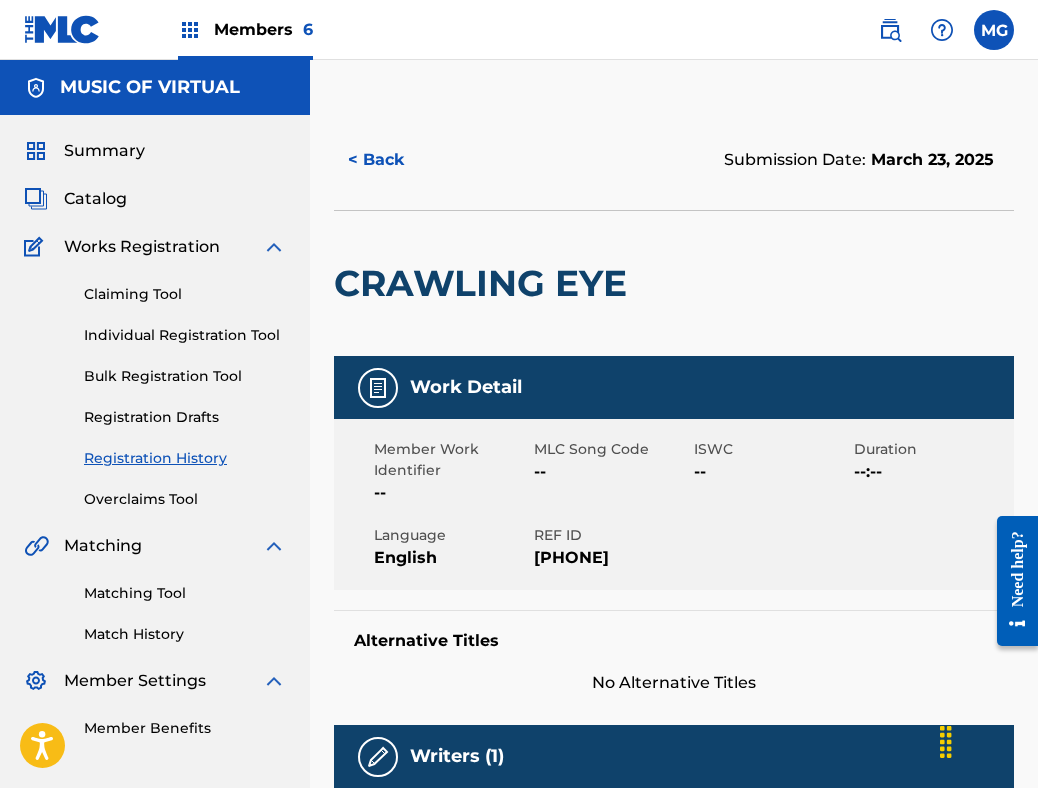click on "< Back" at bounding box center (394, 160) 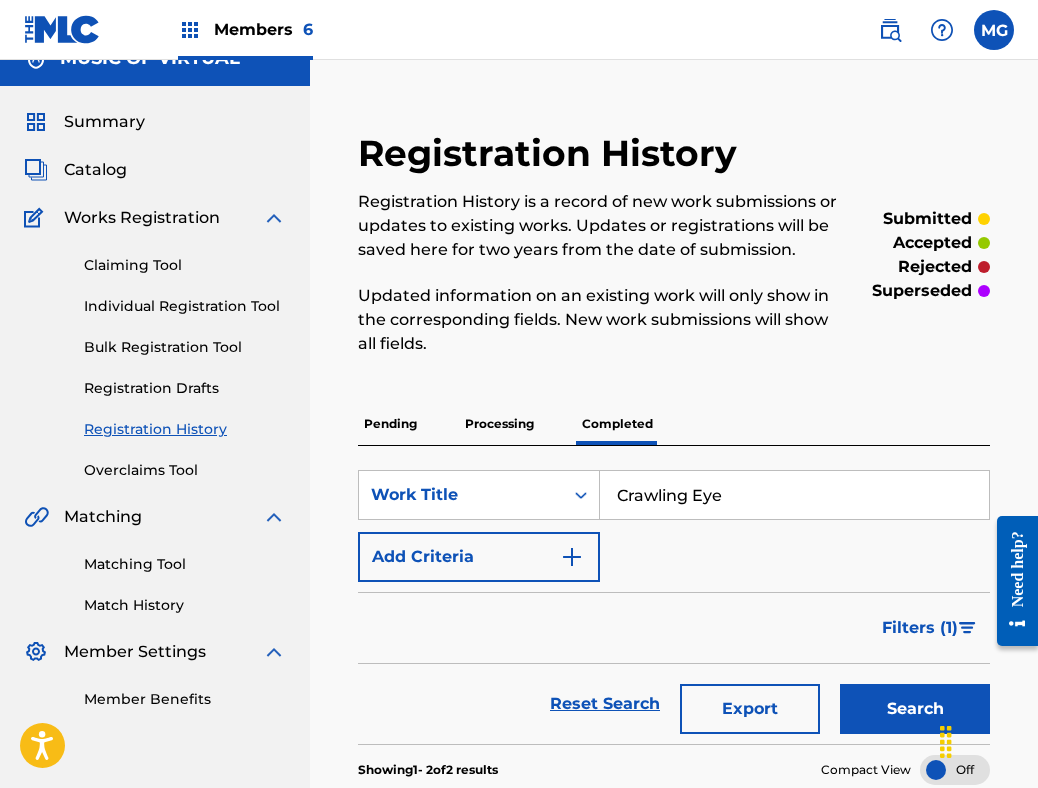 scroll, scrollTop: 37, scrollLeft: 0, axis: vertical 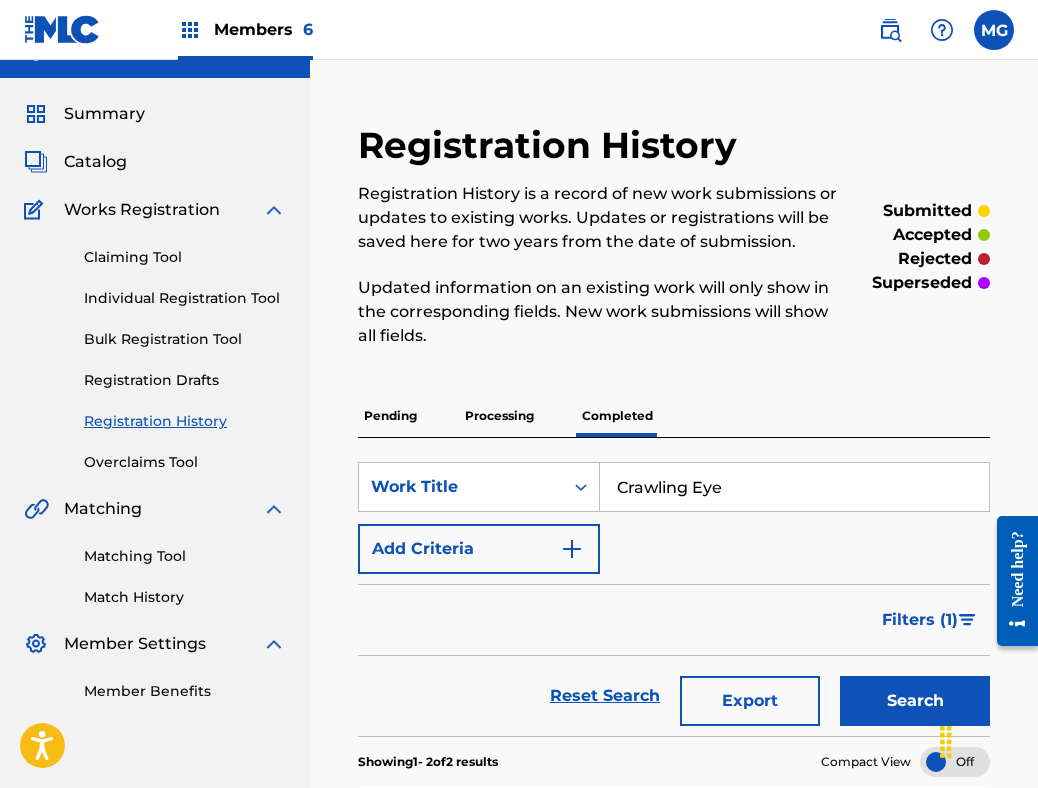 click on "Claiming Tool" at bounding box center [185, 257] 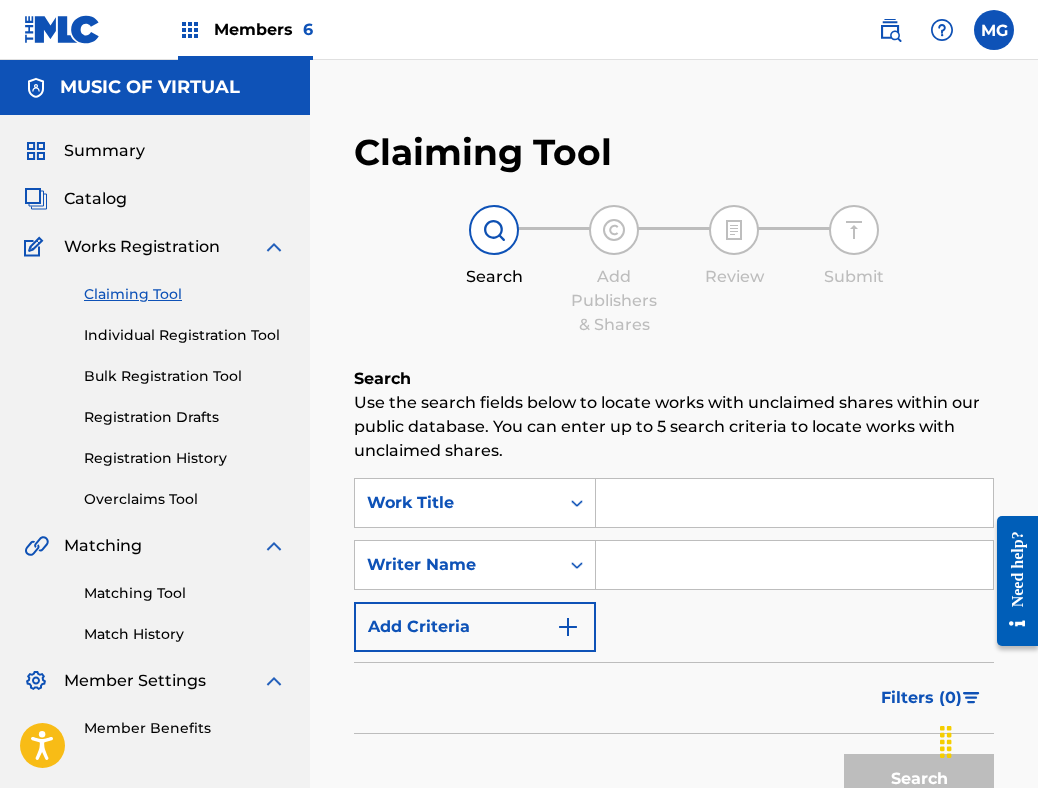 click at bounding box center (794, 503) 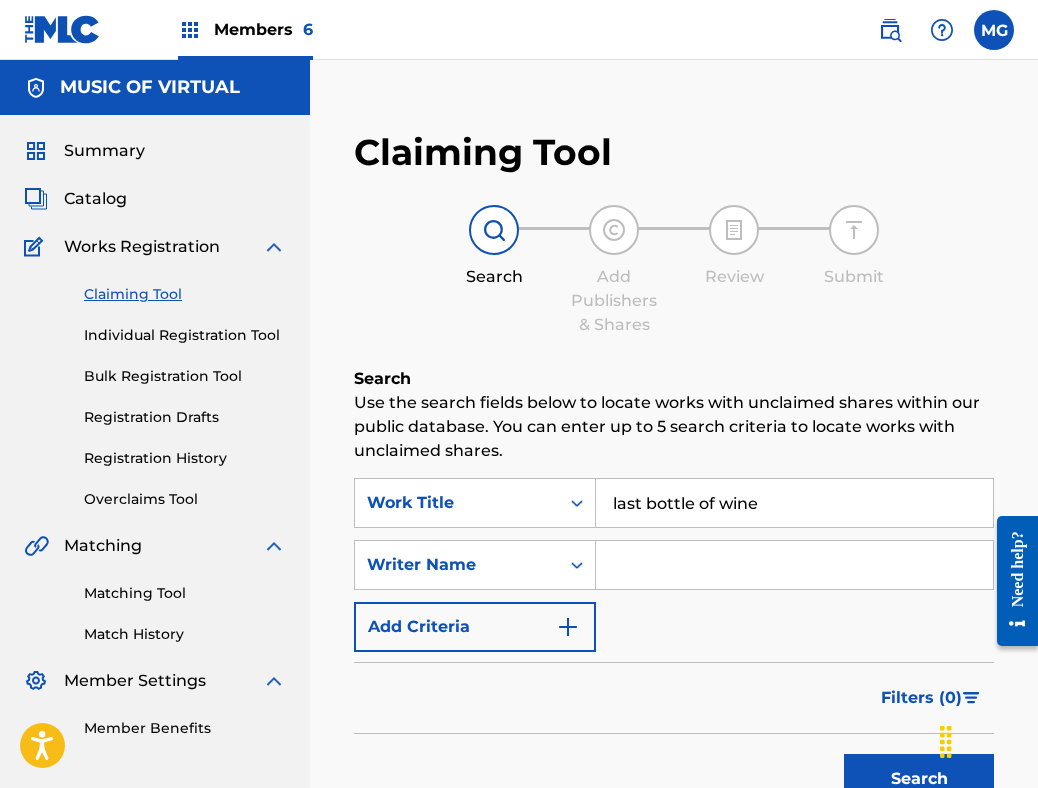 click on "Filters ( 0 )" at bounding box center (674, 698) 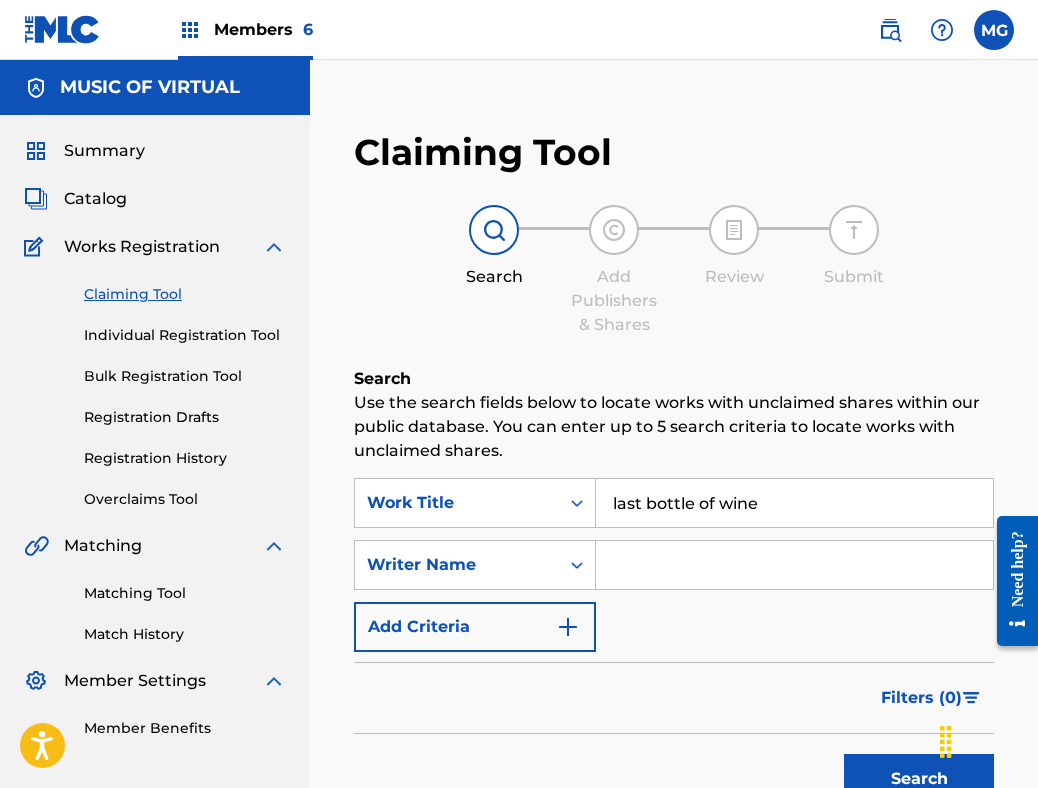 click on "last bottle of wine" at bounding box center [794, 503] 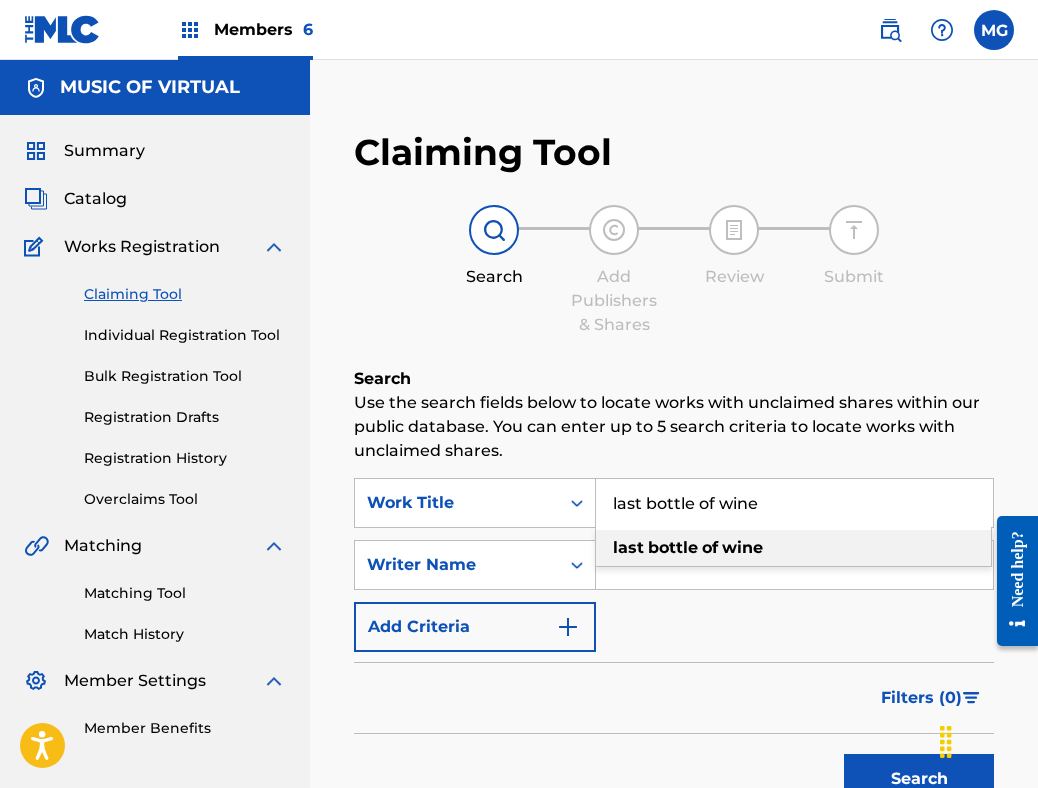 click on "last bottle of wine" at bounding box center [794, 503] 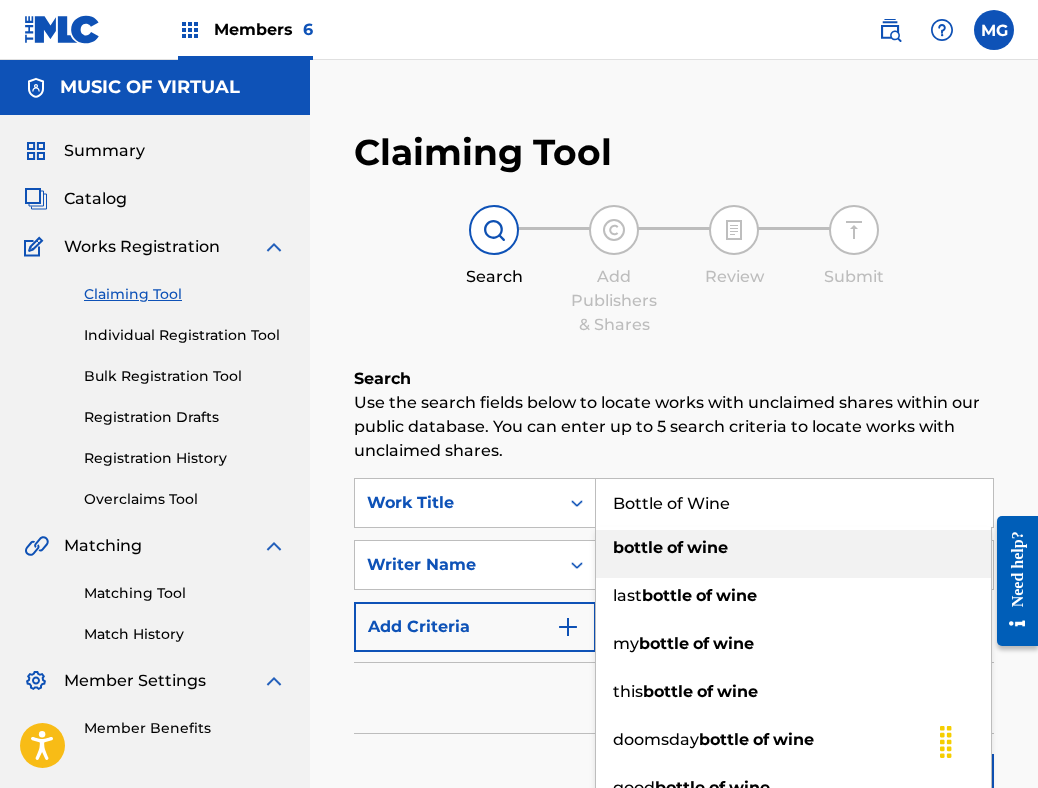type on "Bottle of Wine" 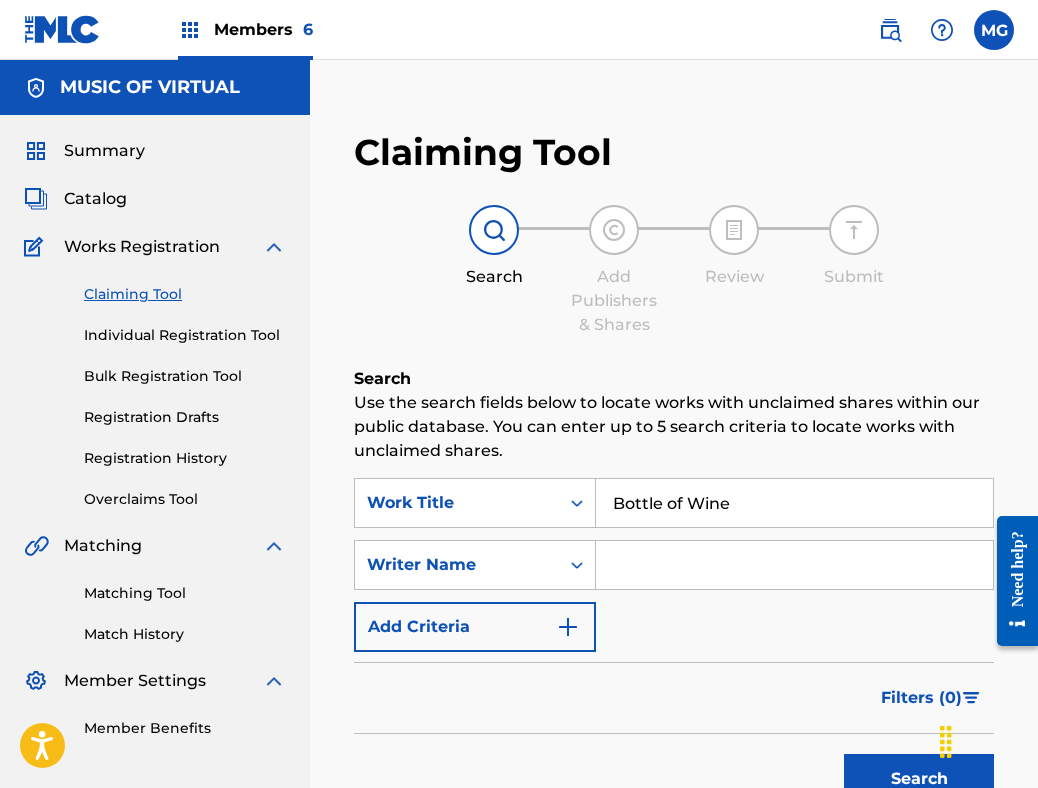 type 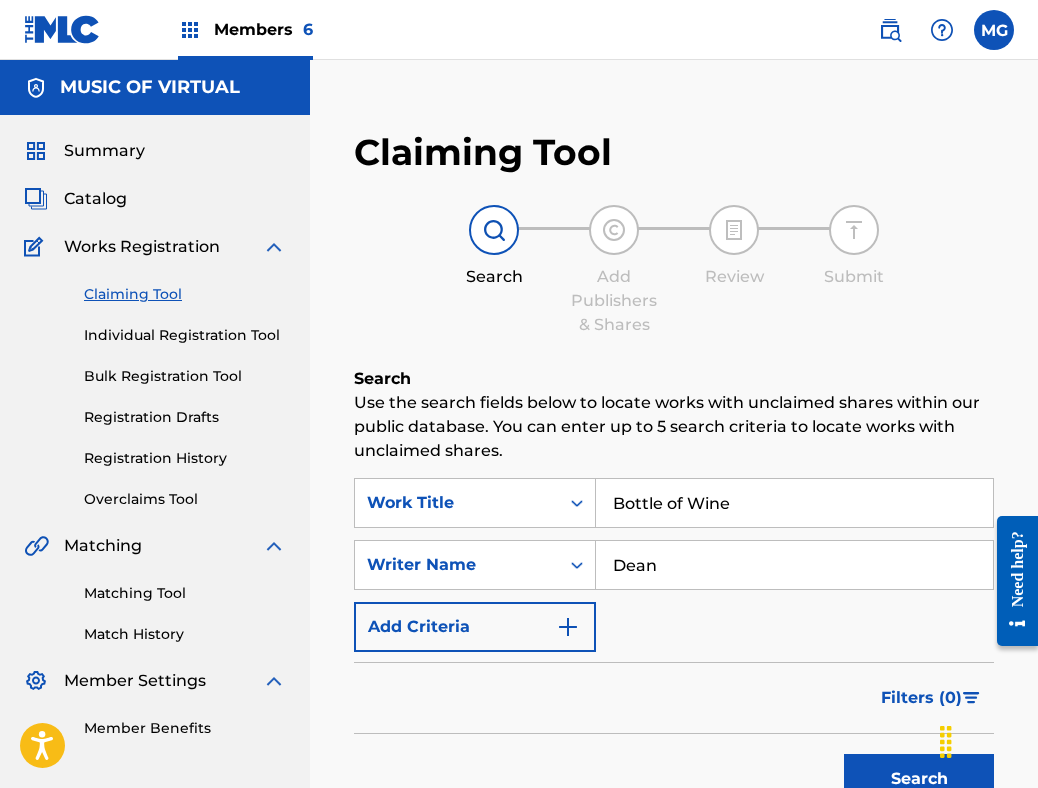 click on "Search" at bounding box center (919, 779) 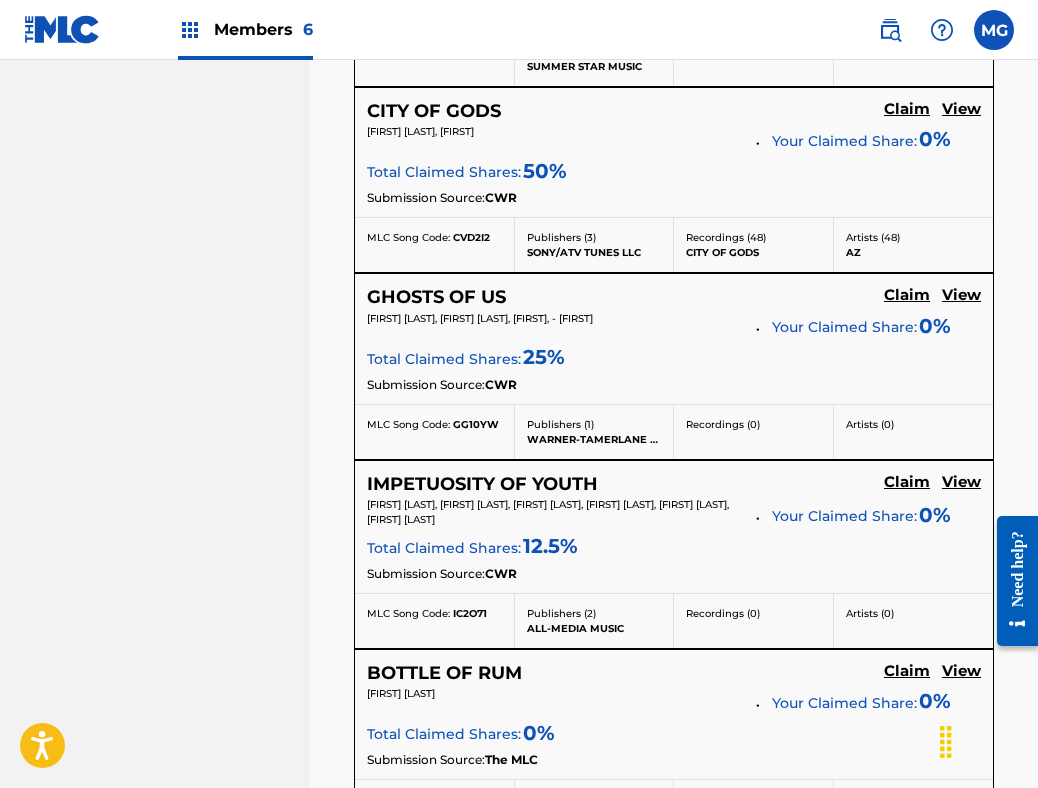 scroll, scrollTop: 591, scrollLeft: 0, axis: vertical 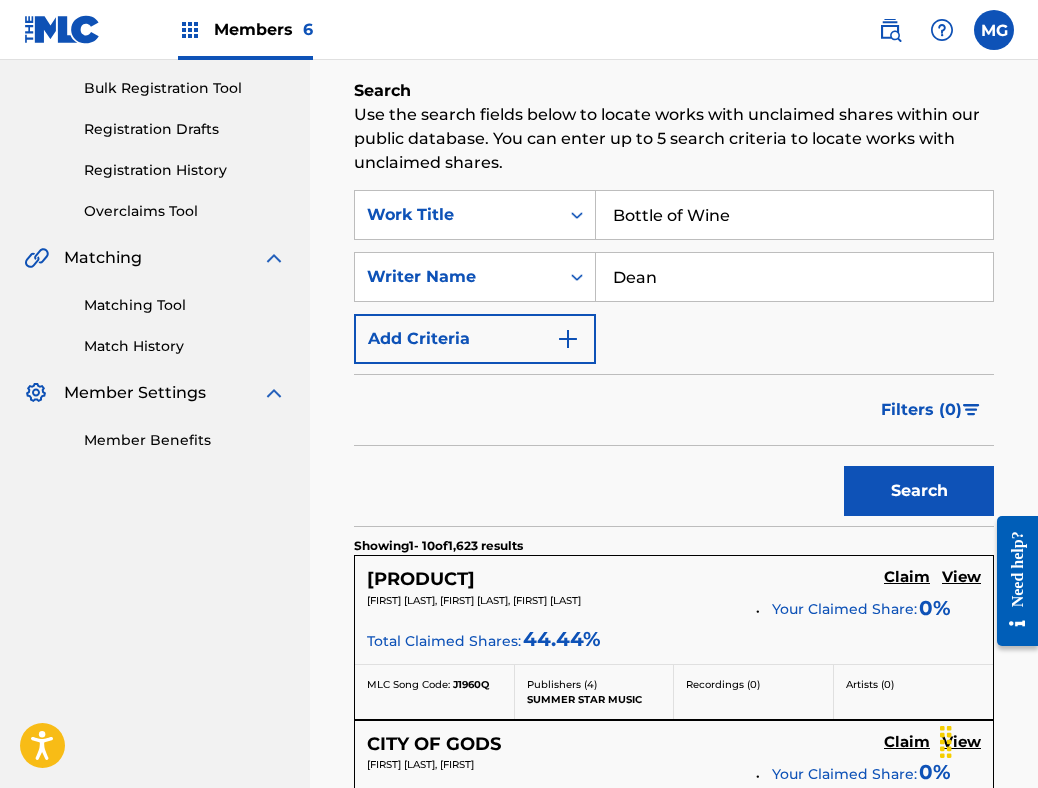 click on "Work Title Bottle of Wine Writer Name [FIRST] [LAST] Add Criteria" at bounding box center (674, 277) 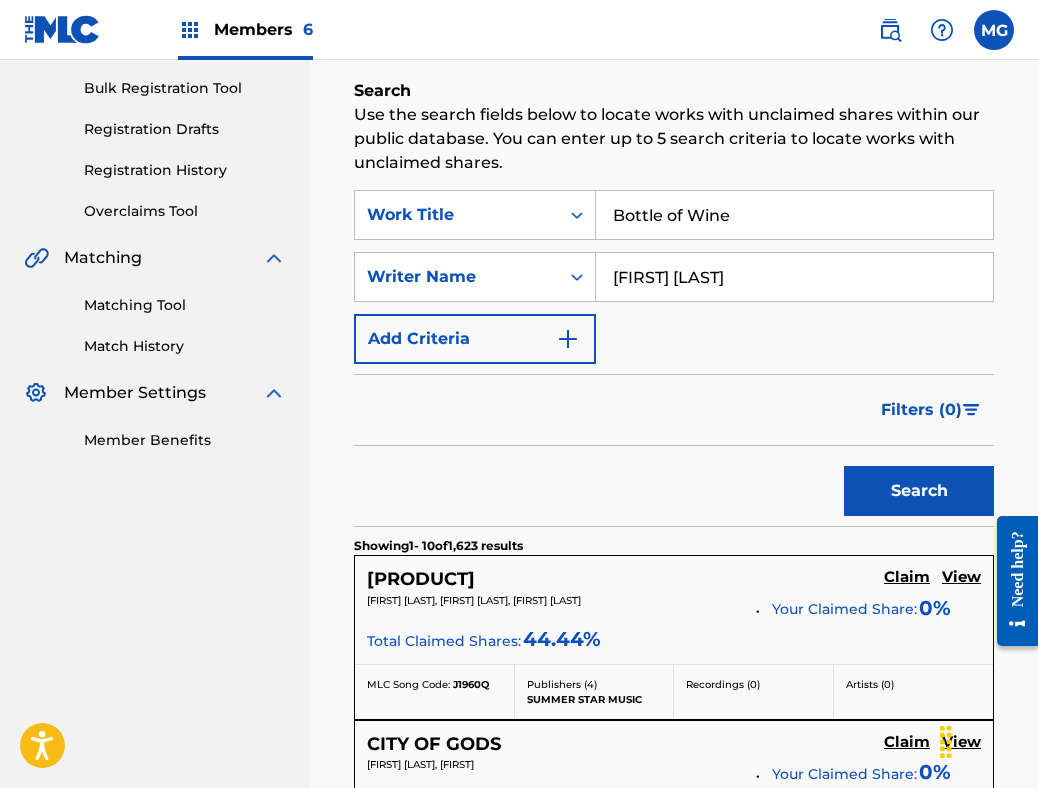 type on "[FIRST] [LAST]" 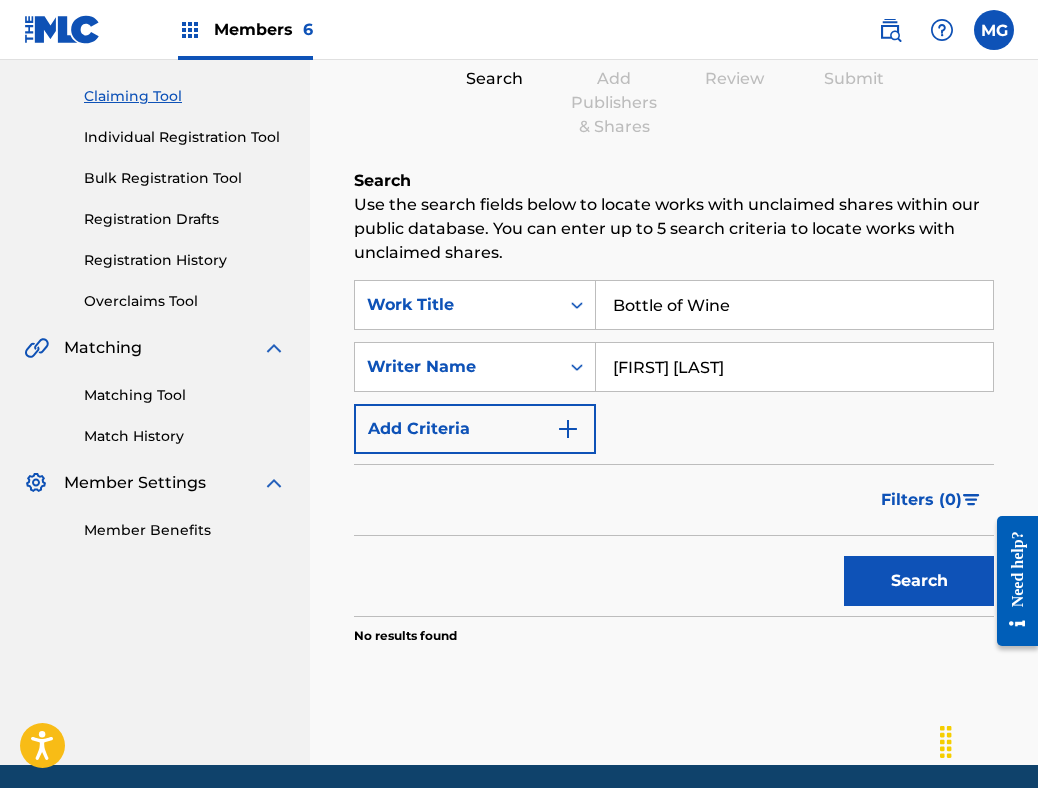 scroll, scrollTop: 174, scrollLeft: 0, axis: vertical 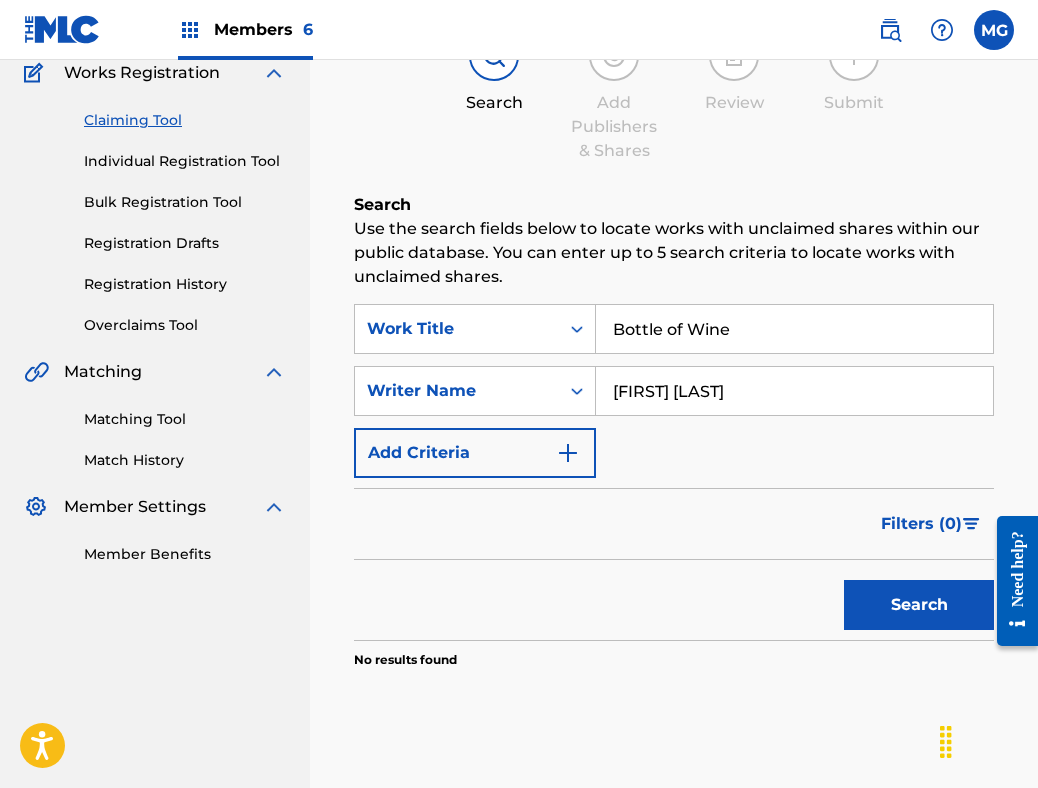 click on "Search" at bounding box center [919, 605] 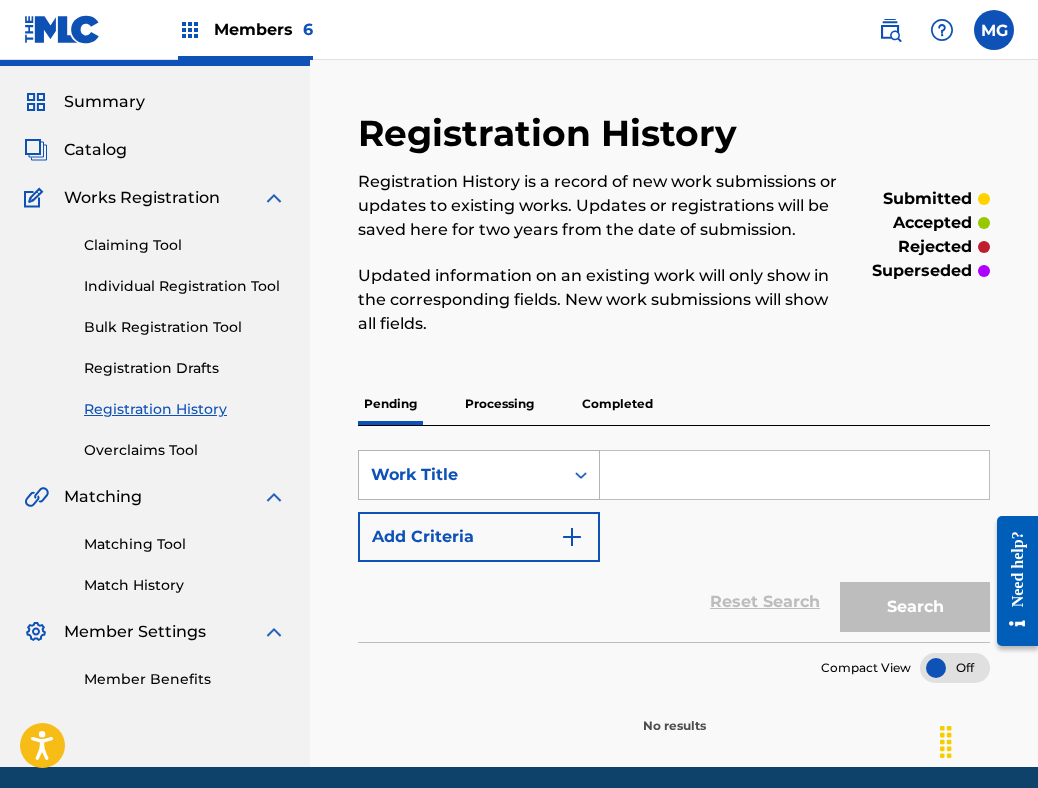 scroll, scrollTop: 99, scrollLeft: 0, axis: vertical 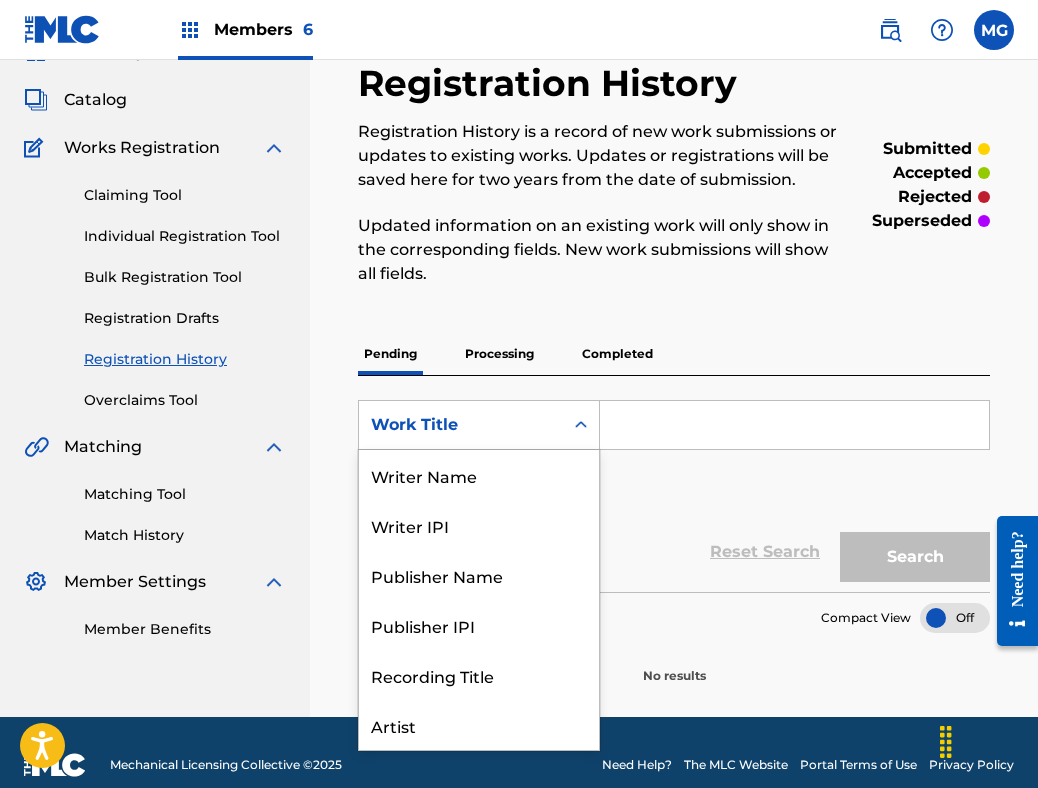 click at bounding box center [581, 425] 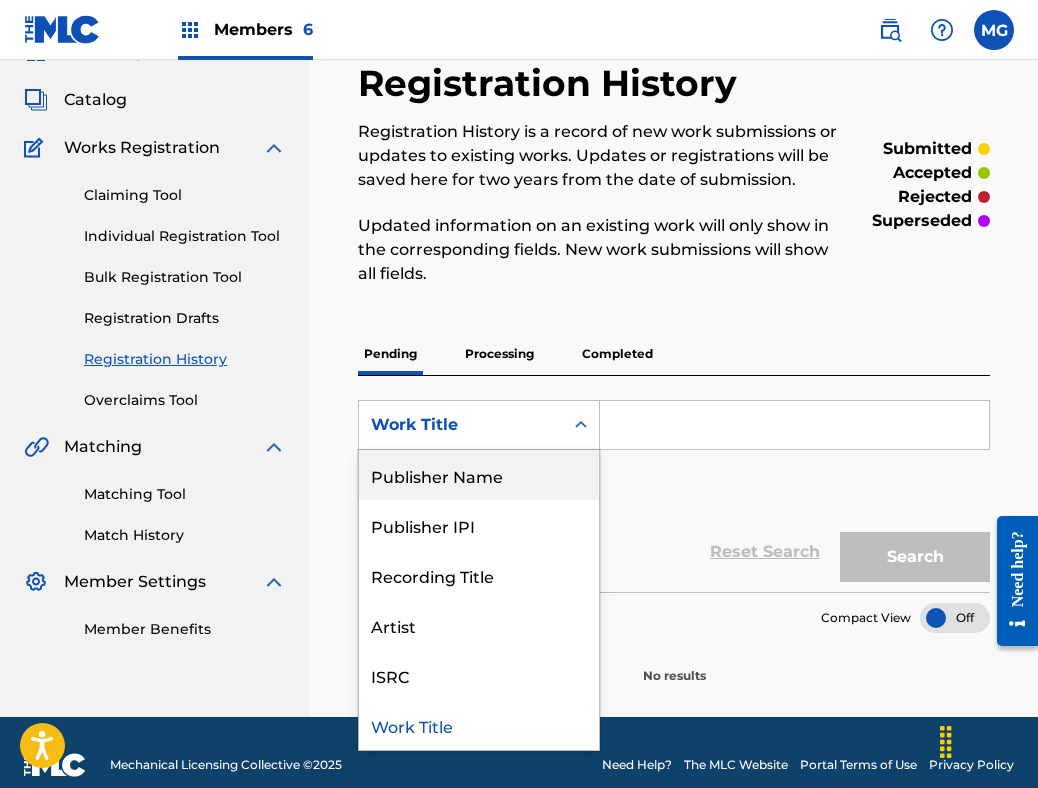 click on "Publisher Name" at bounding box center [479, 475] 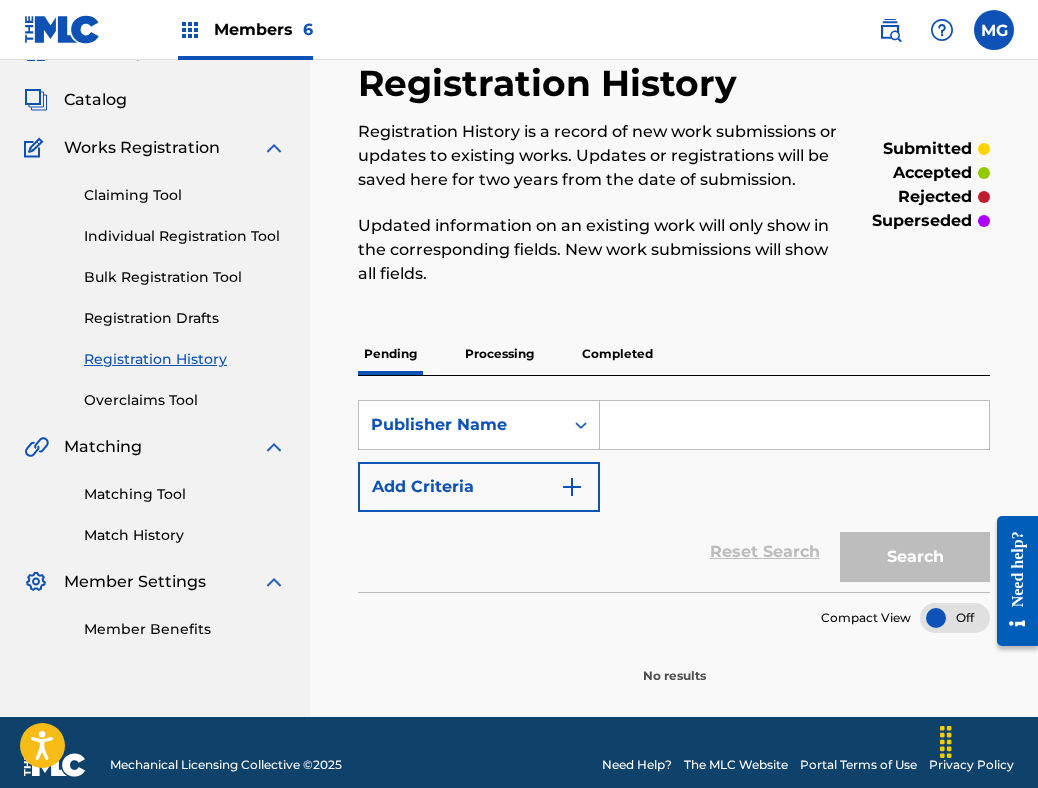 click at bounding box center (794, 425) 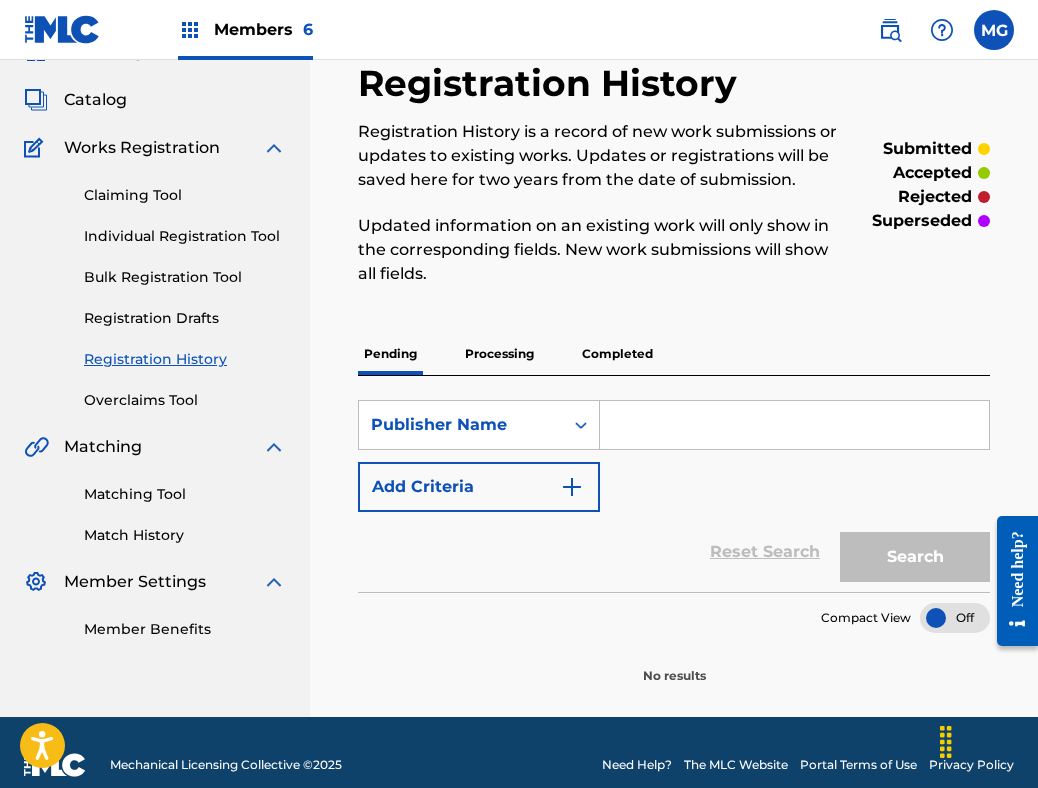 click at bounding box center [794, 425] 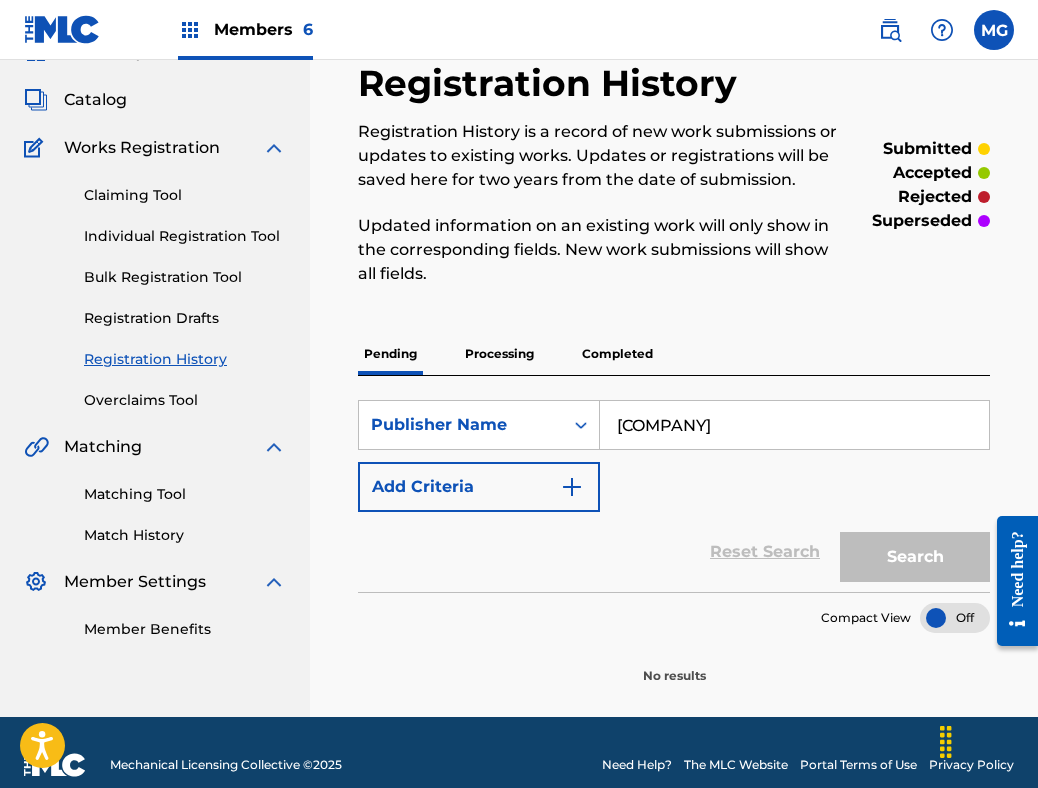 type on "[COMPANY]" 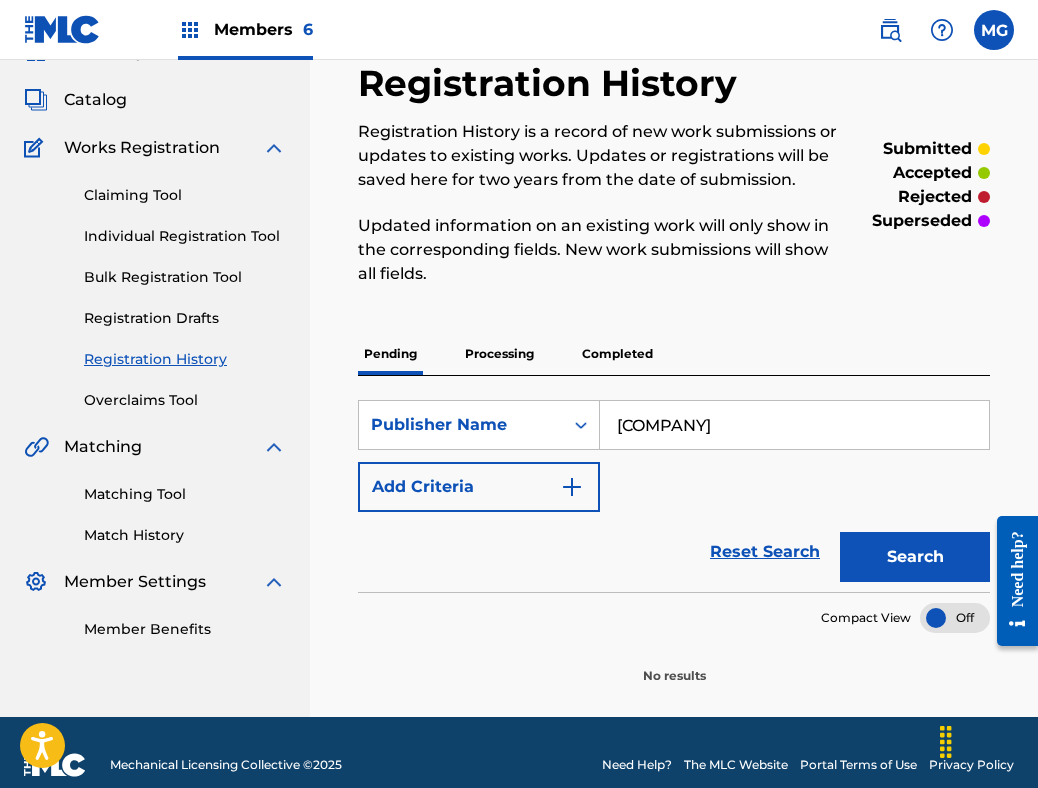 click on "Registration History Registration History is a record of new work submissions or updates to existing works. Updates or registrations will be saved here for two years from the date of submission. Updated information on an existing work will only show in the corresponding fields. New work submissions will show all fields.   submitted   accepted   rejected   superseded Pending Processing Completed SearchWithCriteria786761a2-f59b-4fc1-a02c-c84e58486928 Publisher Name [COMPANY] Add Criteria Reset Search Search Compact View No results" at bounding box center [674, 373] 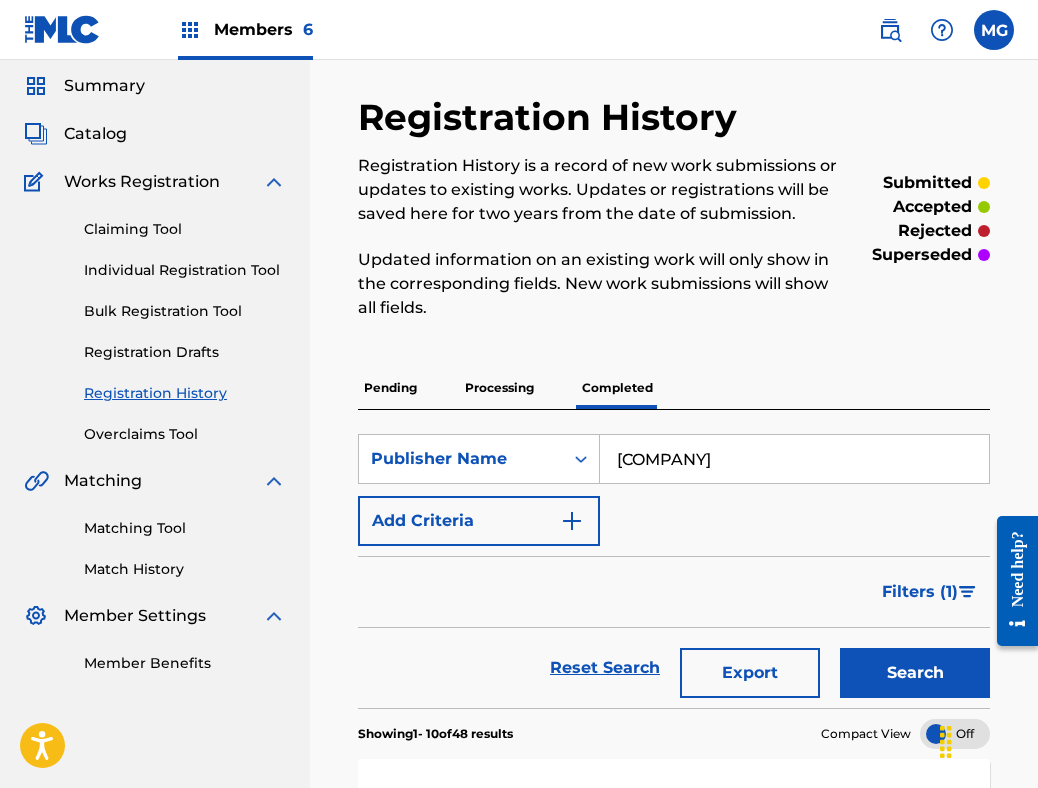scroll, scrollTop: 110, scrollLeft: 0, axis: vertical 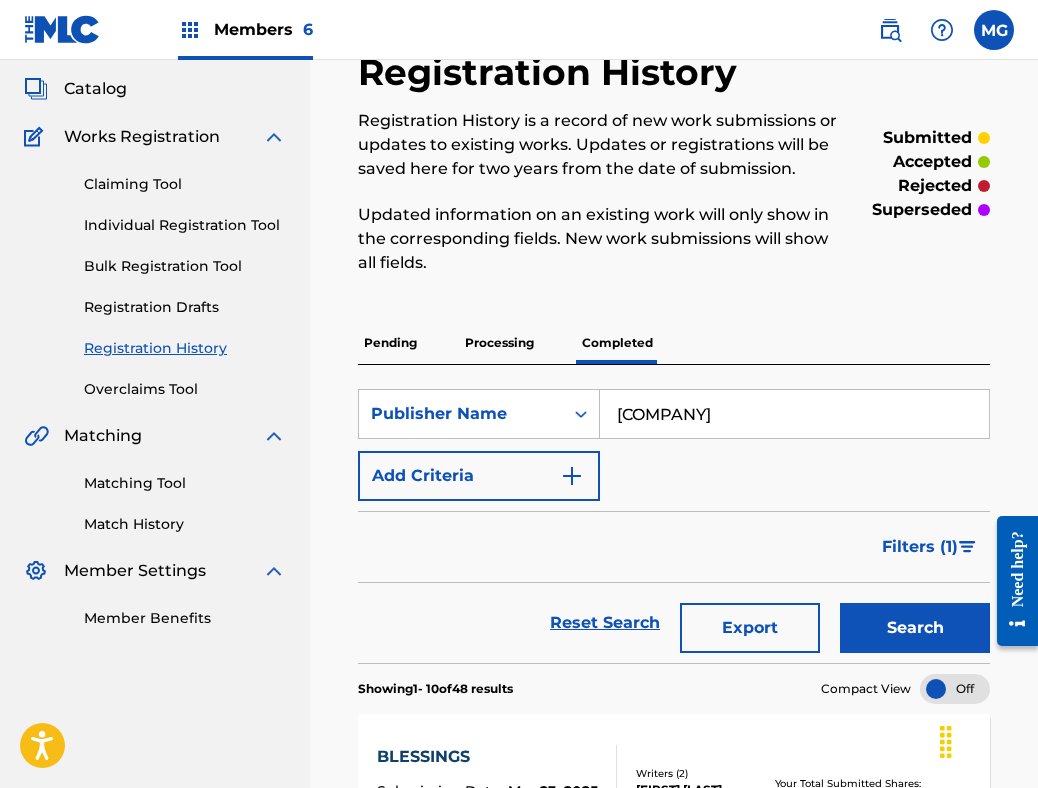 click on "Export" at bounding box center (750, 628) 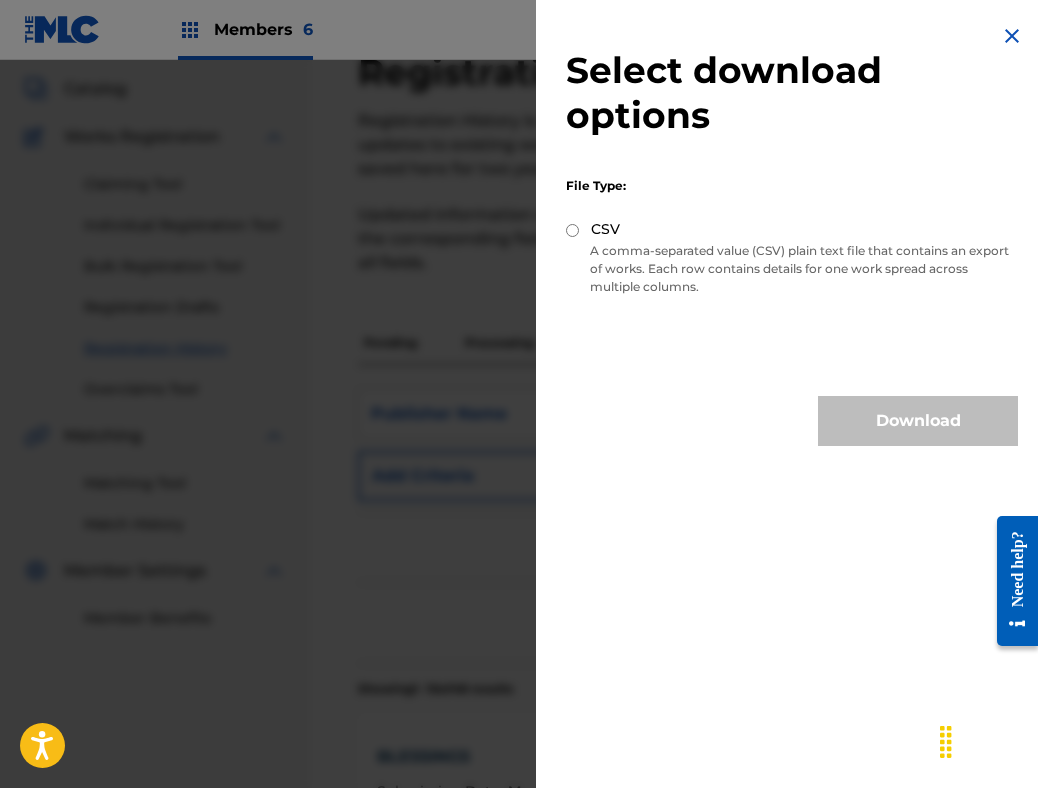 click on "File Type: CSV A comma-separated value (CSV) plain text file that contains an export of works. Each row contains details for one work spread across multiple columns." at bounding box center (792, 233) 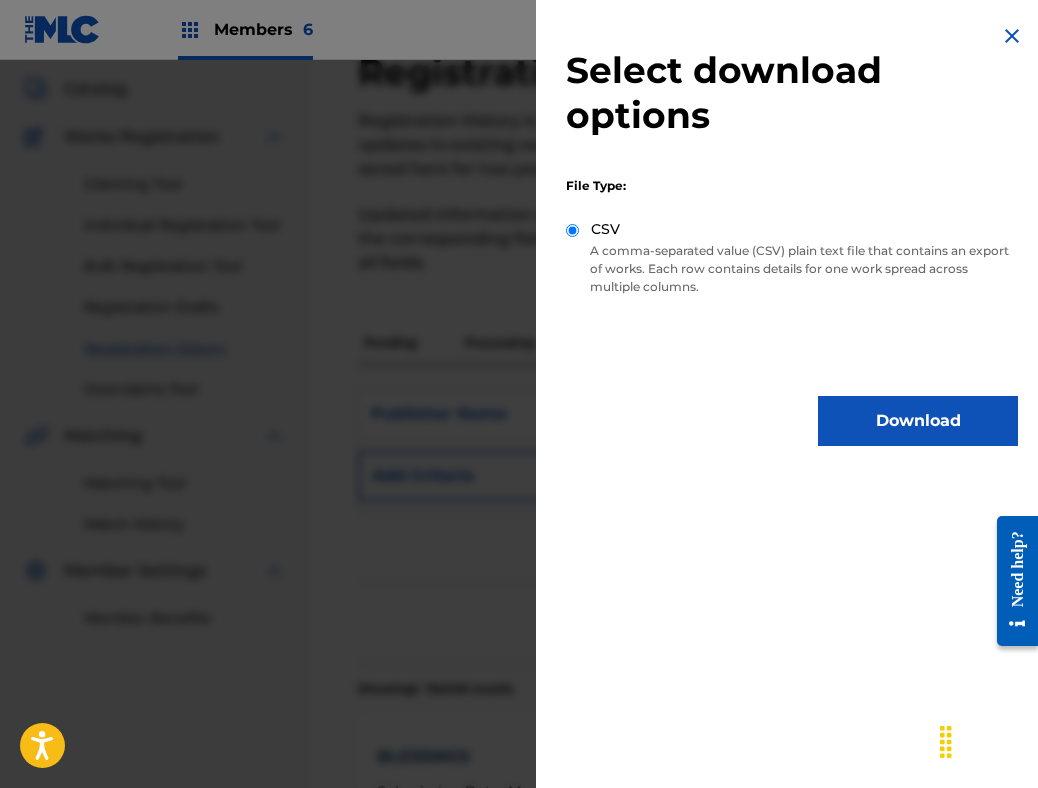 click on "Download" at bounding box center [918, 421] 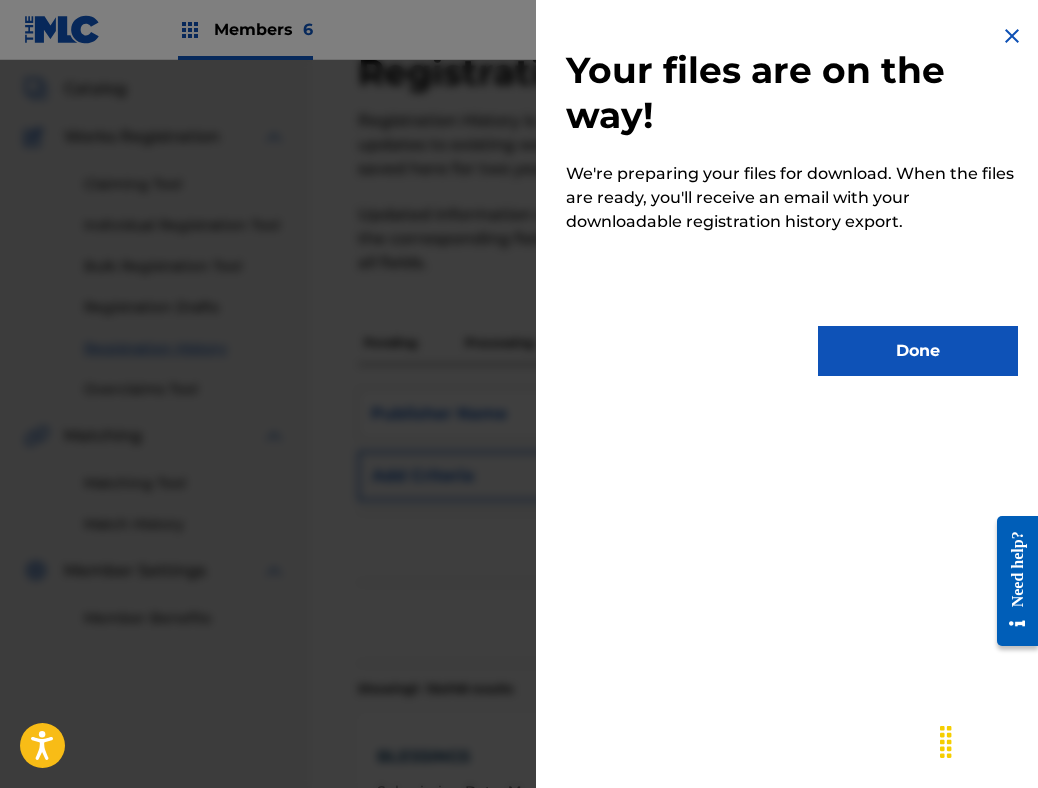 click on "Done" at bounding box center (918, 351) 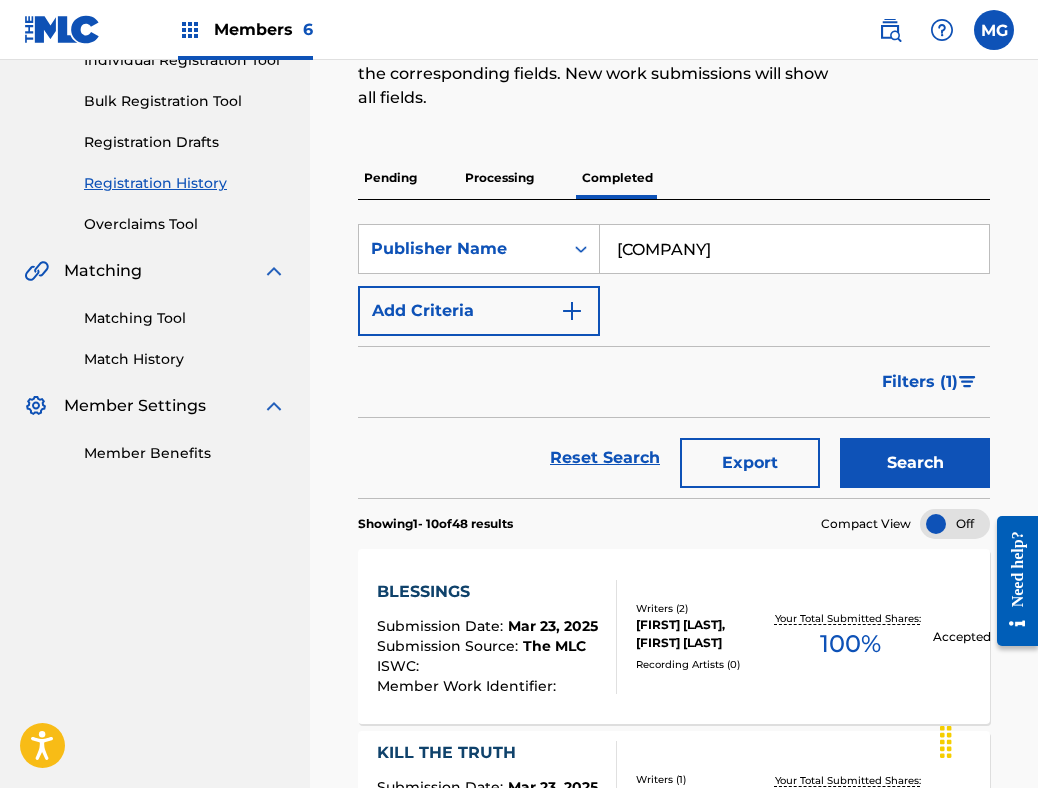 scroll, scrollTop: 225, scrollLeft: 0, axis: vertical 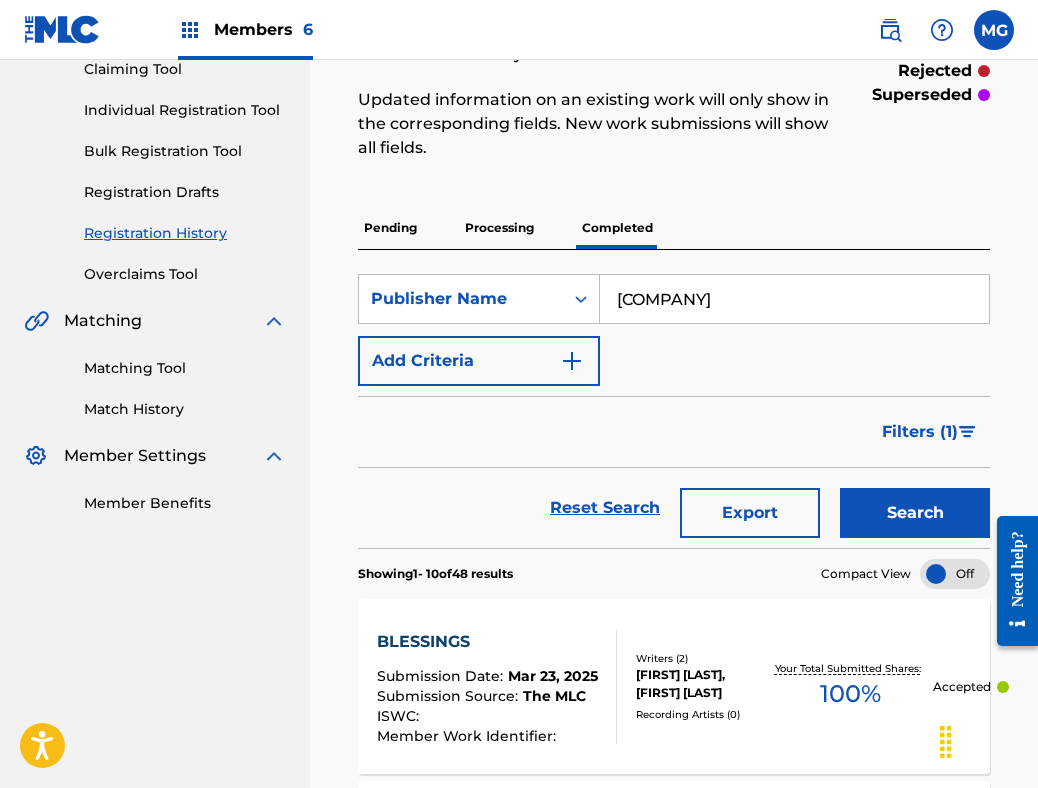 click on "Filters ( 1 )" at bounding box center [674, 432] 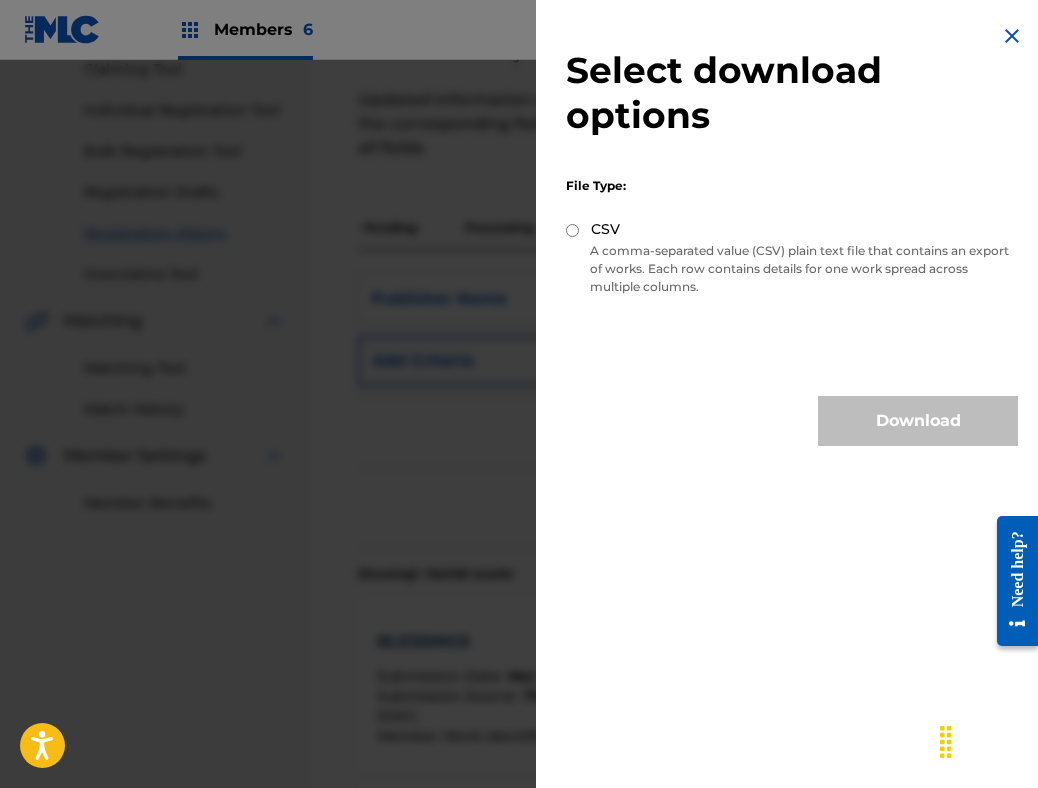 click on "CSV" at bounding box center (605, 229) 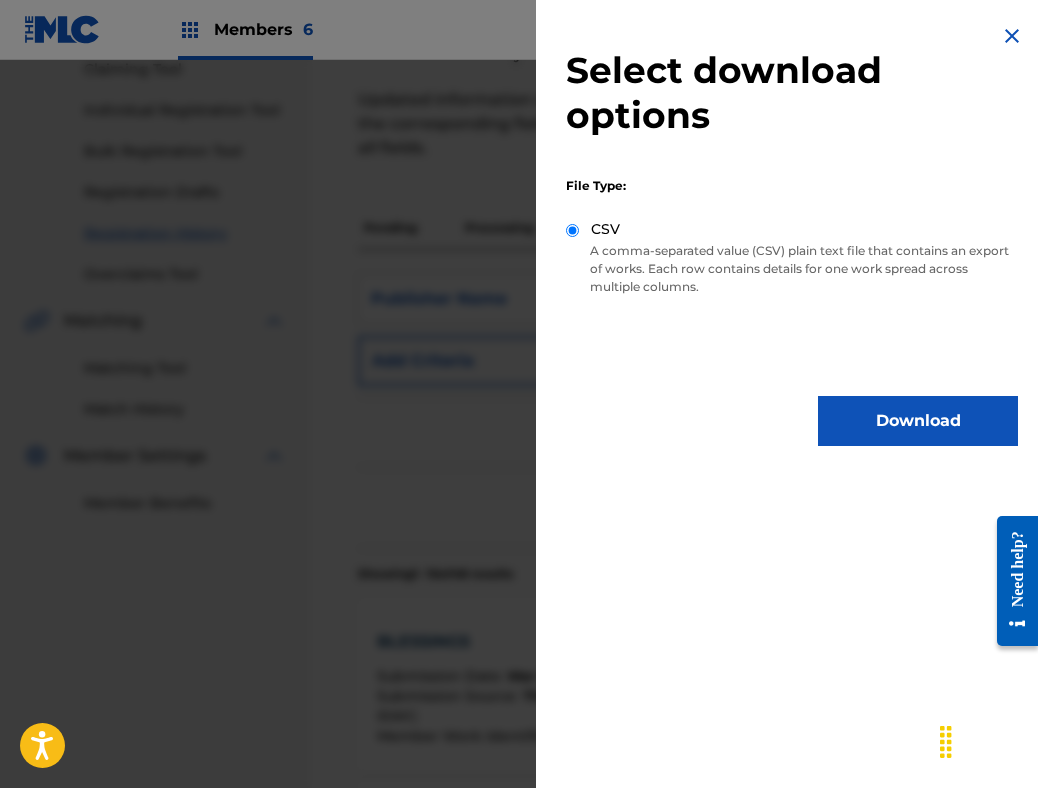 click on "Download" at bounding box center (918, 421) 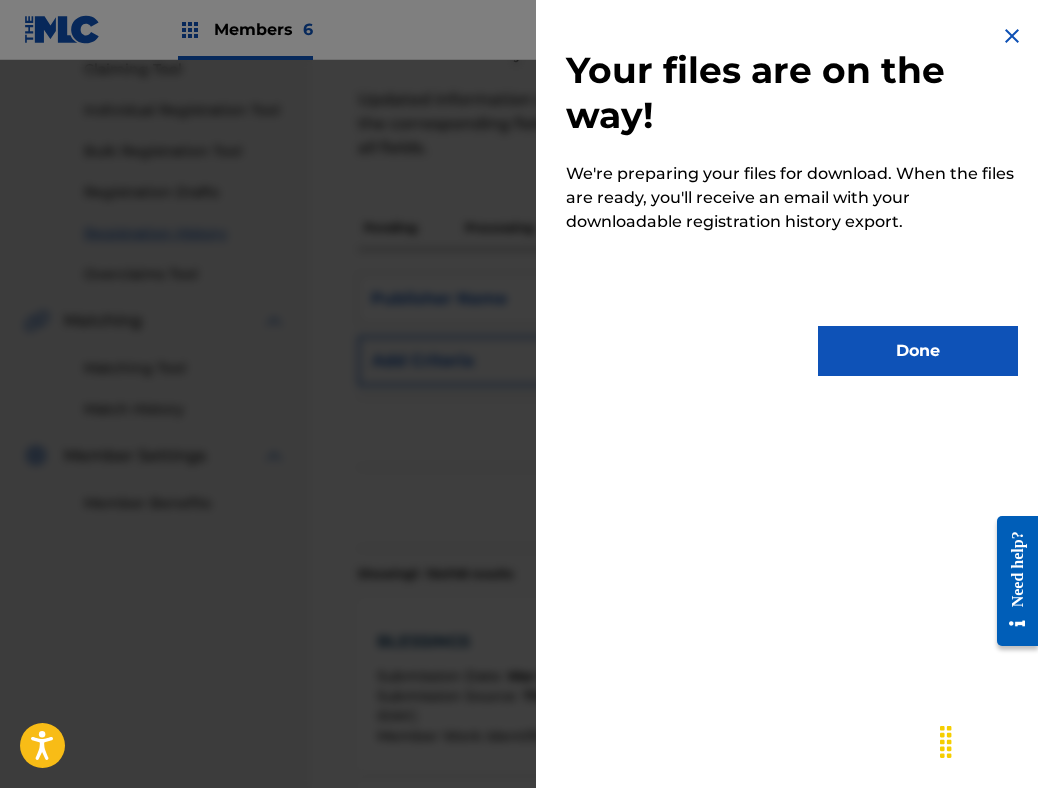 click on "Done" at bounding box center [918, 351] 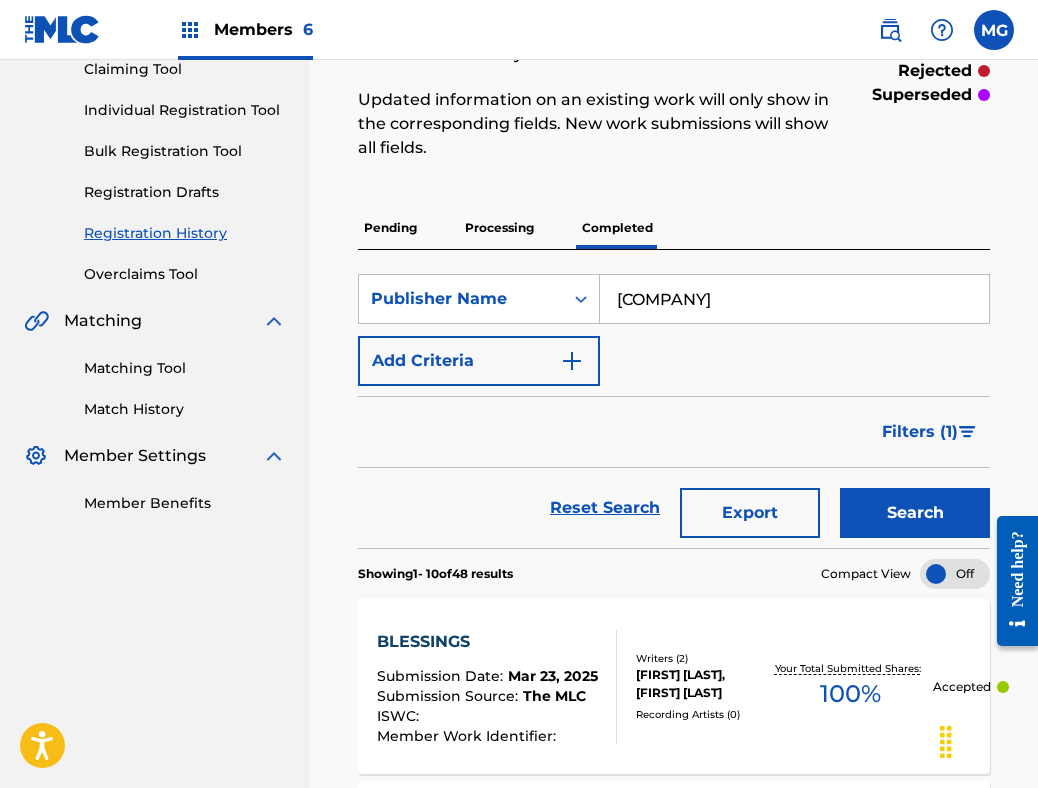 click on "[COMPANY]" at bounding box center [794, 299] 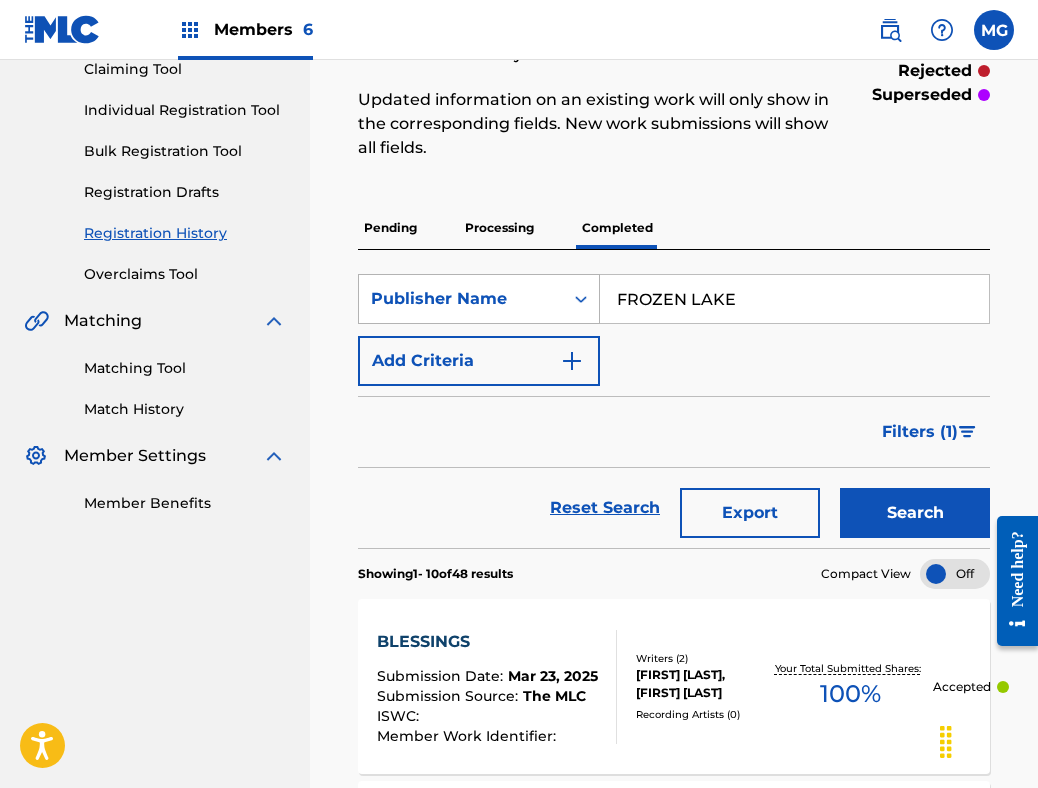 type on "FROZEN LAKE" 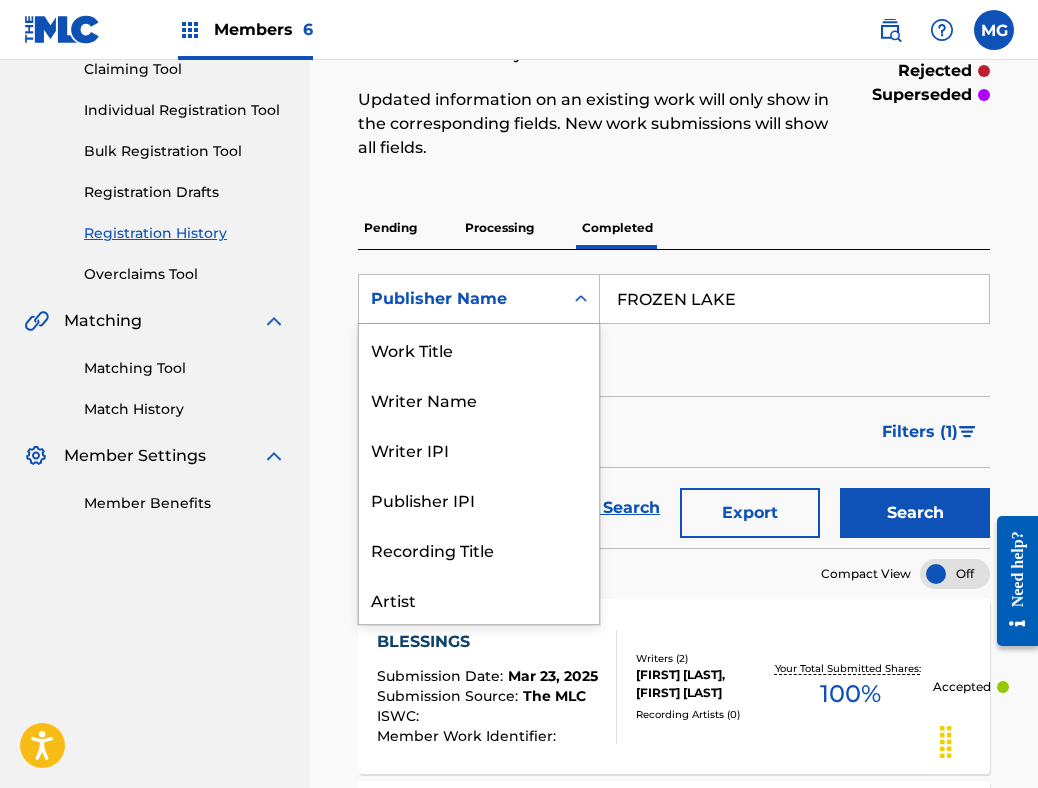 scroll, scrollTop: 100, scrollLeft: 0, axis: vertical 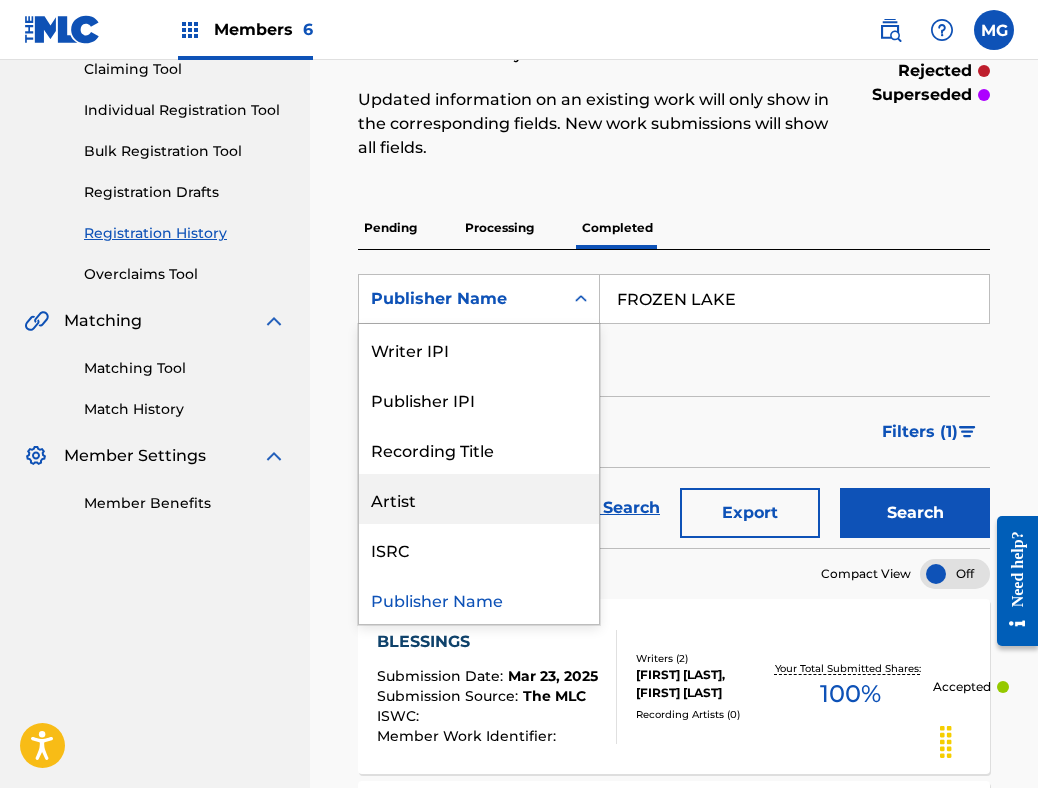 click on "Artist" at bounding box center [479, 499] 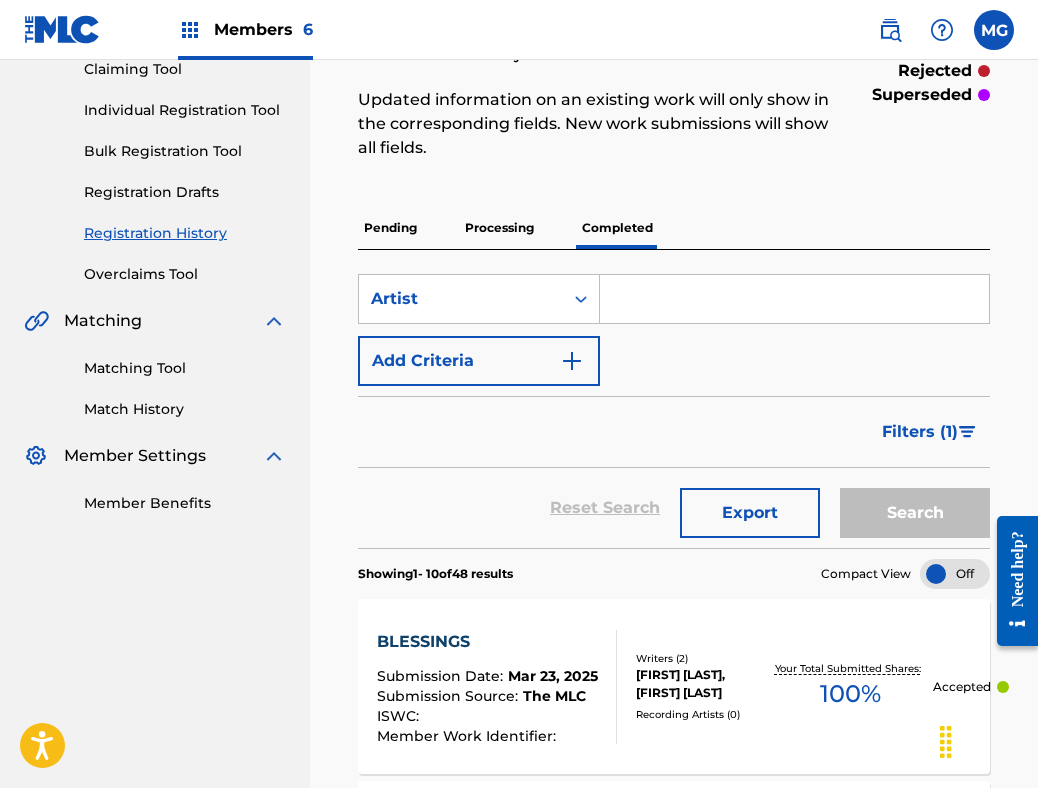 click on "Filters ( 1 )" at bounding box center [674, 432] 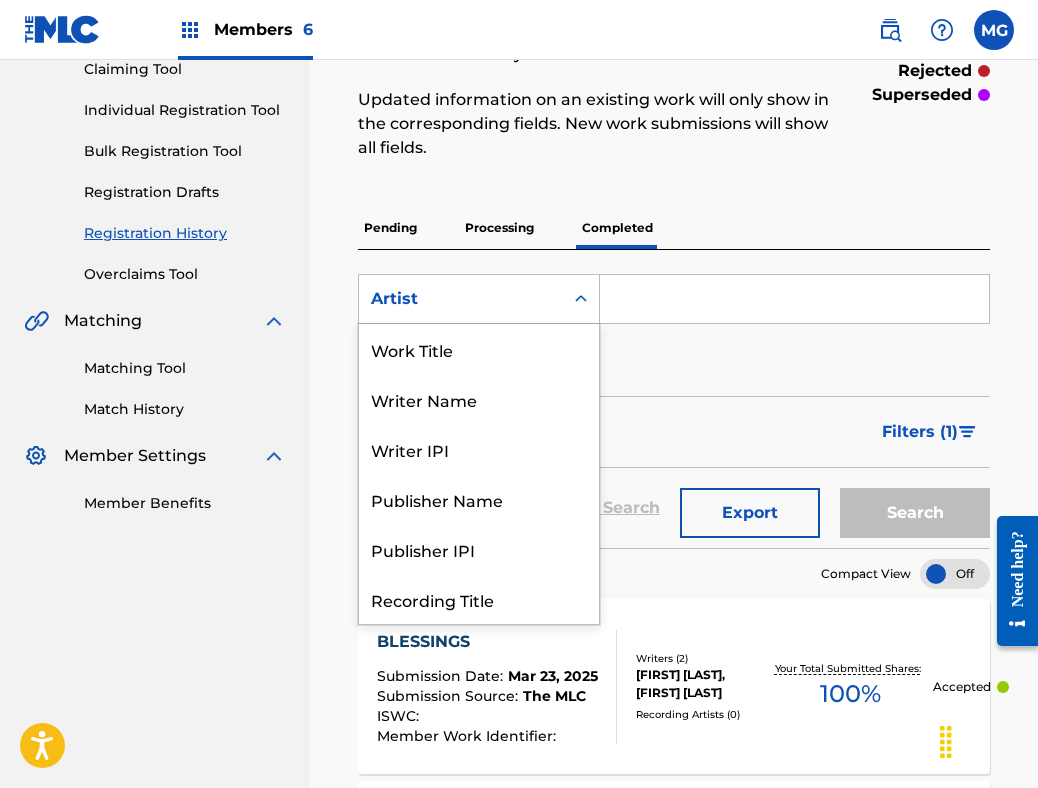 click on "Artist" at bounding box center (461, 299) 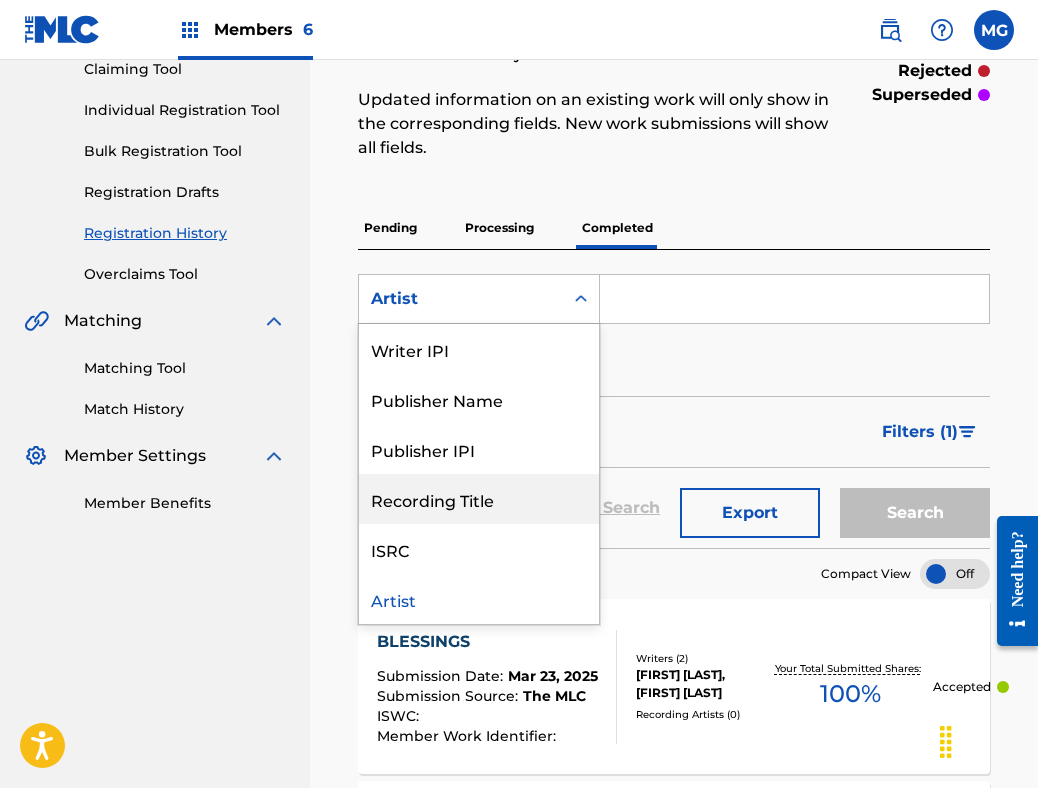 click on "Recording Title" at bounding box center [479, 499] 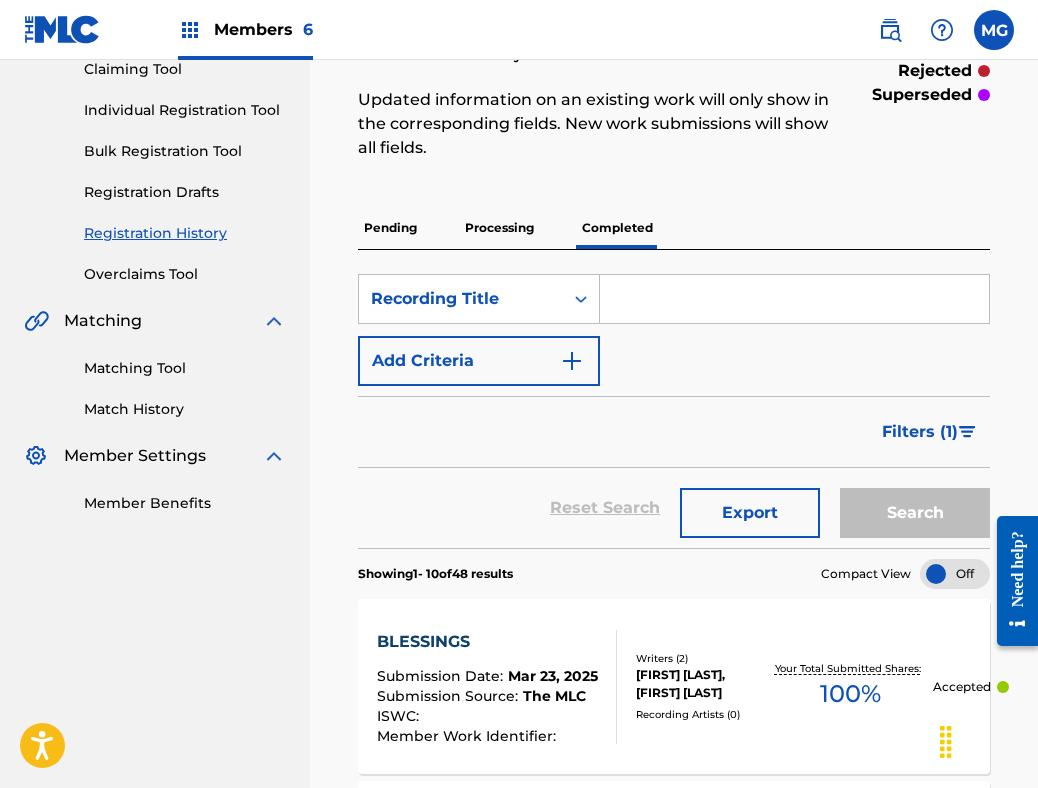 click on "SearchWithCriteriae65ea5e2-dd92-4ce9-9d6a-c1ed28c82f88 Recording Title Add Criteria" at bounding box center (674, 330) 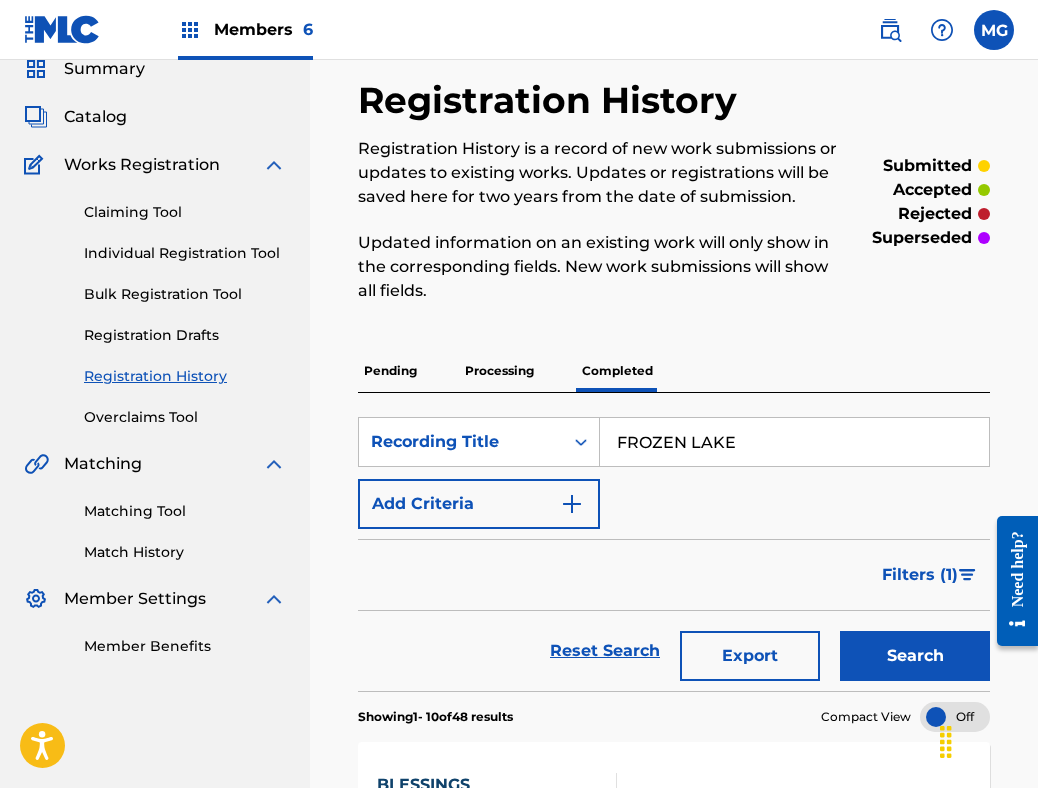 scroll, scrollTop: 218, scrollLeft: 0, axis: vertical 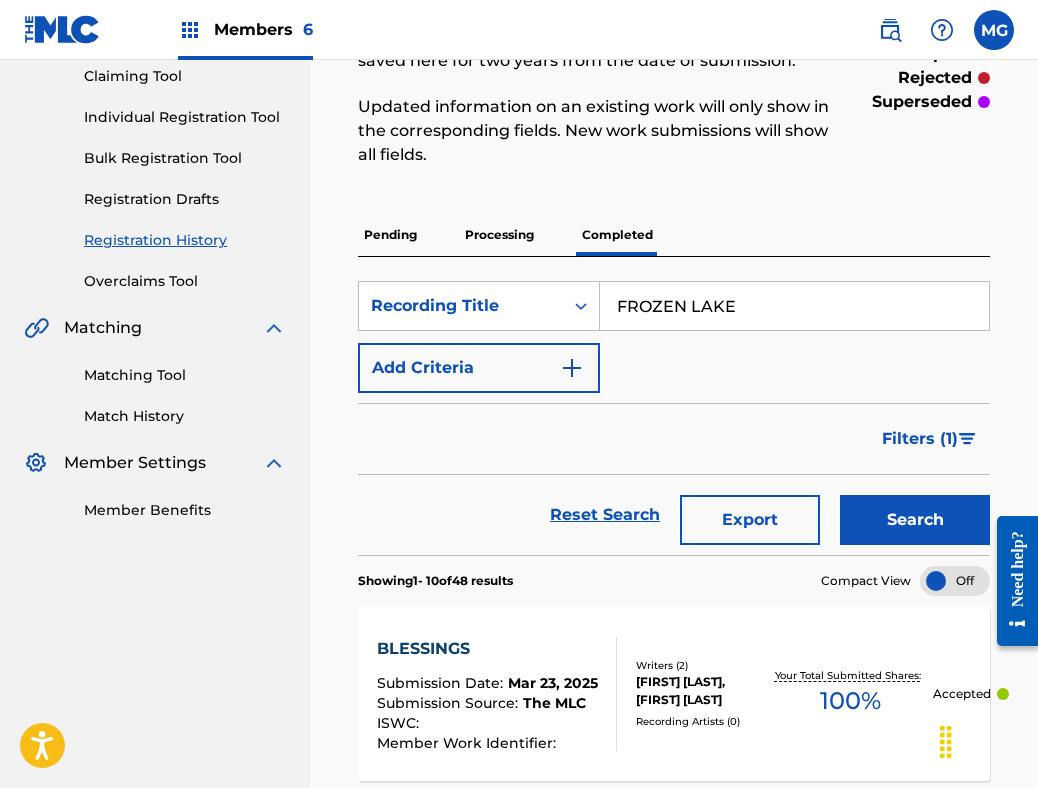 type on "FROZEN LAKE" 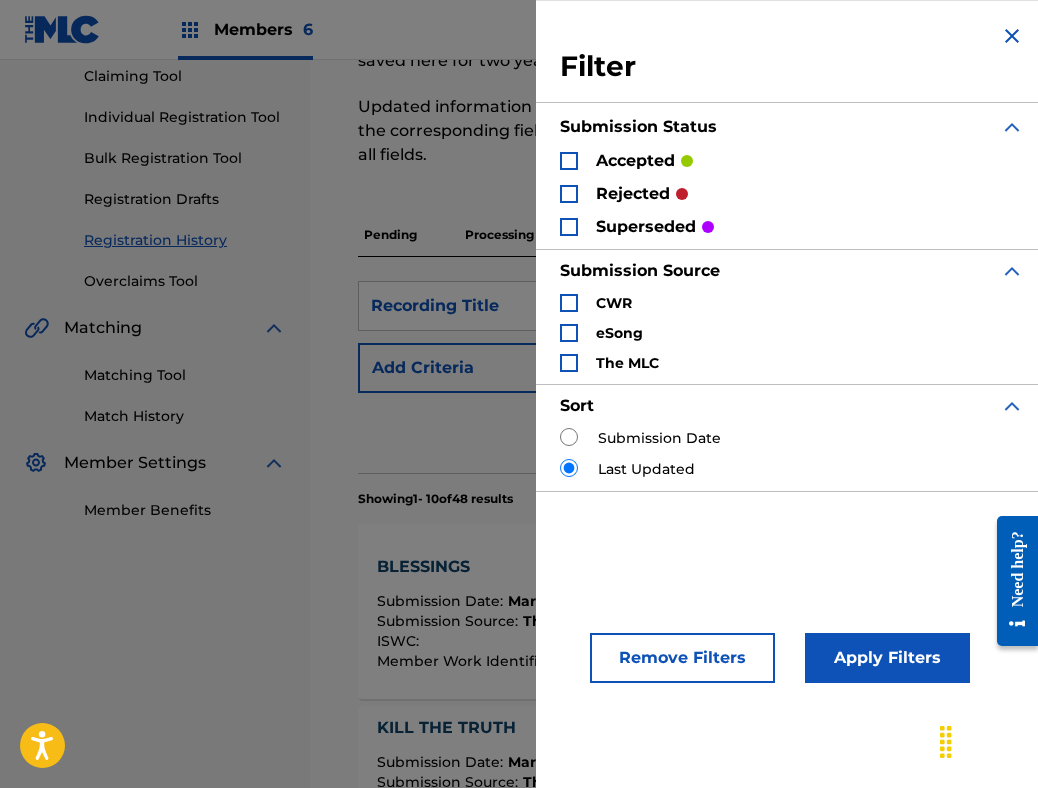 click at bounding box center [569, 194] 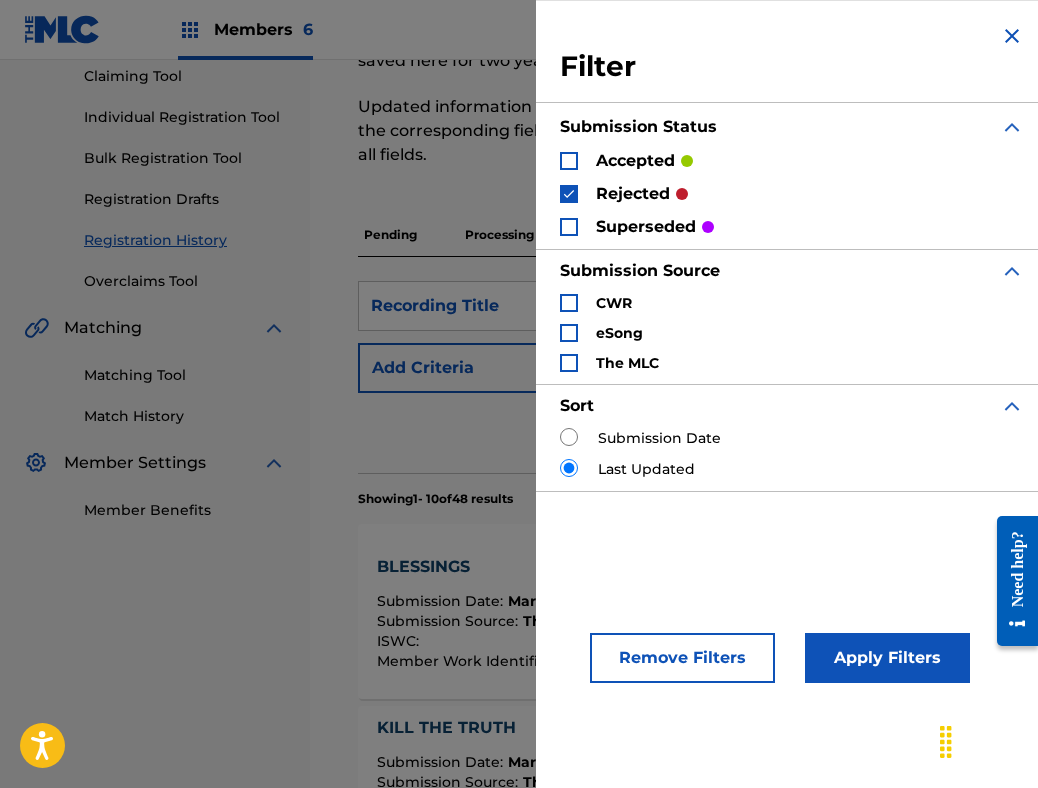 click on "Apply Filters" at bounding box center [887, 658] 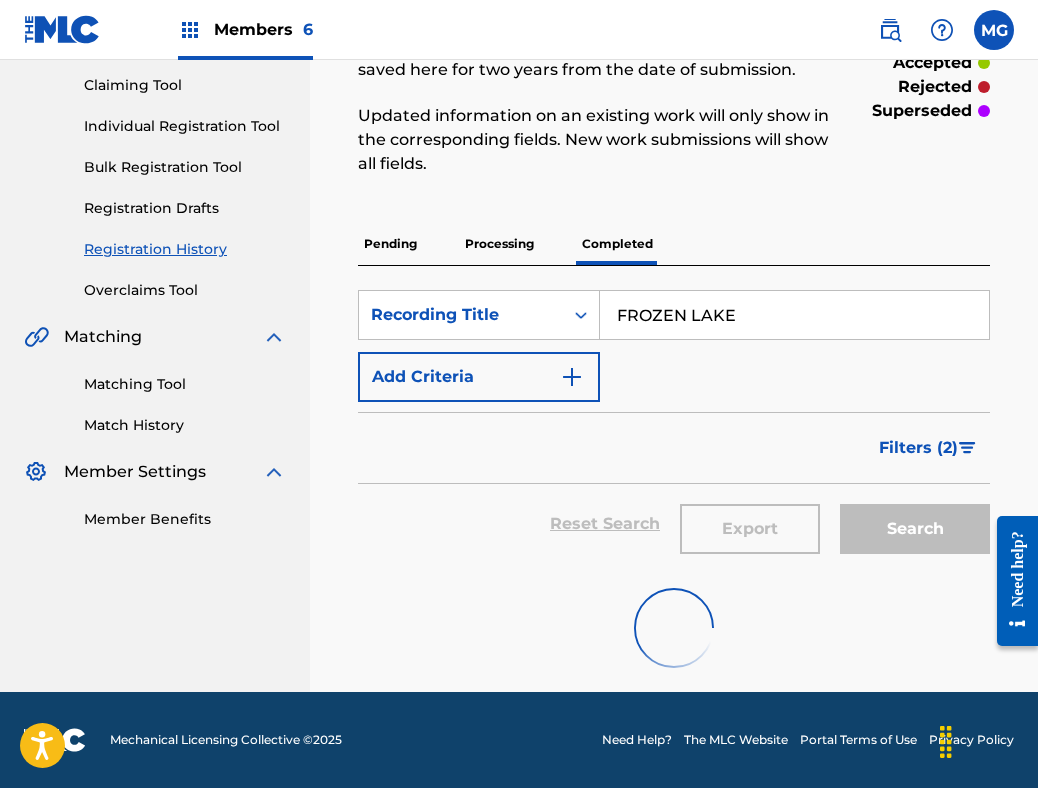 scroll, scrollTop: 206, scrollLeft: 0, axis: vertical 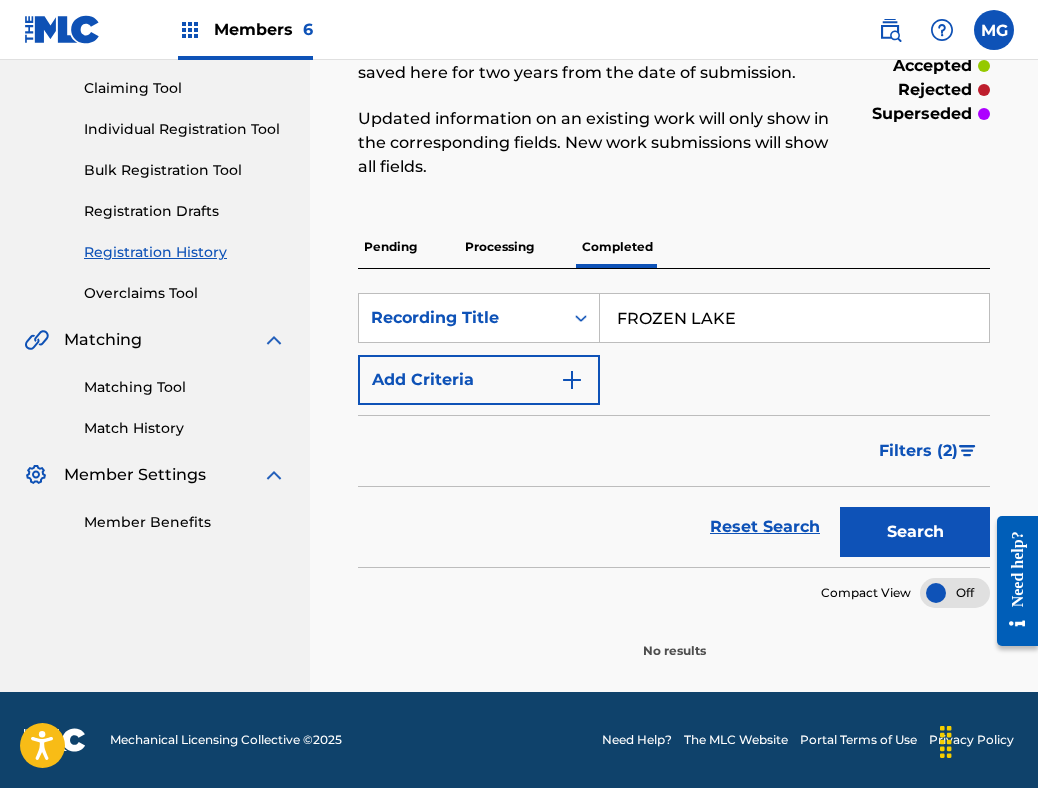 click on "Filters ( 2 )" at bounding box center (918, 451) 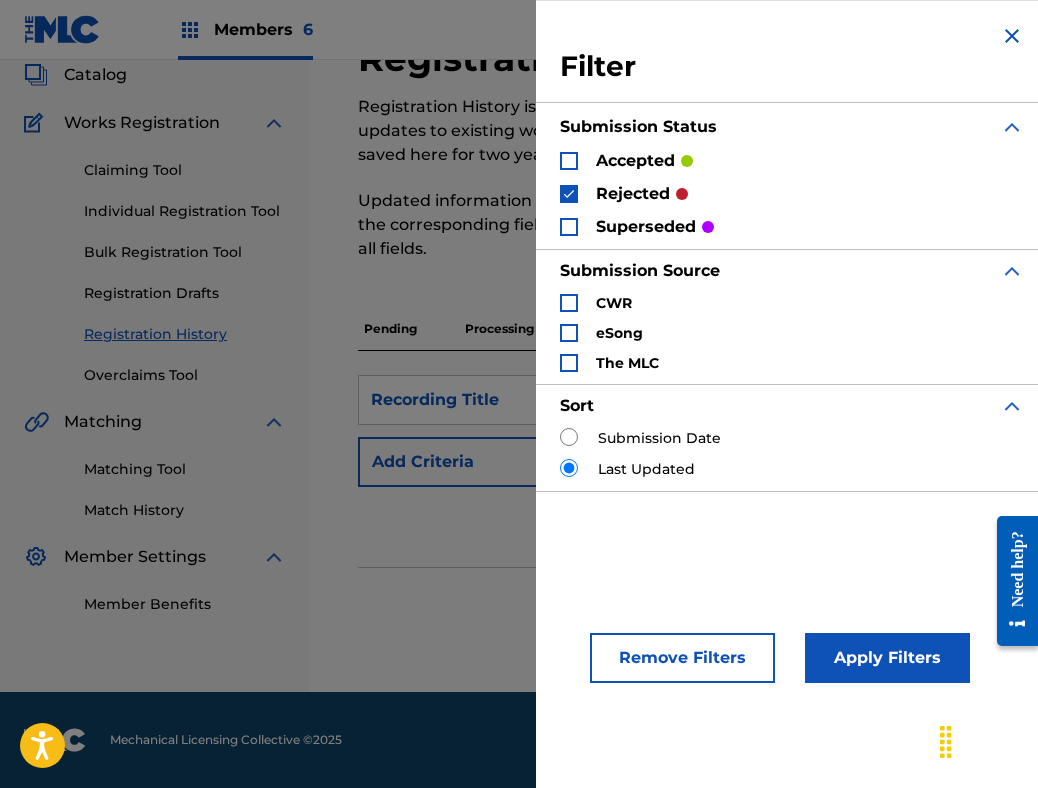 click at bounding box center (569, 227) 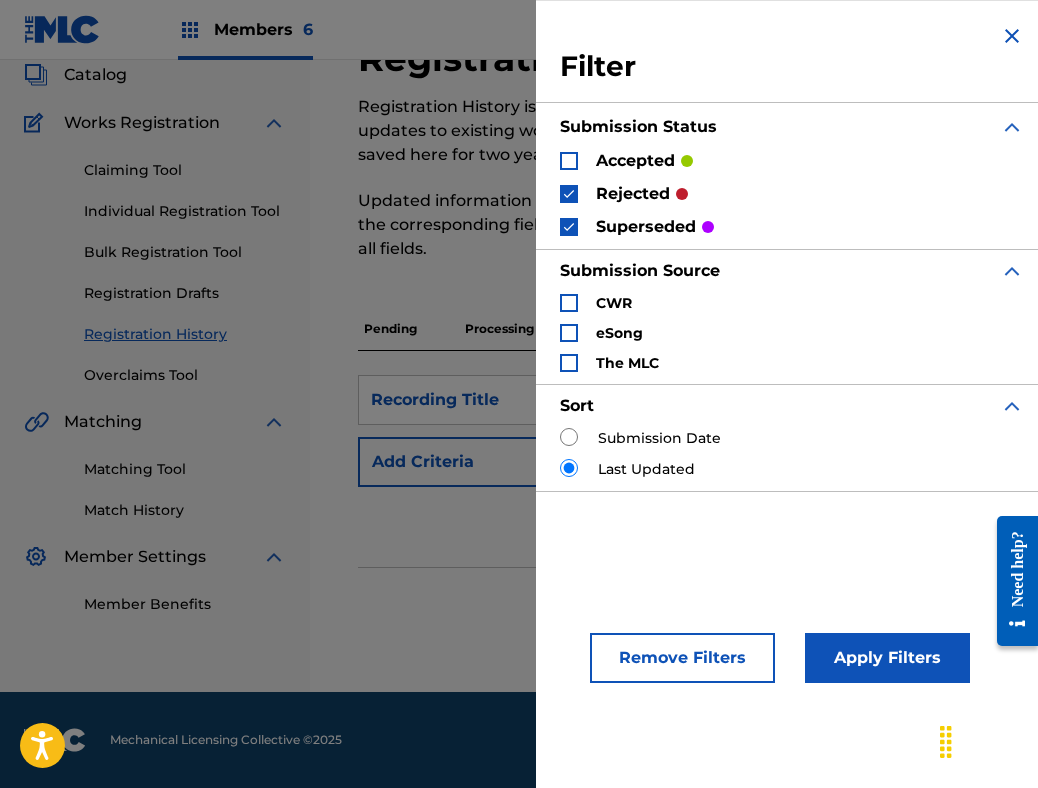 click on "Submission Status" at bounding box center [792, 127] 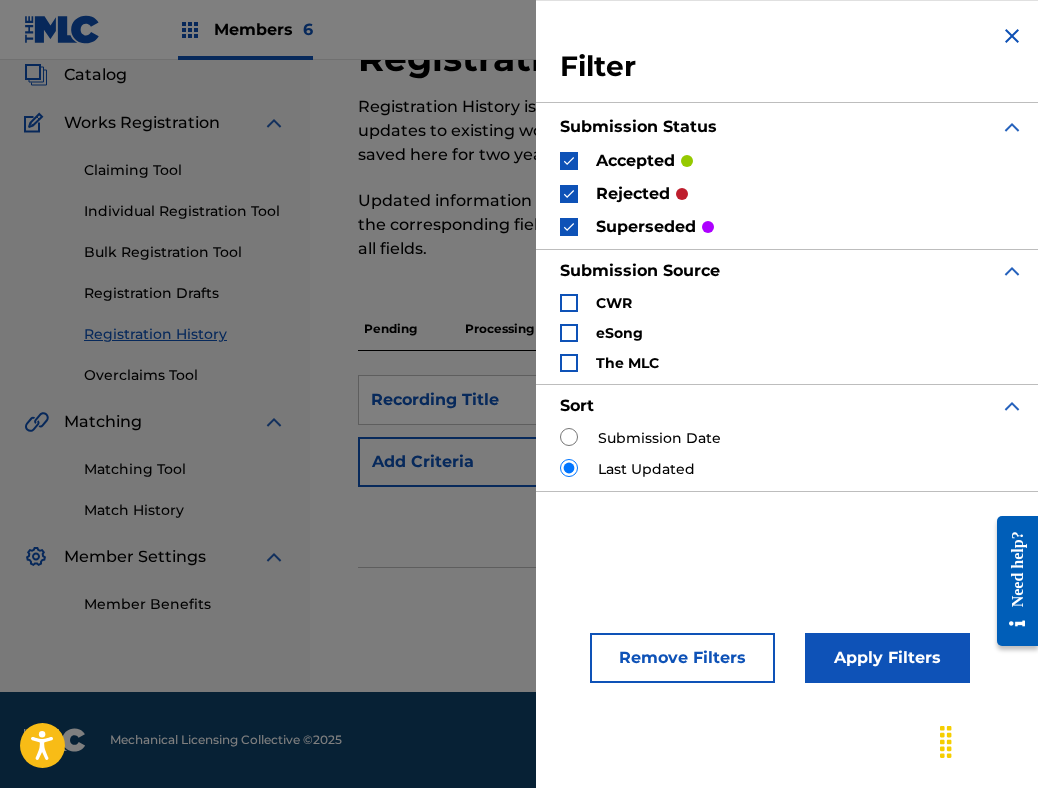 click on "Apply Filters" at bounding box center [887, 658] 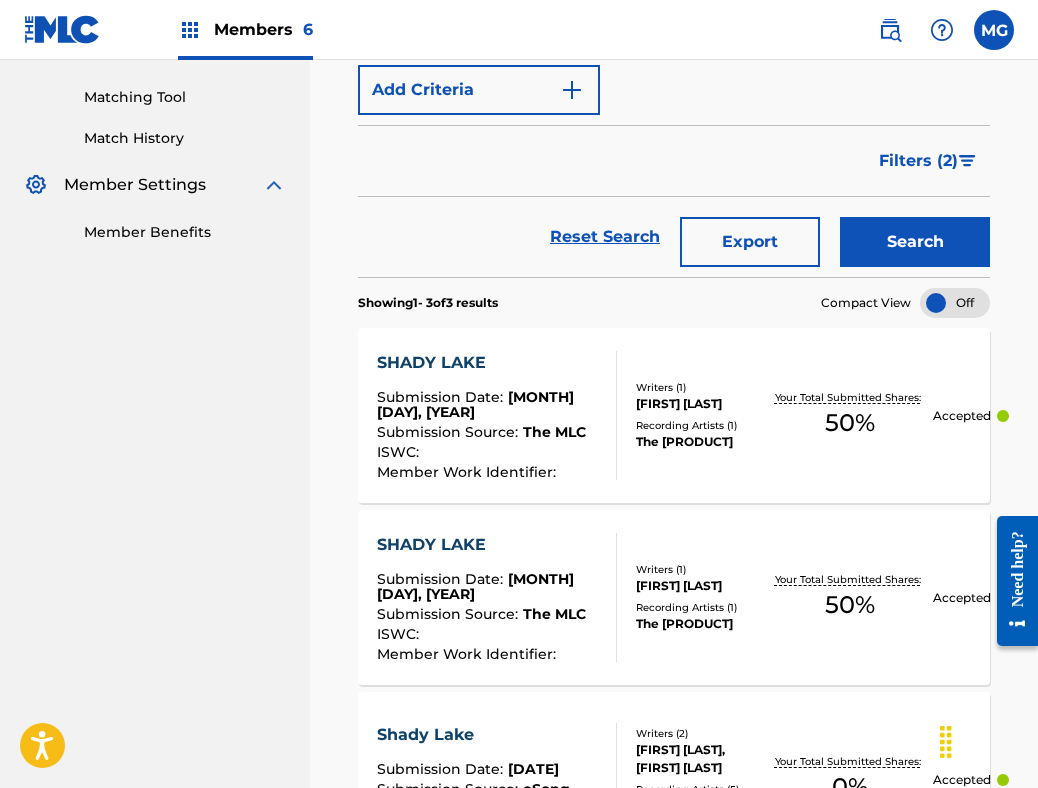 scroll, scrollTop: 167, scrollLeft: 0, axis: vertical 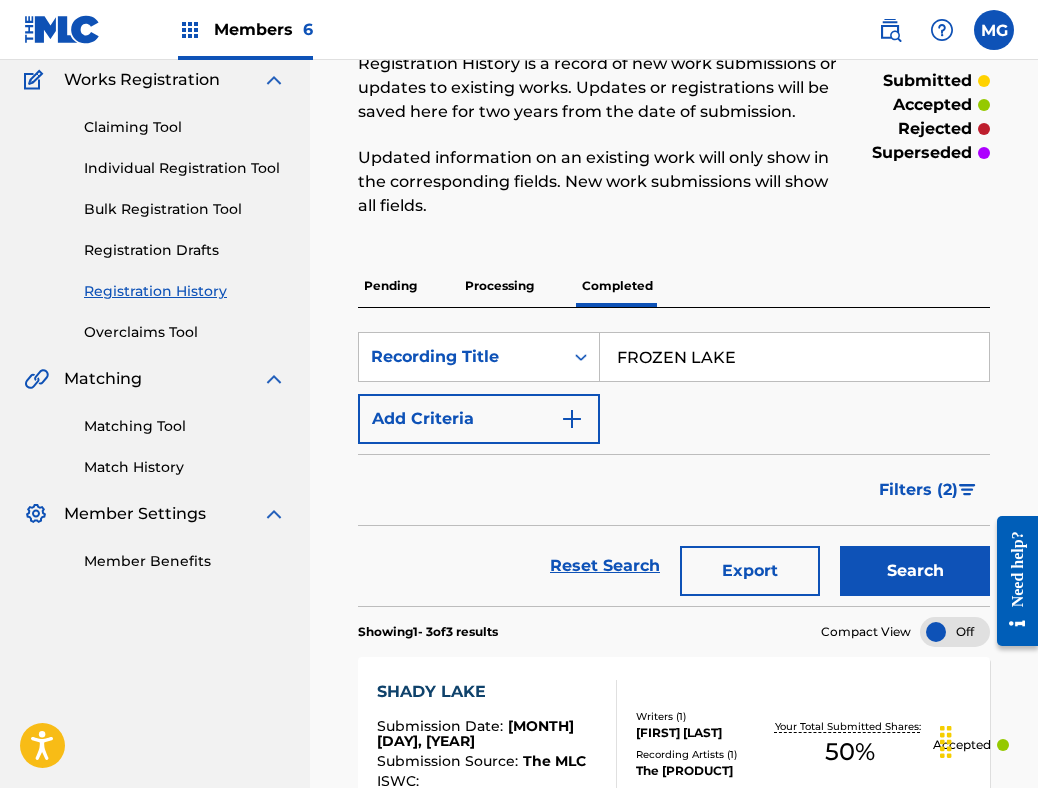 click on "Add Criteria" at bounding box center (479, 419) 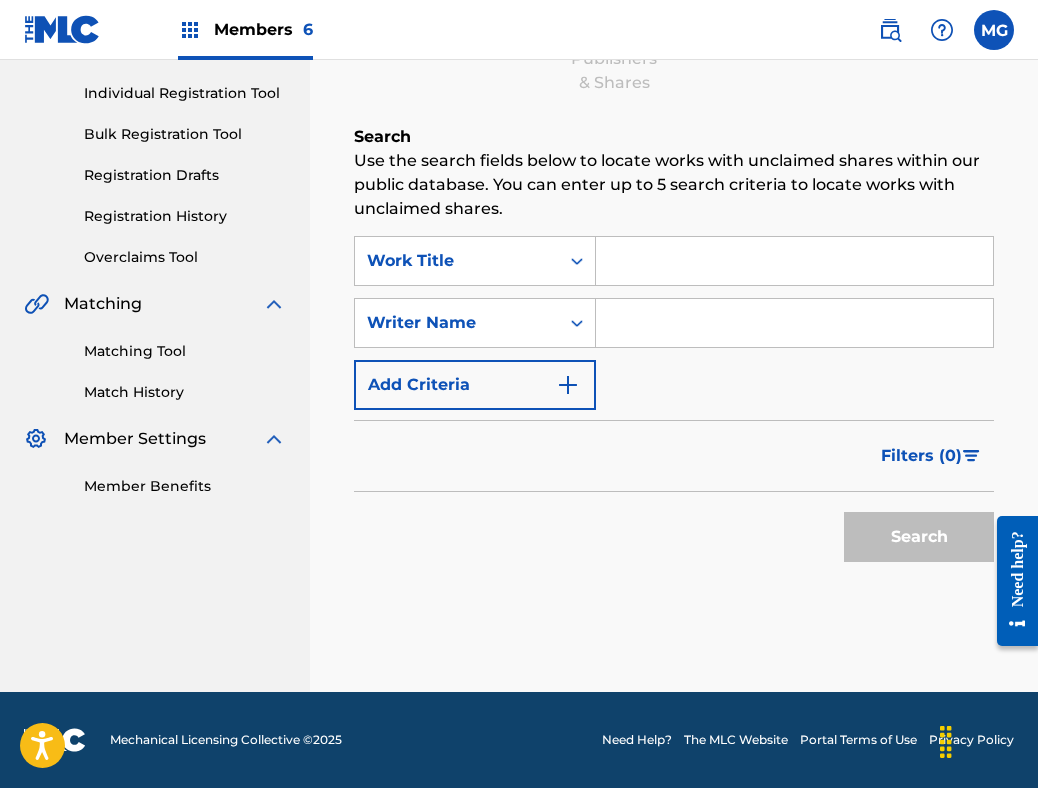 scroll, scrollTop: 190, scrollLeft: 0, axis: vertical 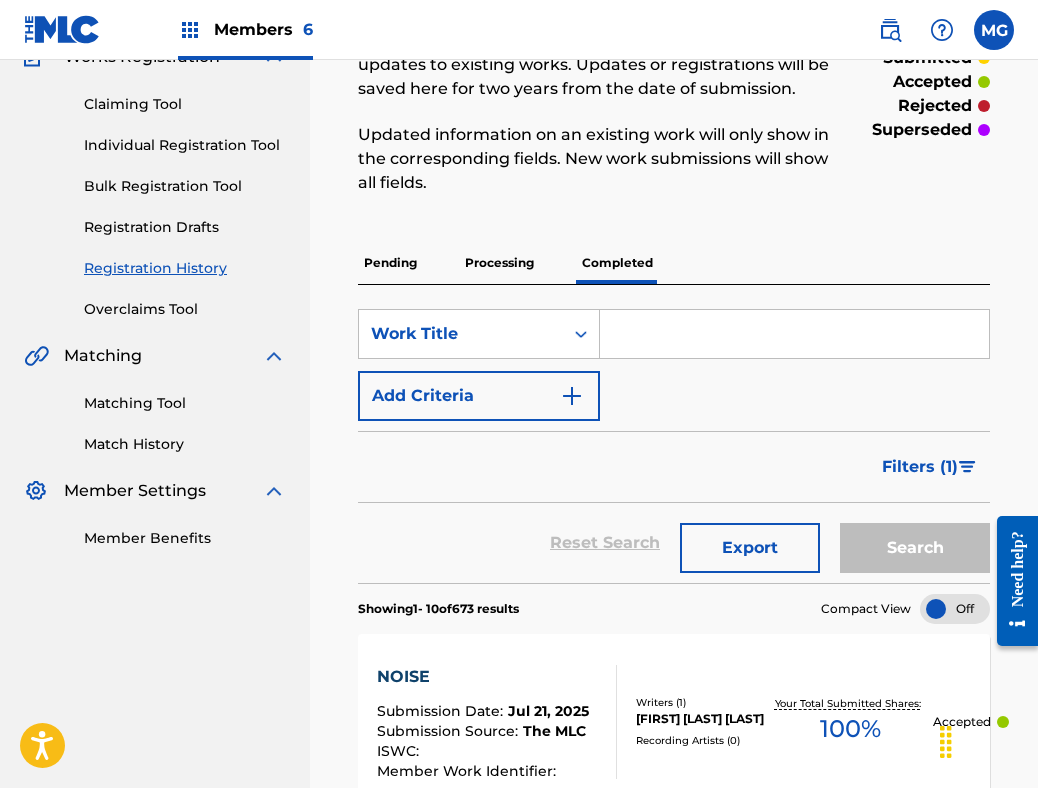 click at bounding box center (794, 334) 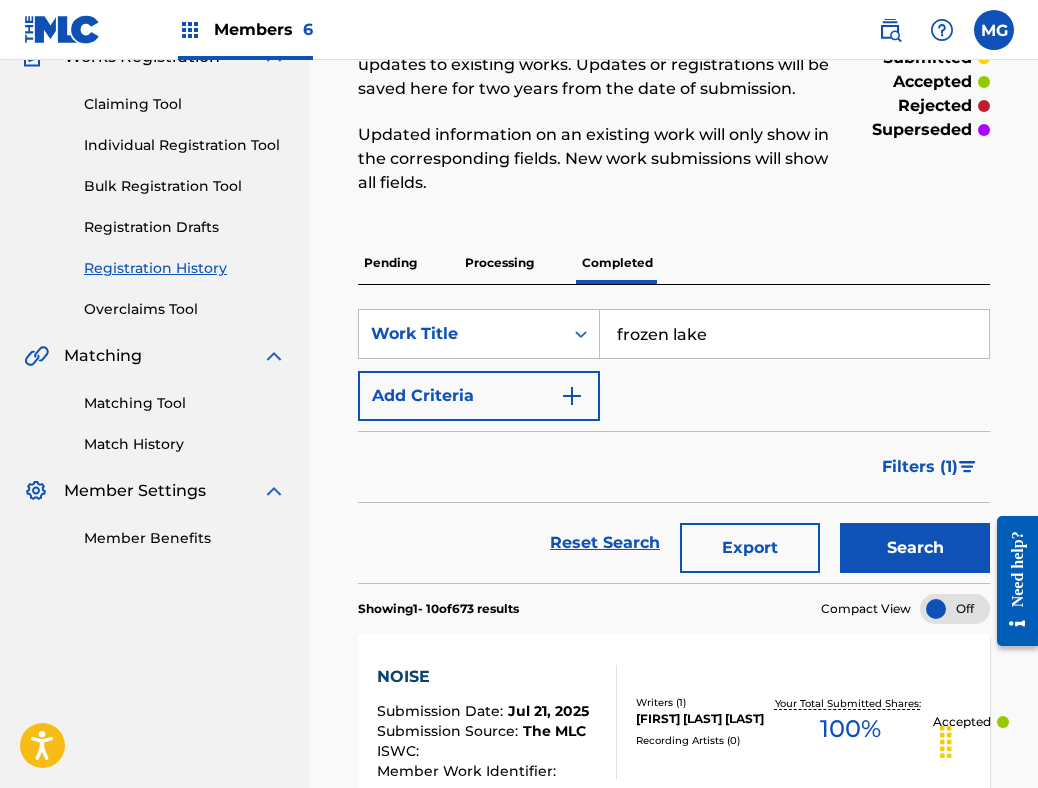 type on "frozen lake" 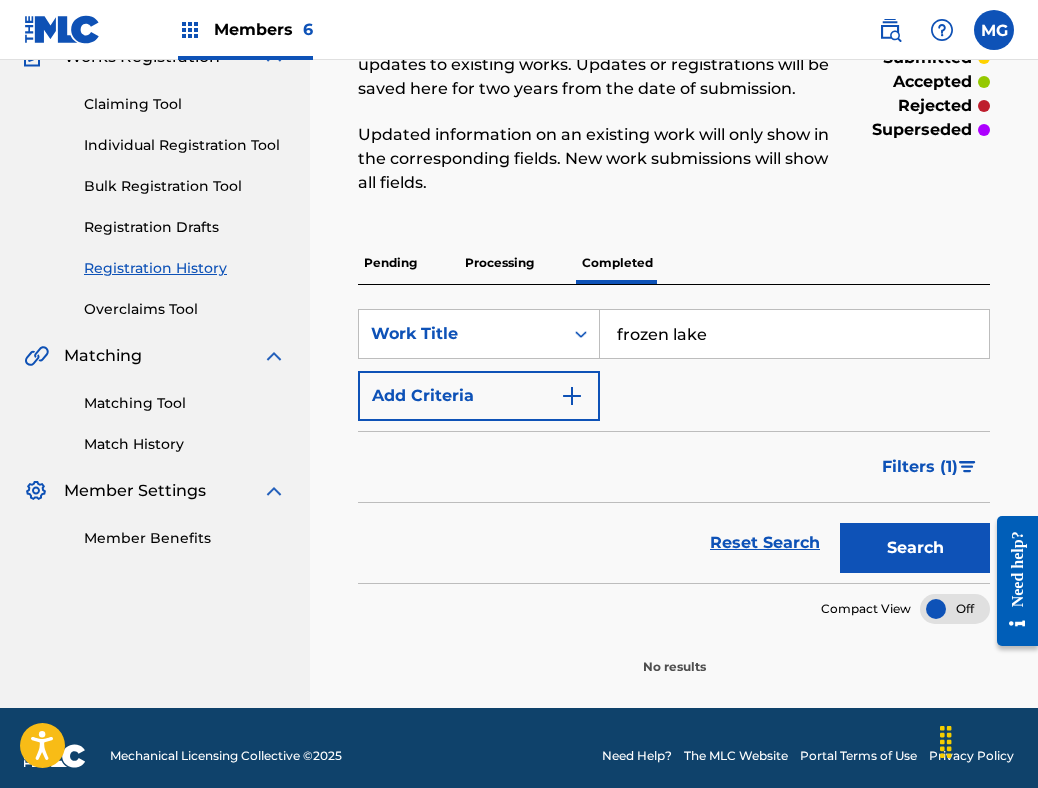 click on "Add Criteria" at bounding box center [479, 396] 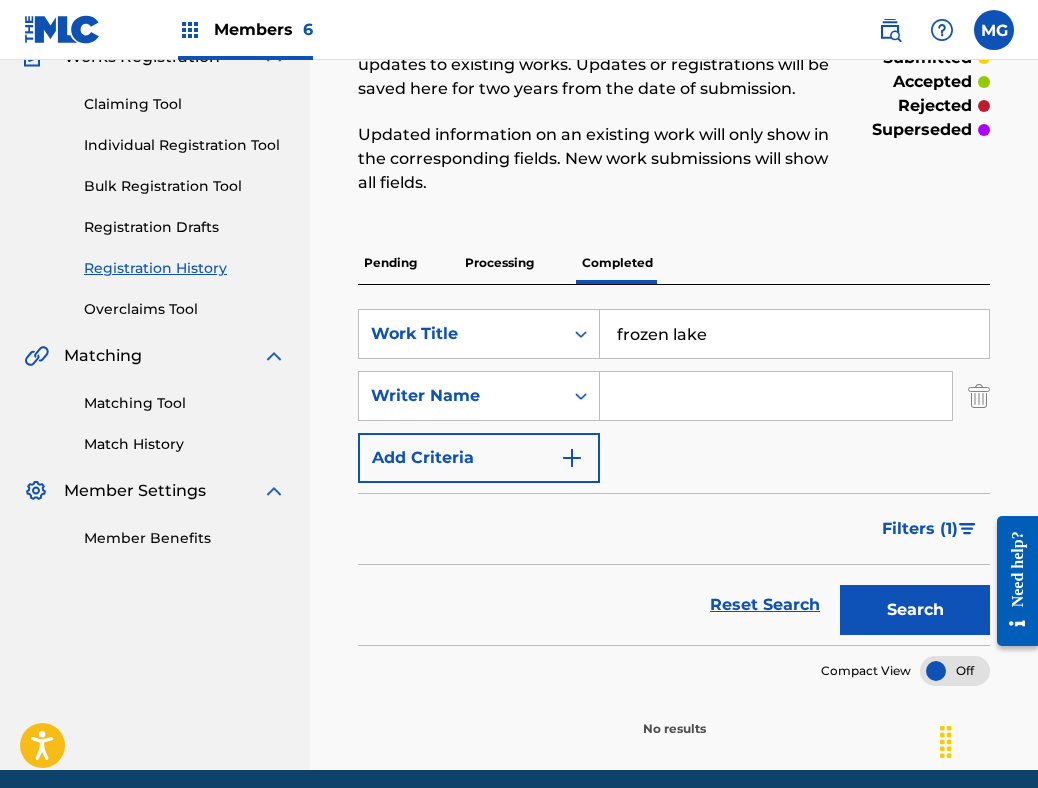 click at bounding box center (776, 396) 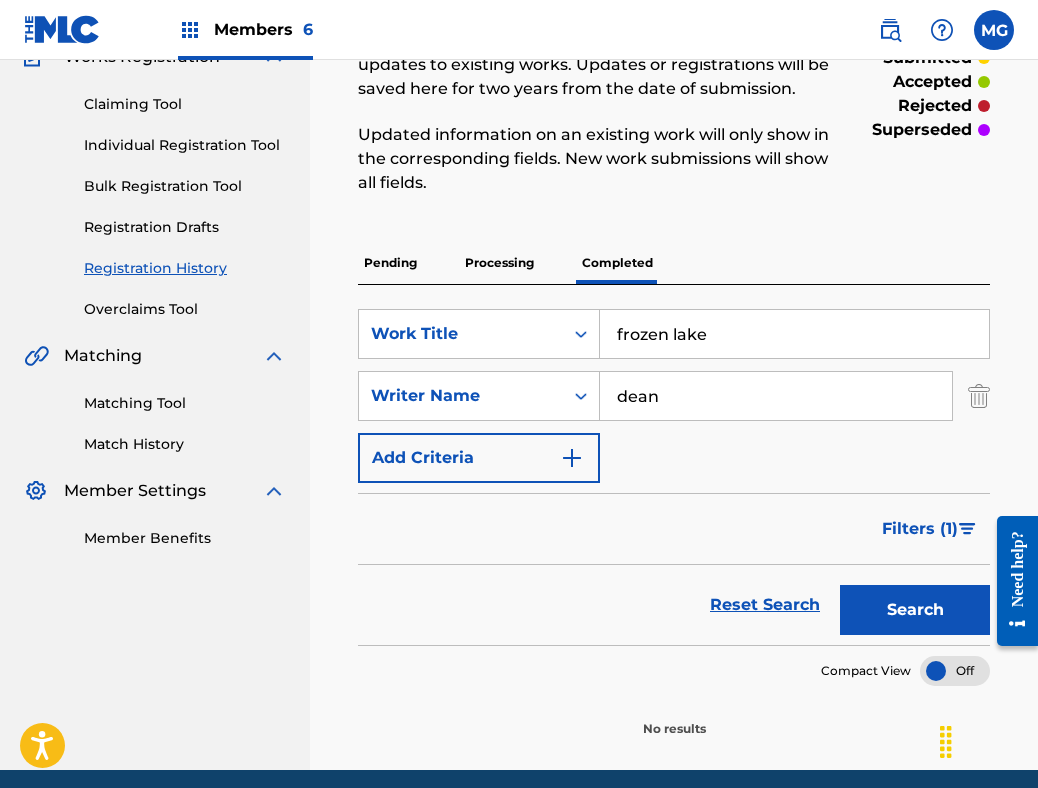 type on "dean" 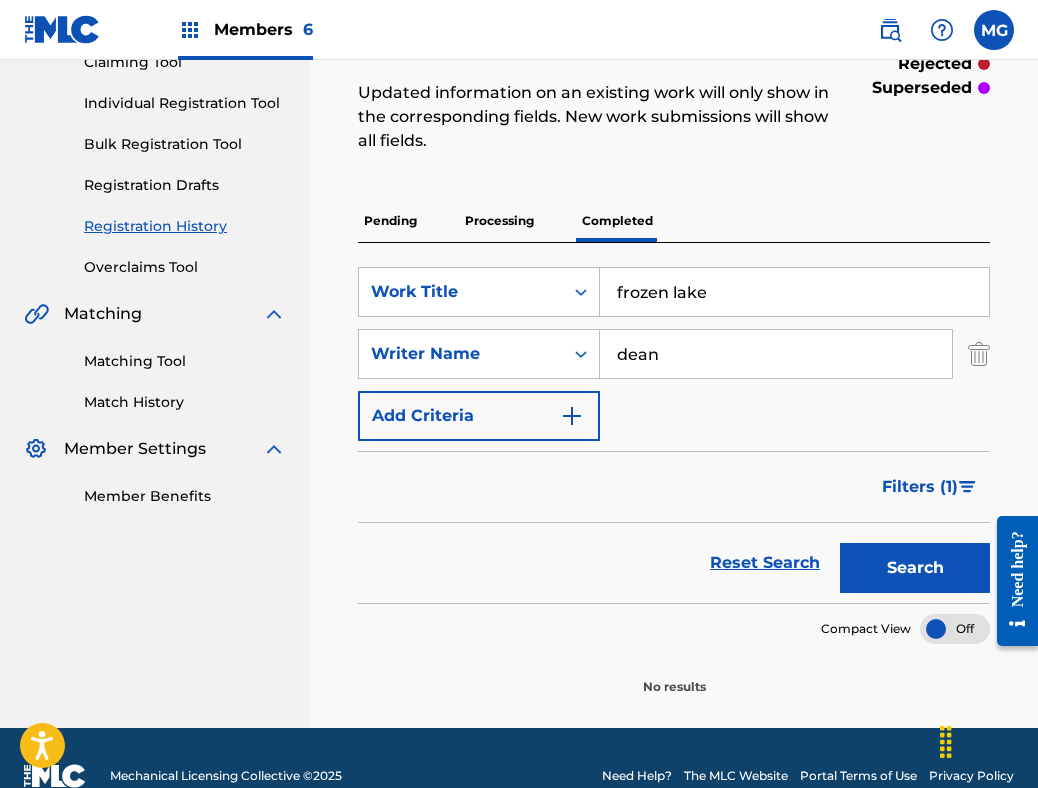 scroll, scrollTop: 268, scrollLeft: 0, axis: vertical 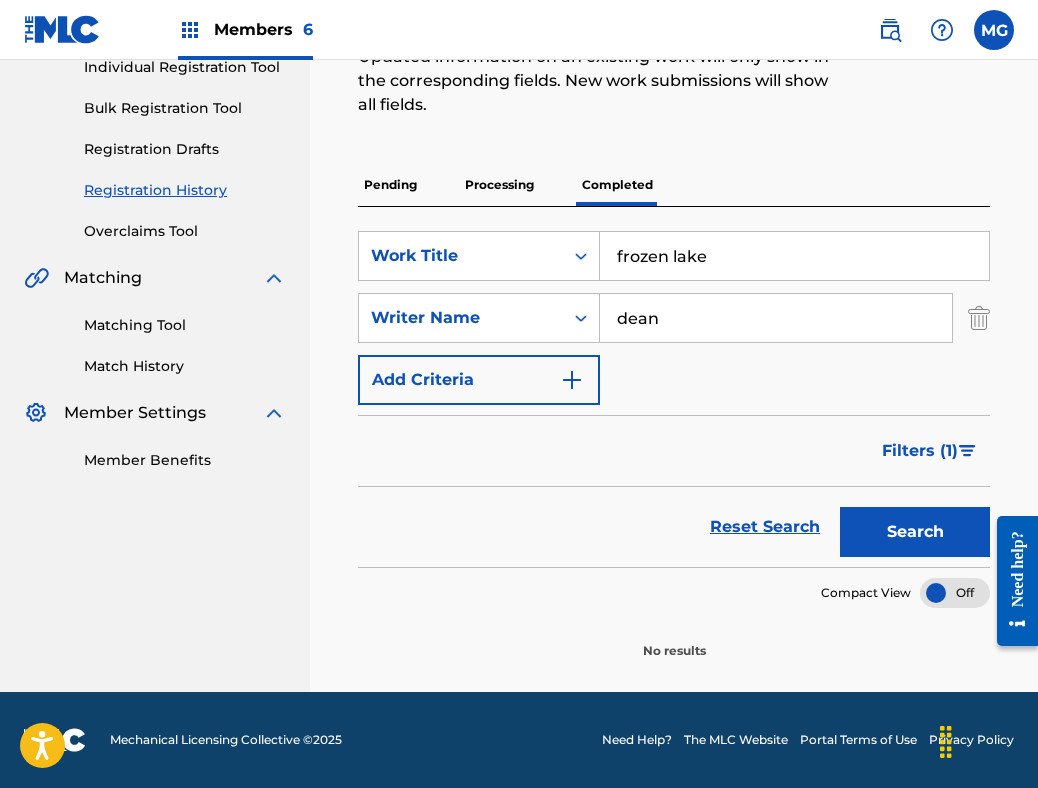 click on "Search" at bounding box center [910, 527] 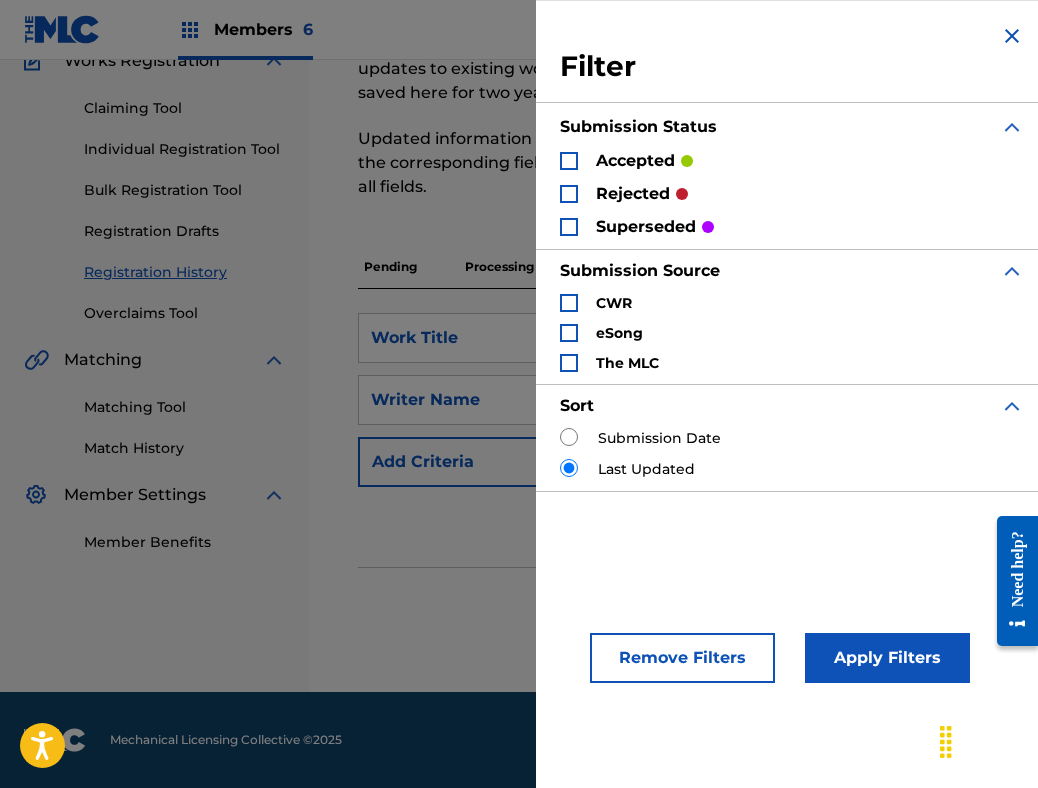 scroll, scrollTop: 186, scrollLeft: 0, axis: vertical 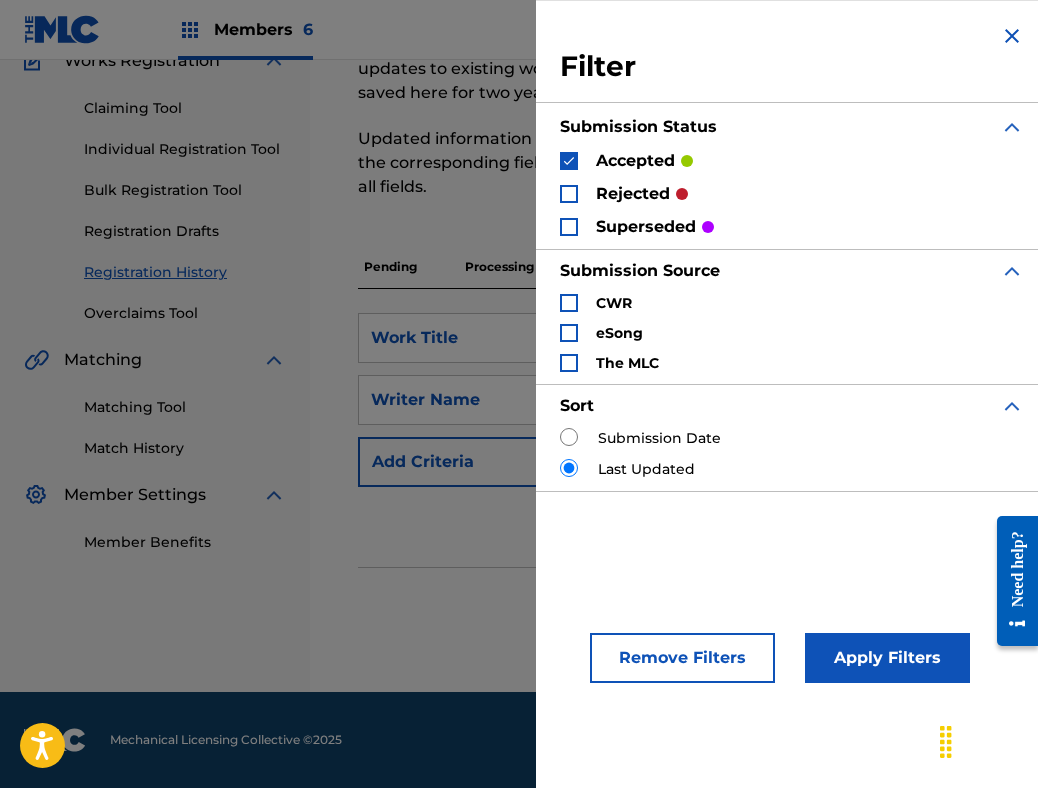 click on "accepted   rejected   superseded" at bounding box center (792, 193) 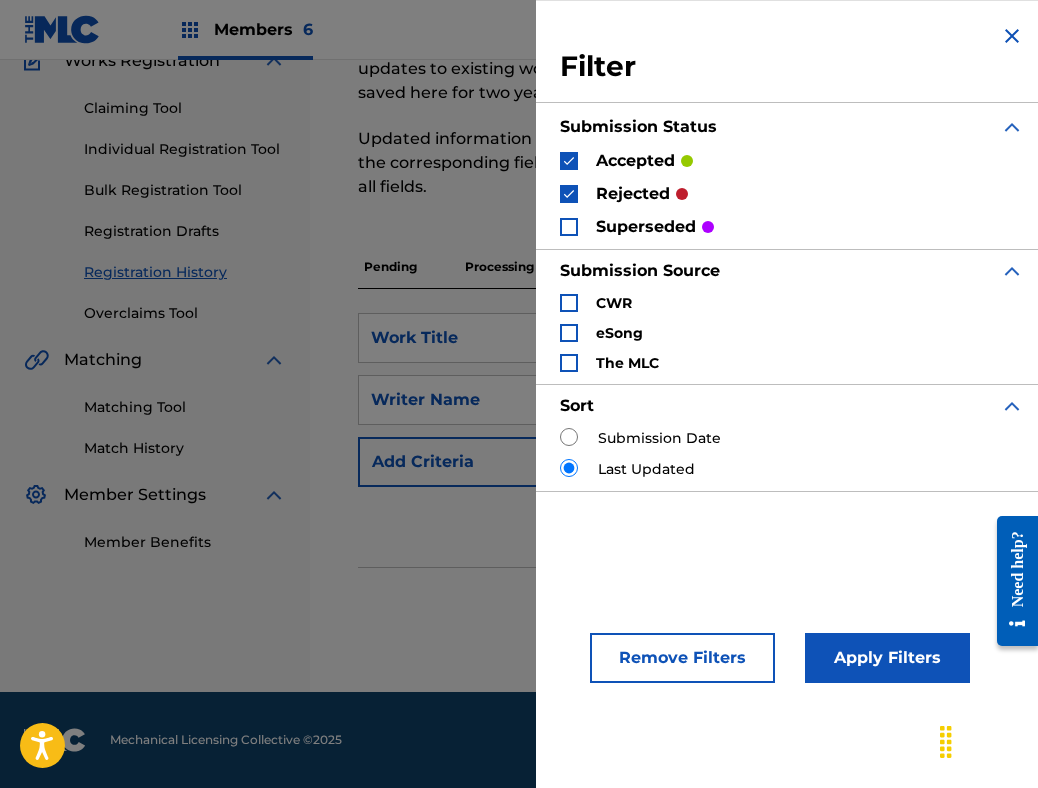 click on "accepted   rejected   superseded" at bounding box center [792, 193] 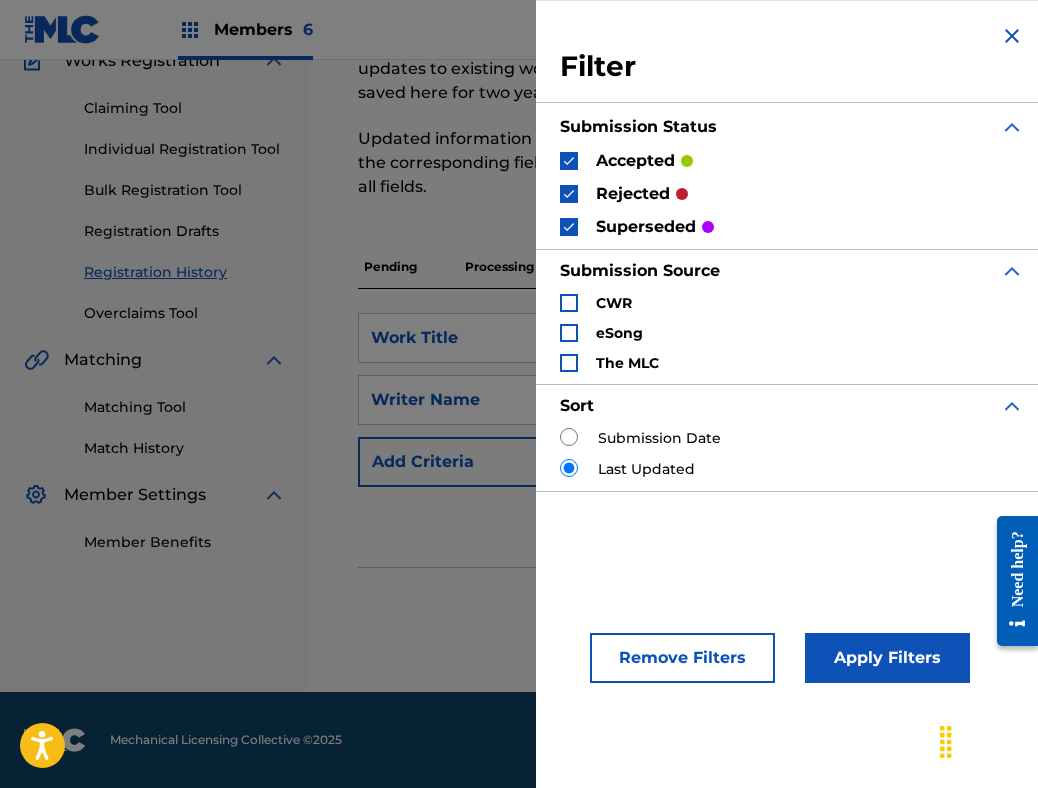 click on "Apply Filters" at bounding box center [887, 658] 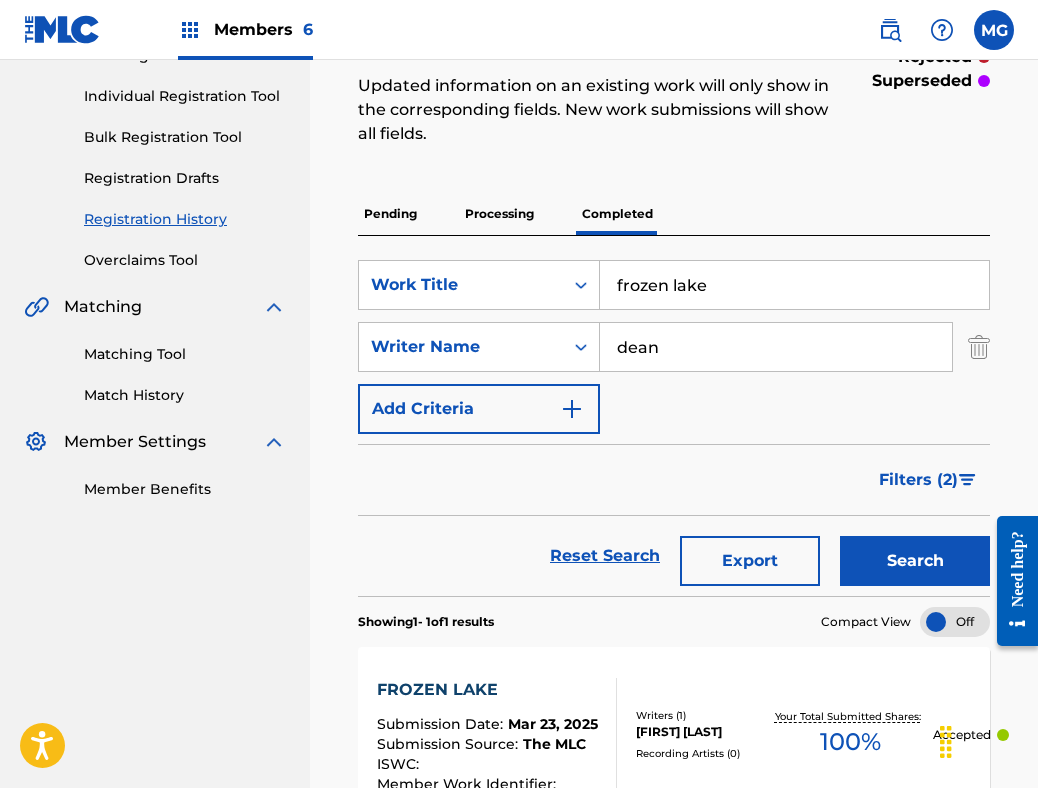 scroll, scrollTop: 211, scrollLeft: 0, axis: vertical 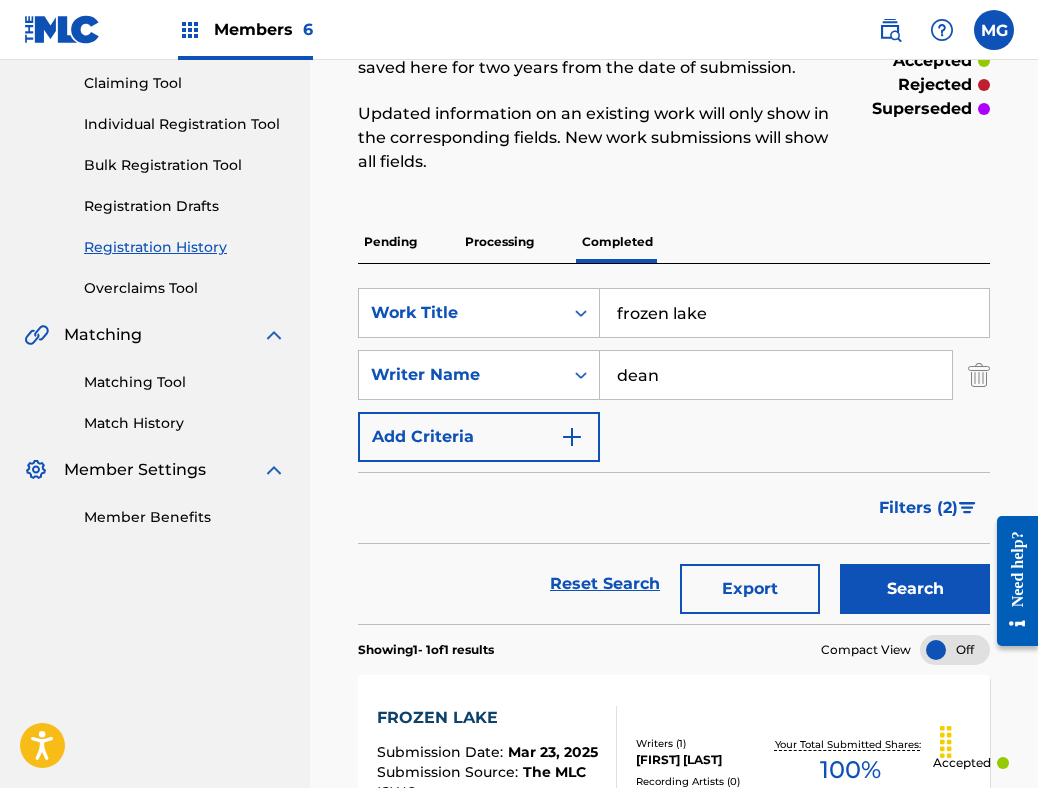 click on "dean" at bounding box center [776, 375] 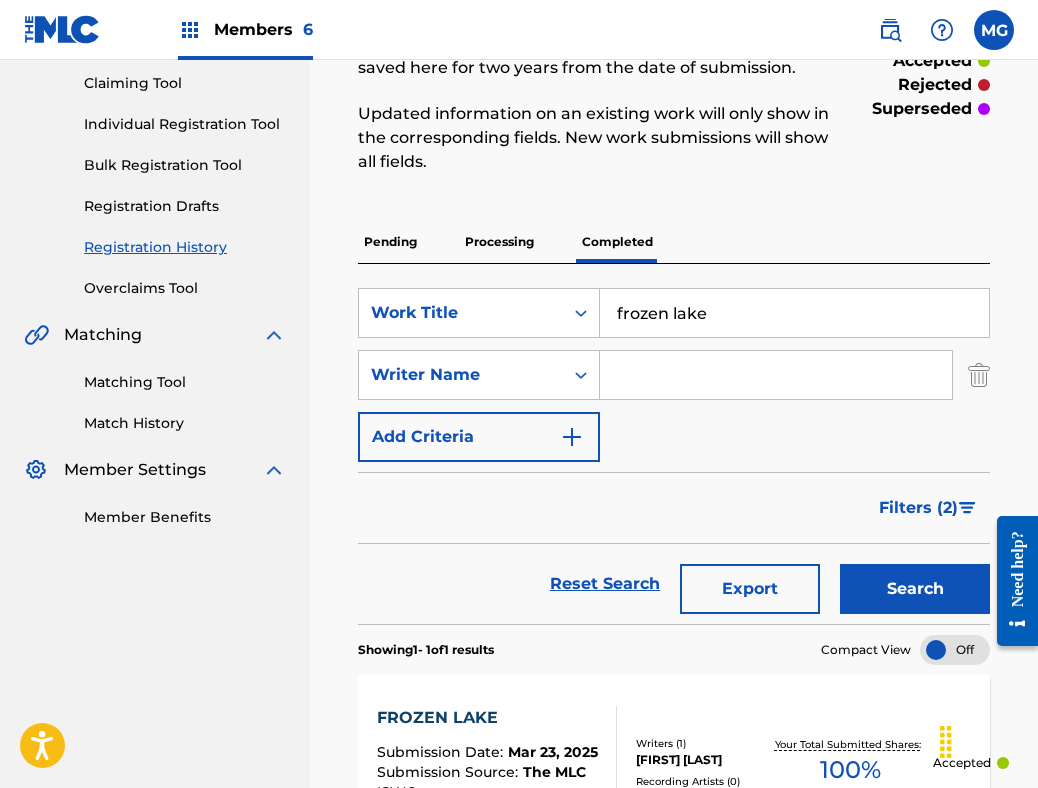 type 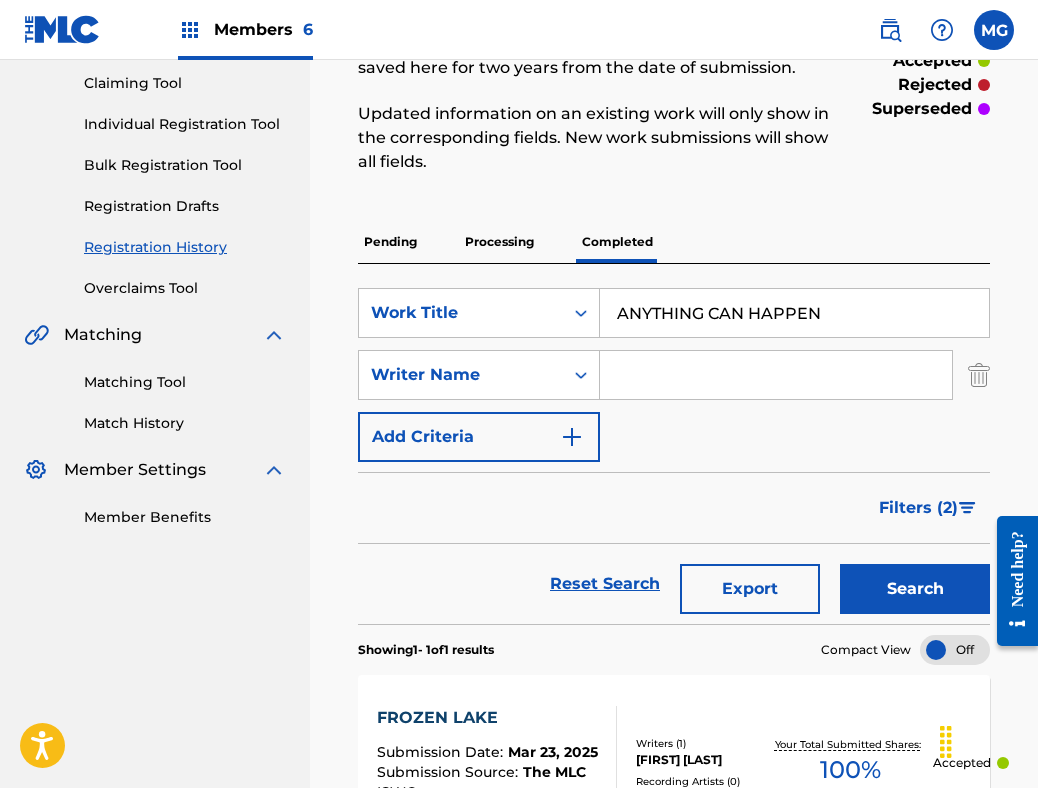 type on "ANYTHING CAN HAPPEN" 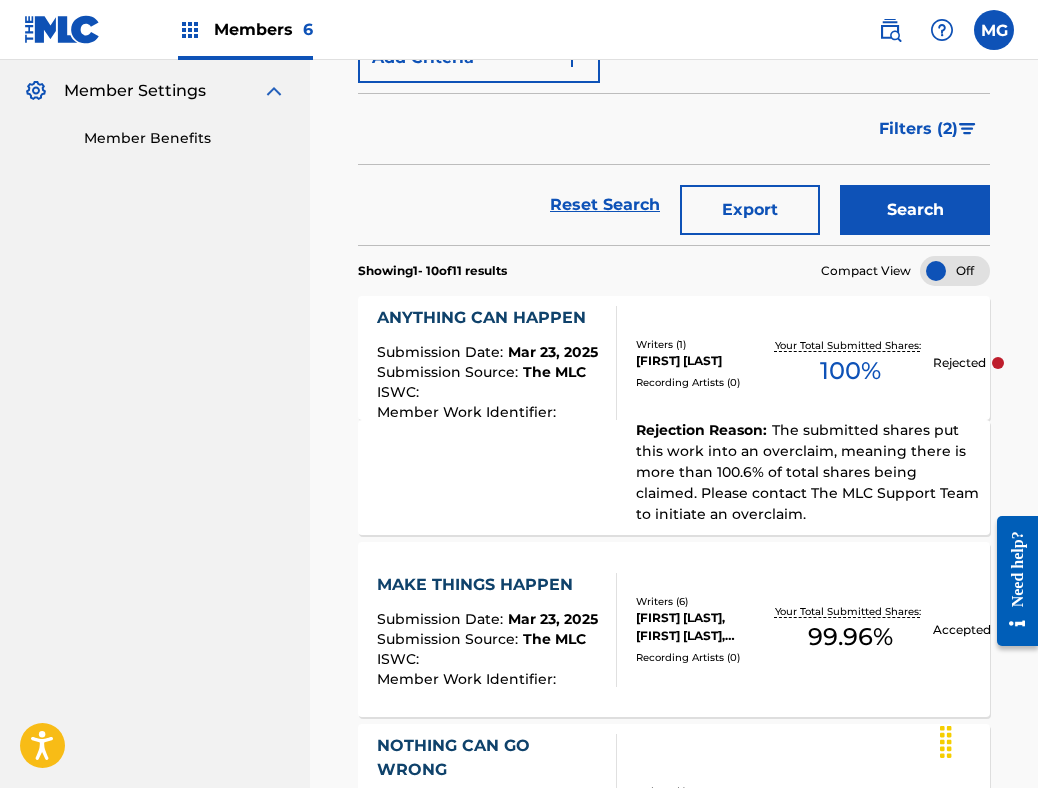 scroll, scrollTop: 684, scrollLeft: 0, axis: vertical 